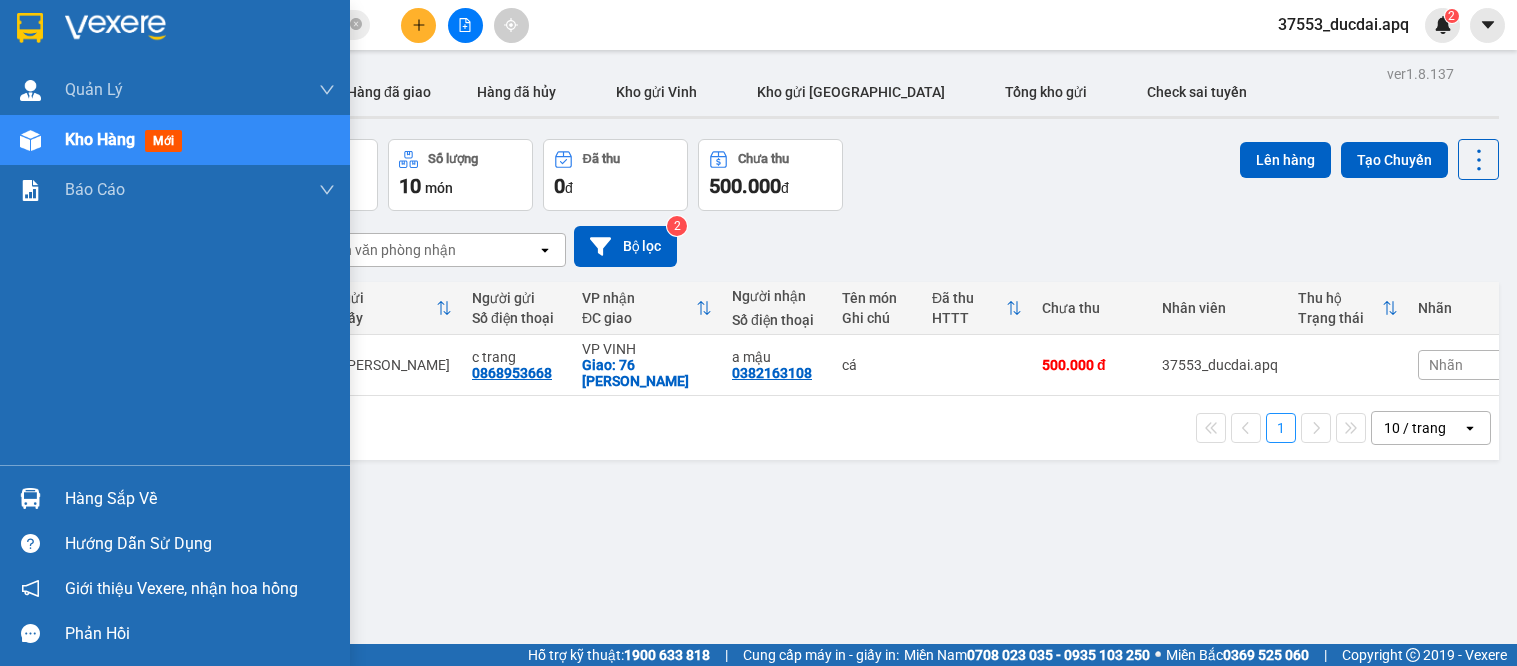 scroll, scrollTop: 0, scrollLeft: 0, axis: both 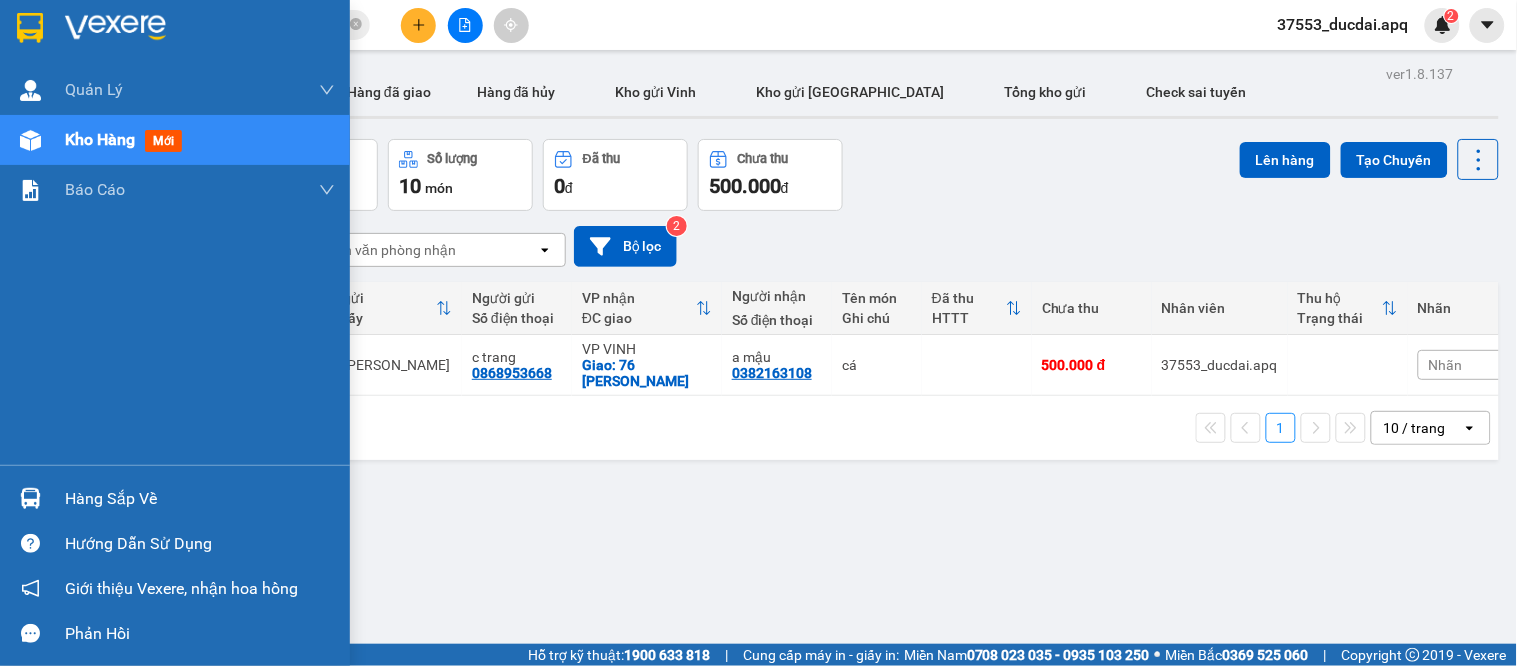 click on "Hàng sắp về" at bounding box center (175, 498) 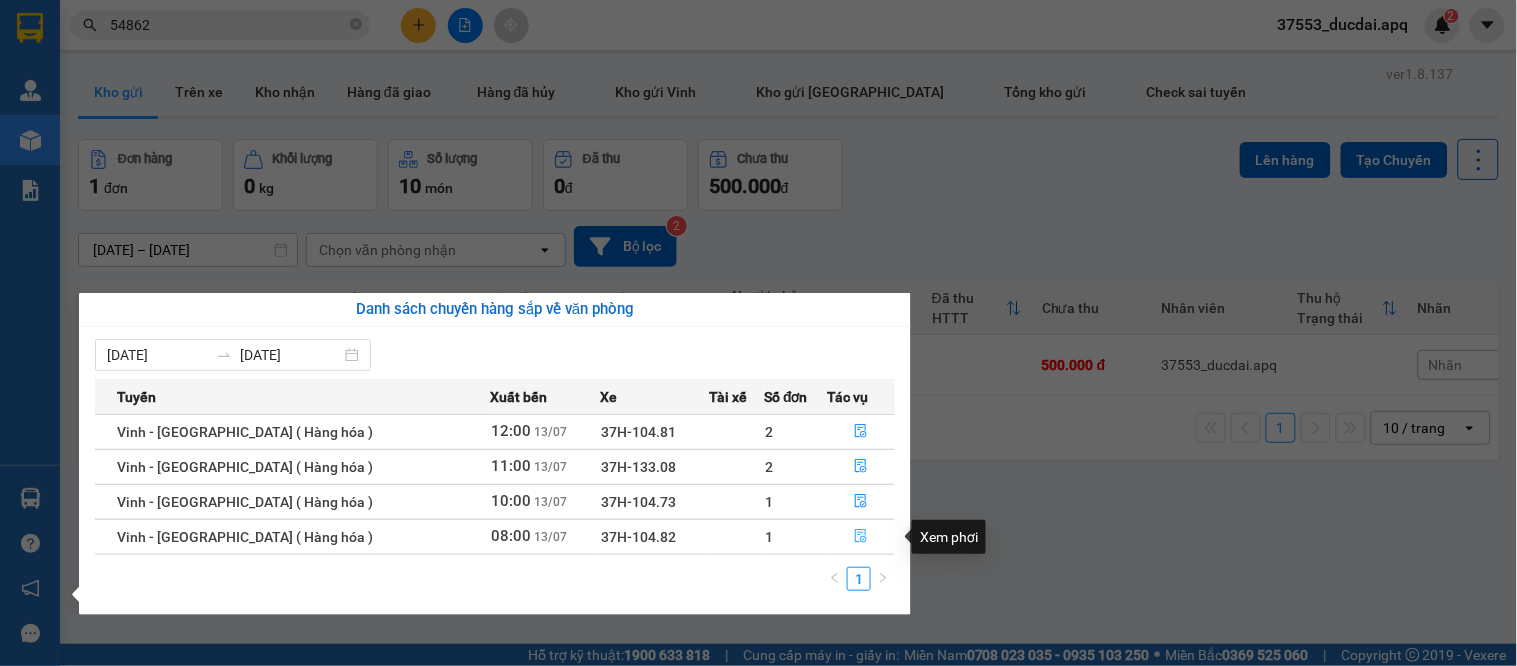 click 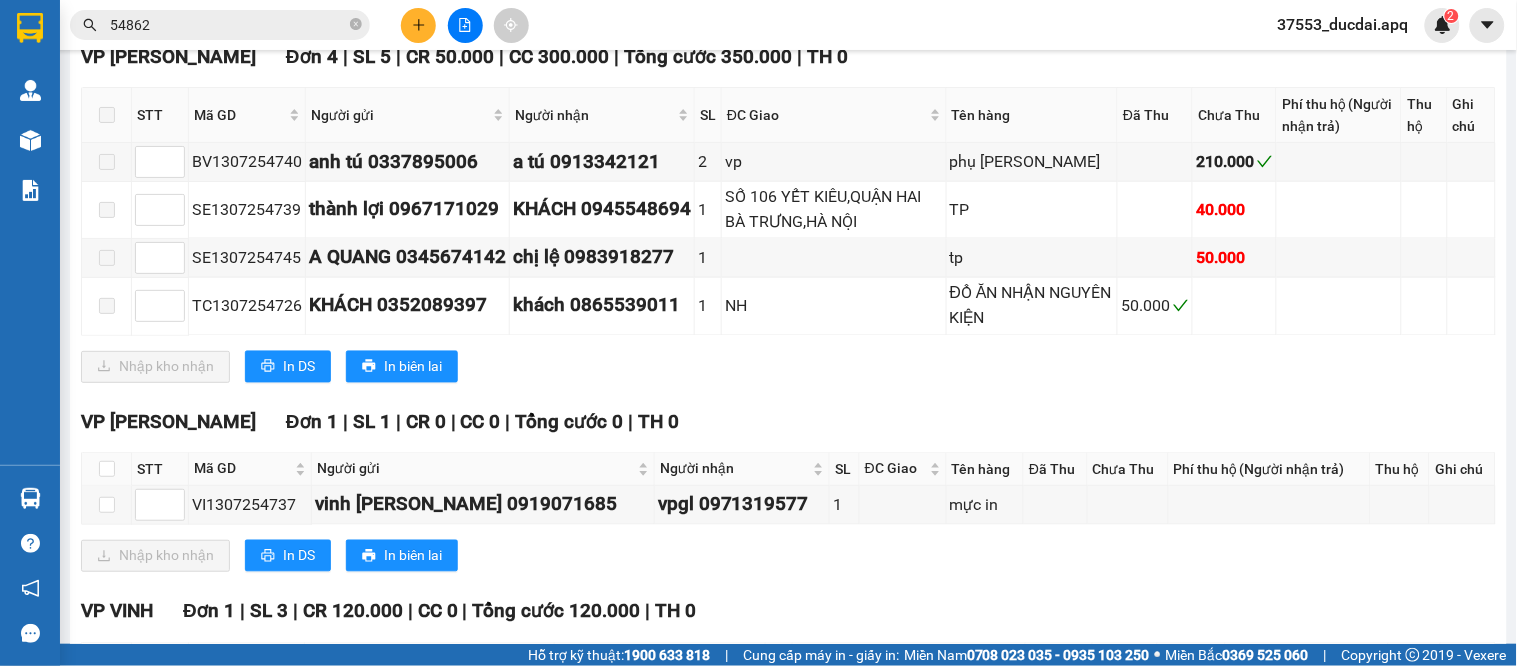 scroll, scrollTop: 1014, scrollLeft: 0, axis: vertical 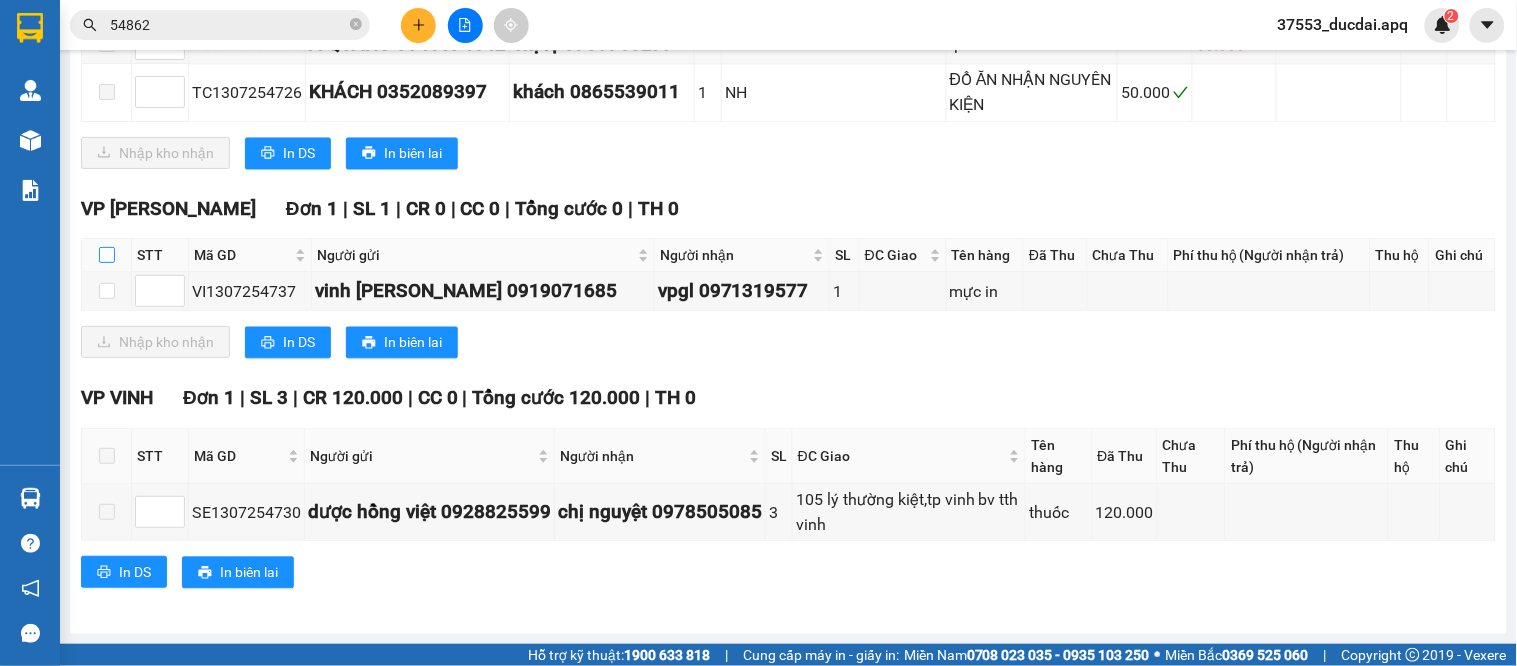 click at bounding box center (107, 255) 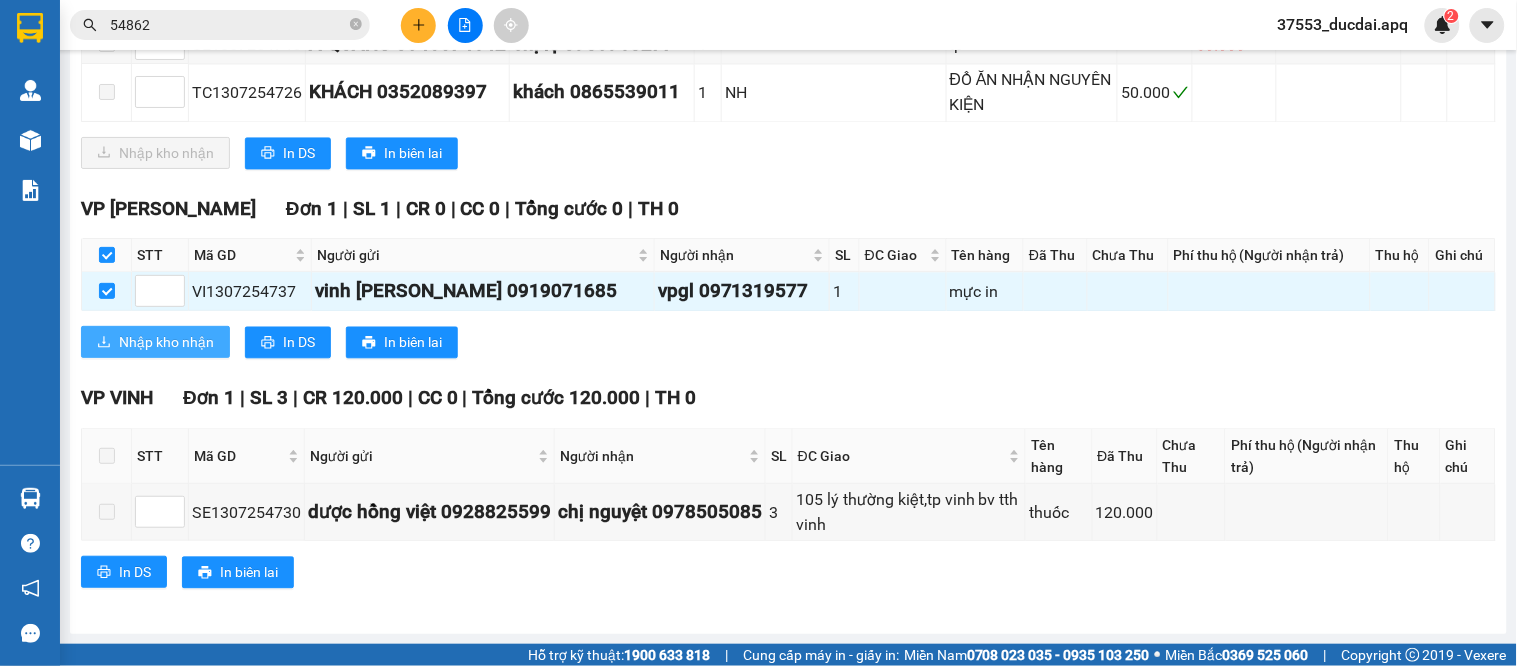 click on "Nhập kho nhận" at bounding box center (155, 342) 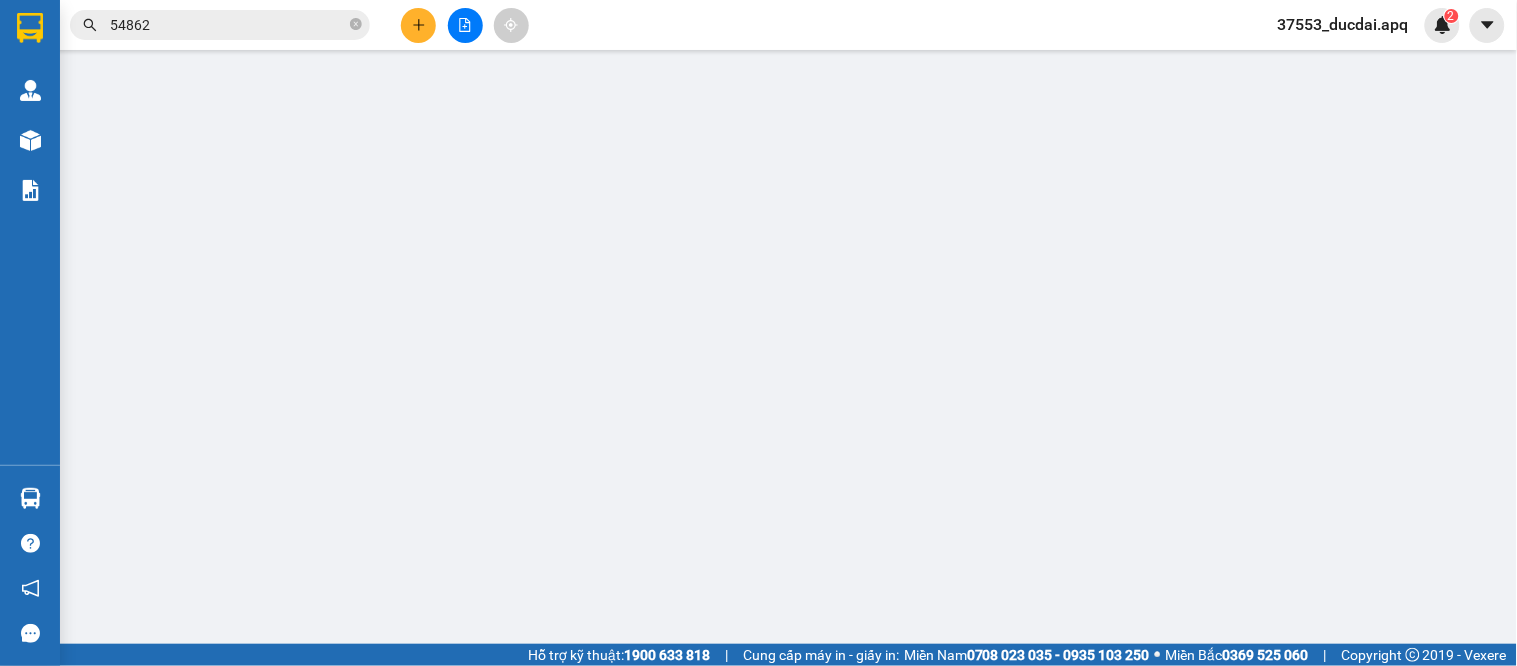 scroll, scrollTop: 0, scrollLeft: 0, axis: both 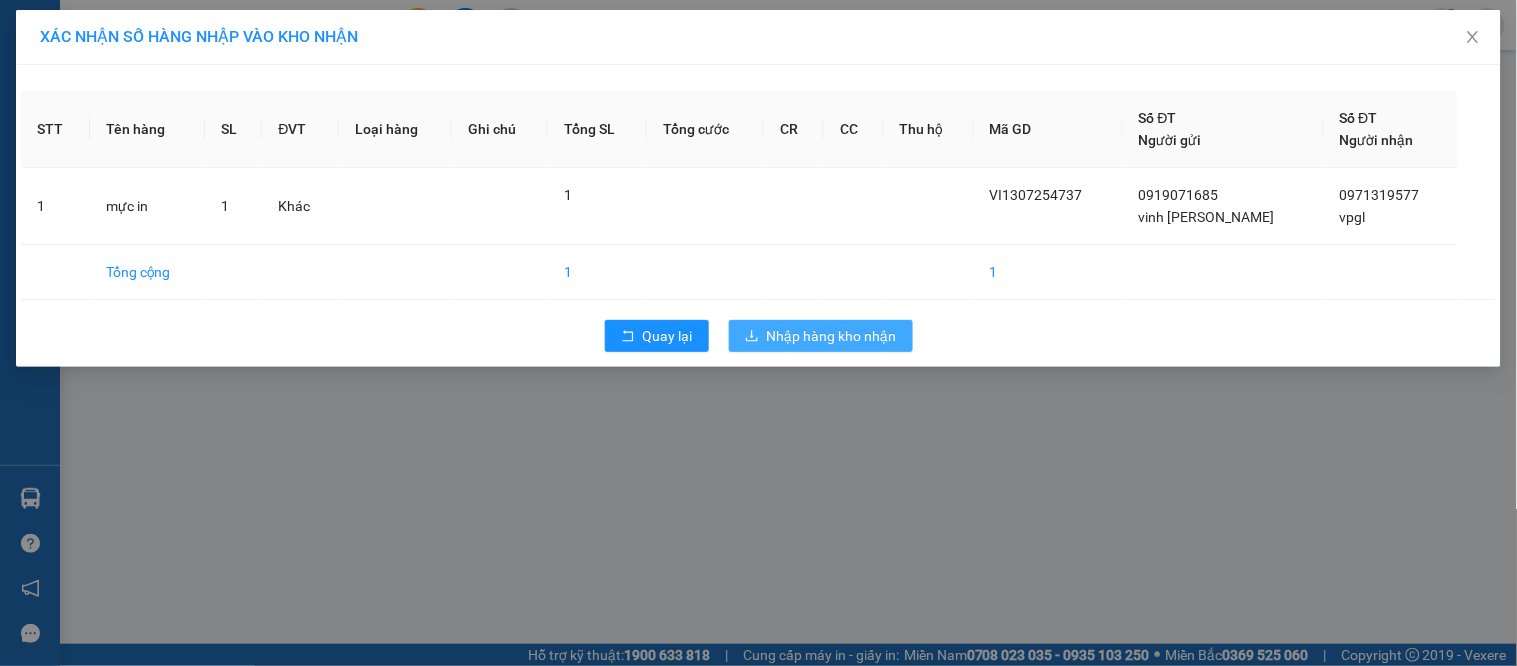 click on "Nhập hàng kho nhận" at bounding box center [832, 336] 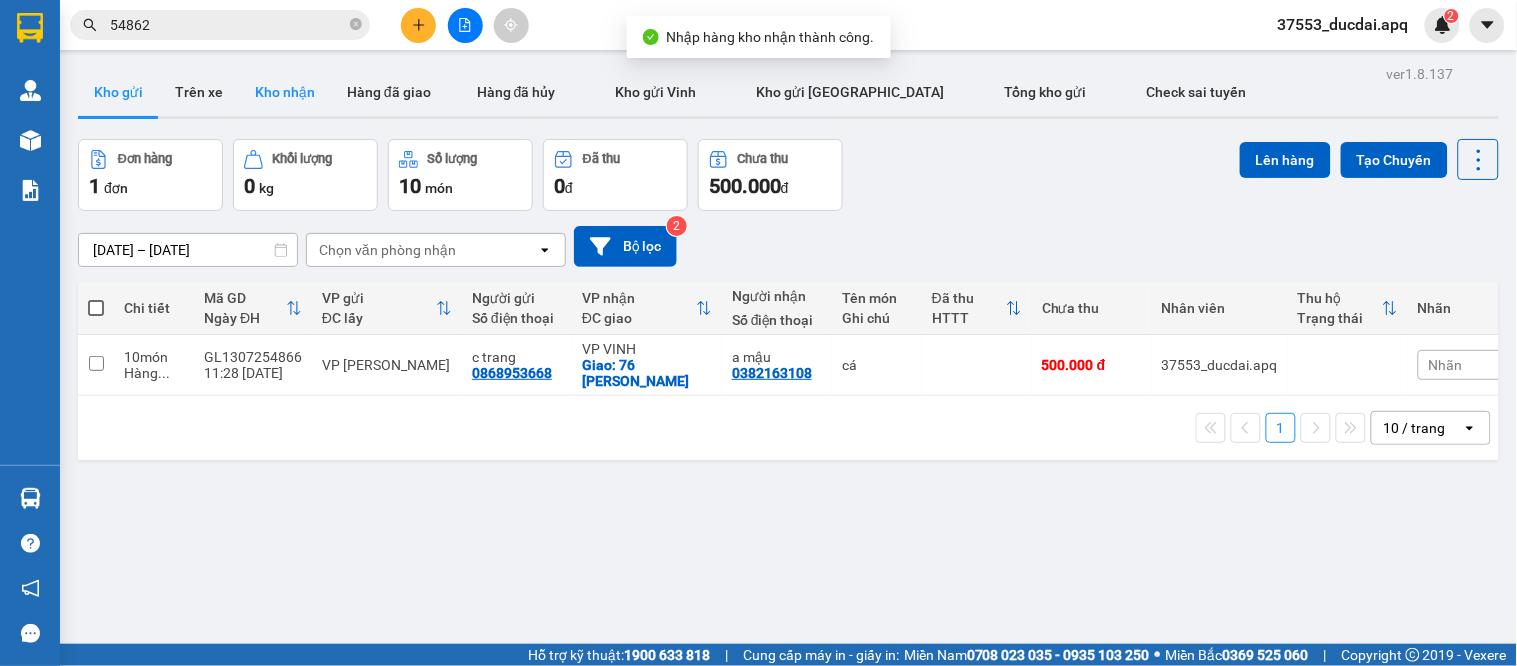 click on "Kho nhận" at bounding box center (285, 92) 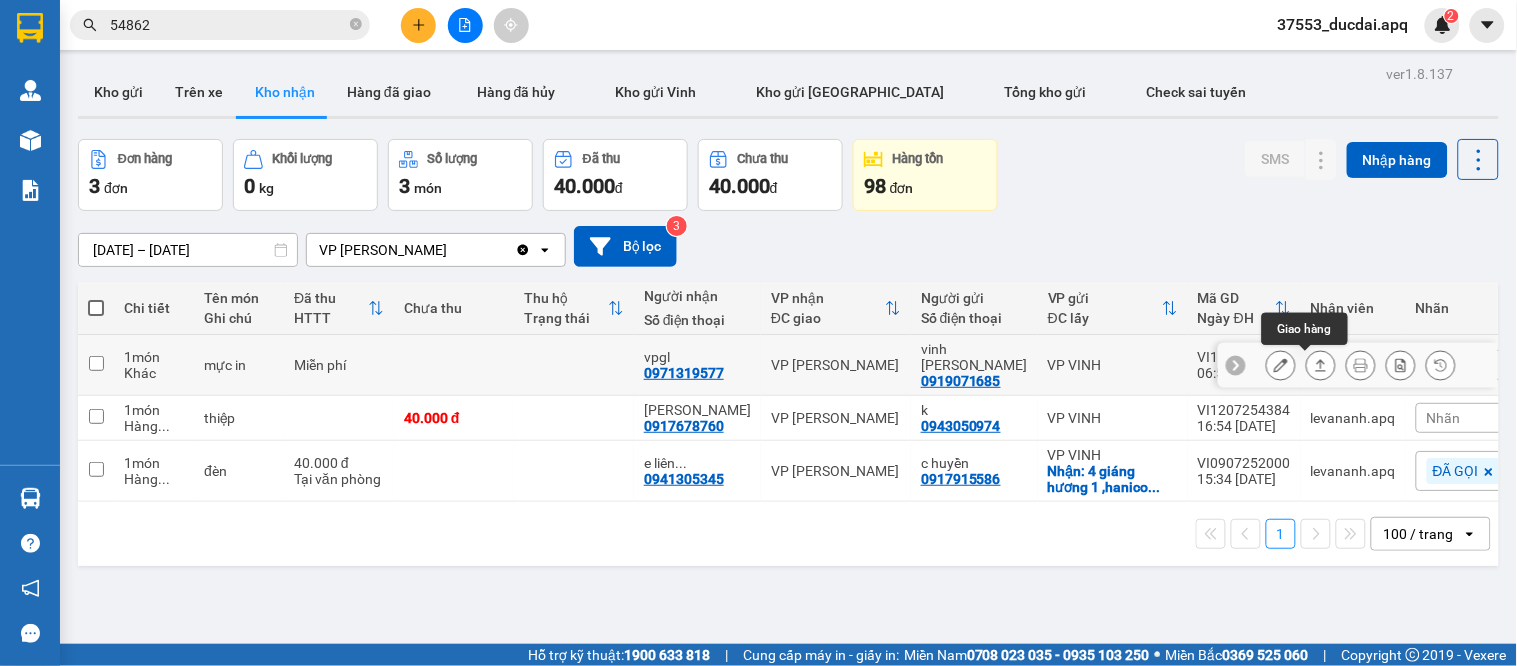 click 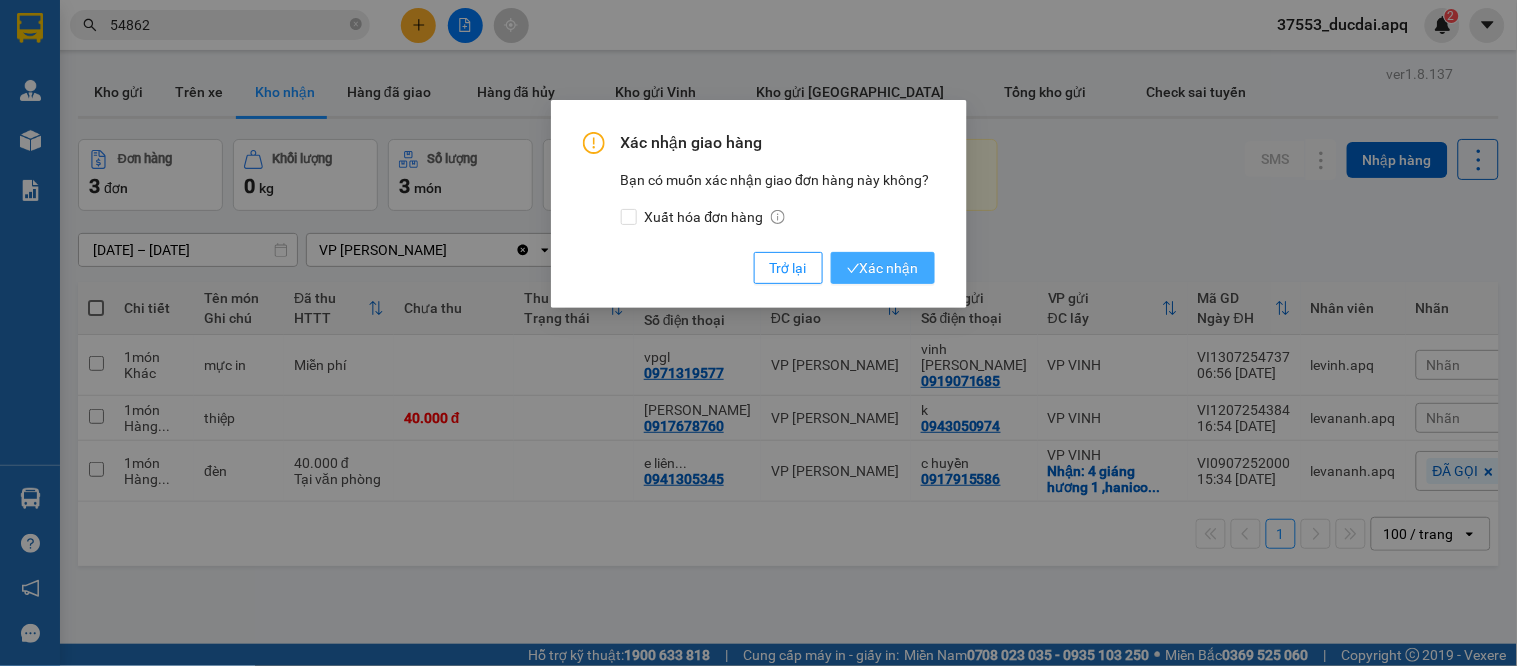 click on "Xác nhận" at bounding box center [883, 268] 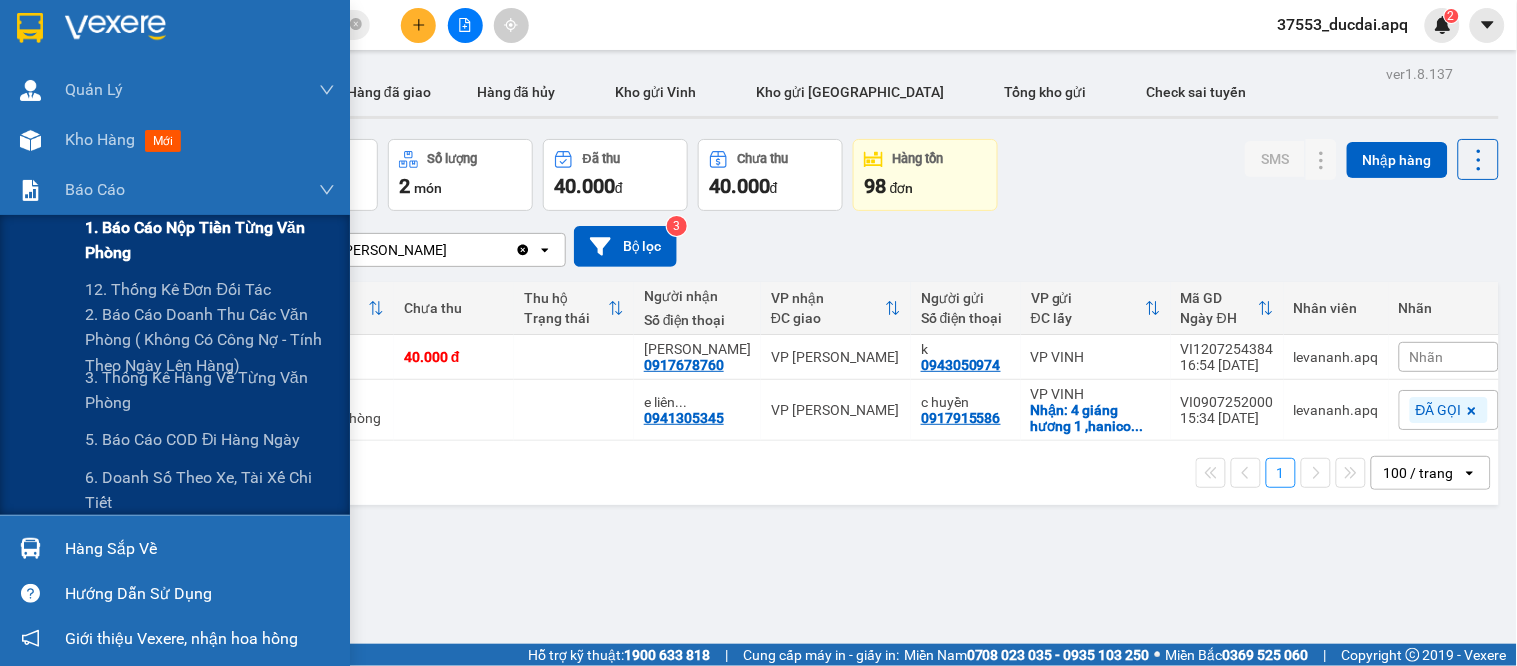 click on "1. Báo cáo nộp tiền từng văn phòng" at bounding box center [210, 240] 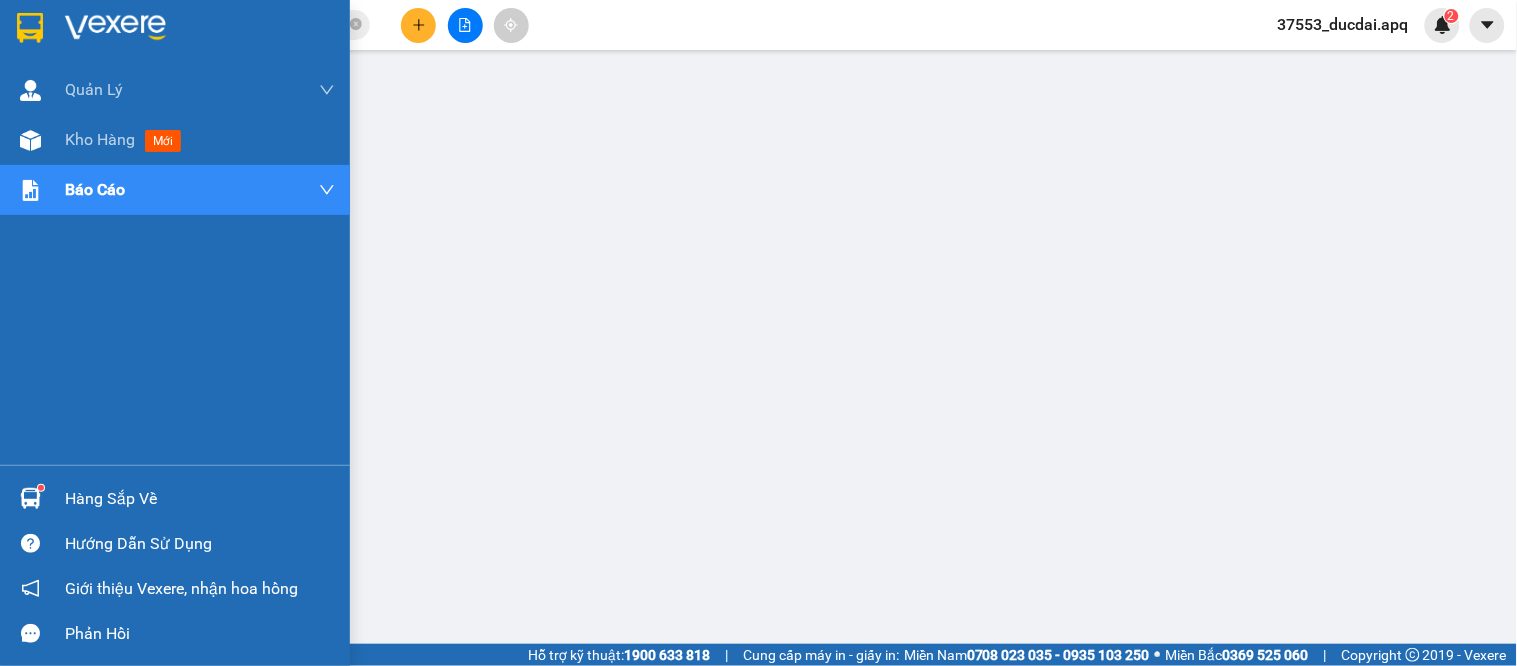 click on "Hàng sắp về" at bounding box center [200, 499] 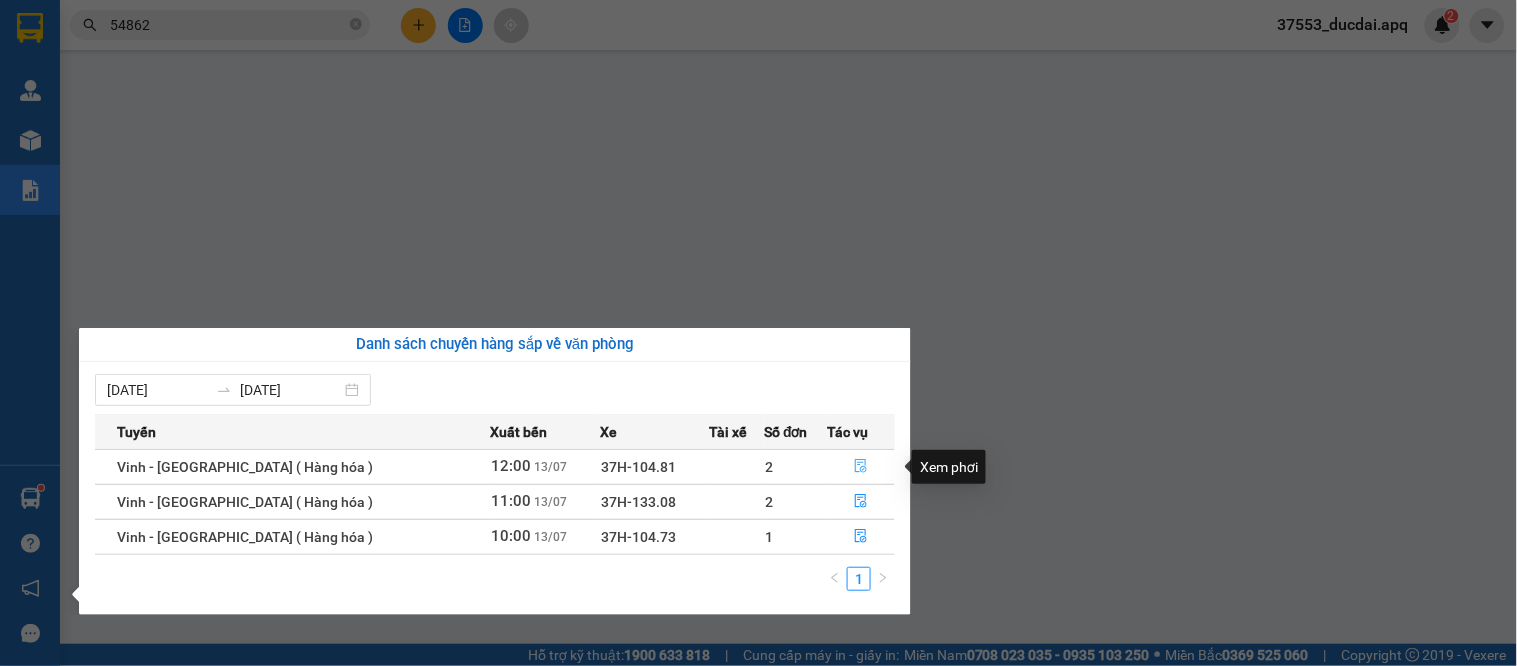 click 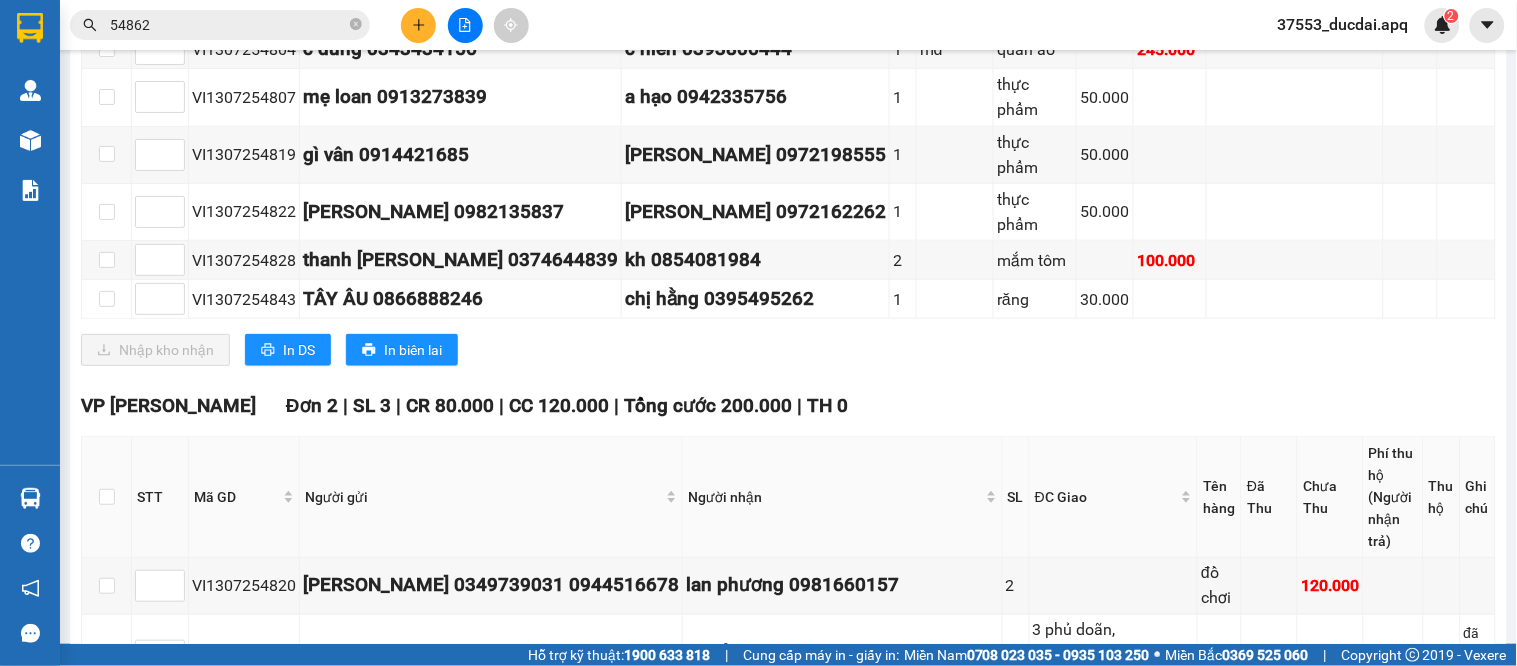 scroll, scrollTop: 555, scrollLeft: 0, axis: vertical 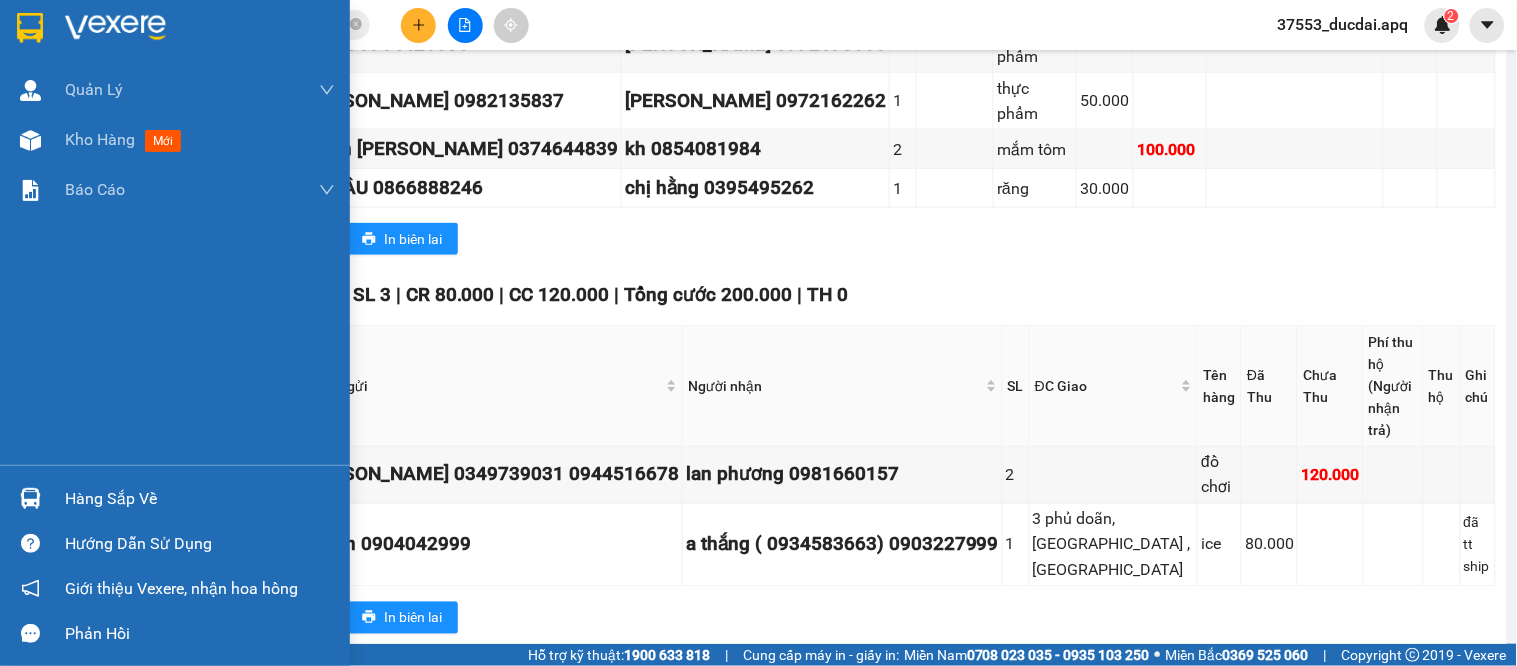 drag, startPoint x: 14, startPoint y: 497, endPoint x: 32, endPoint y: 502, distance: 18.681541 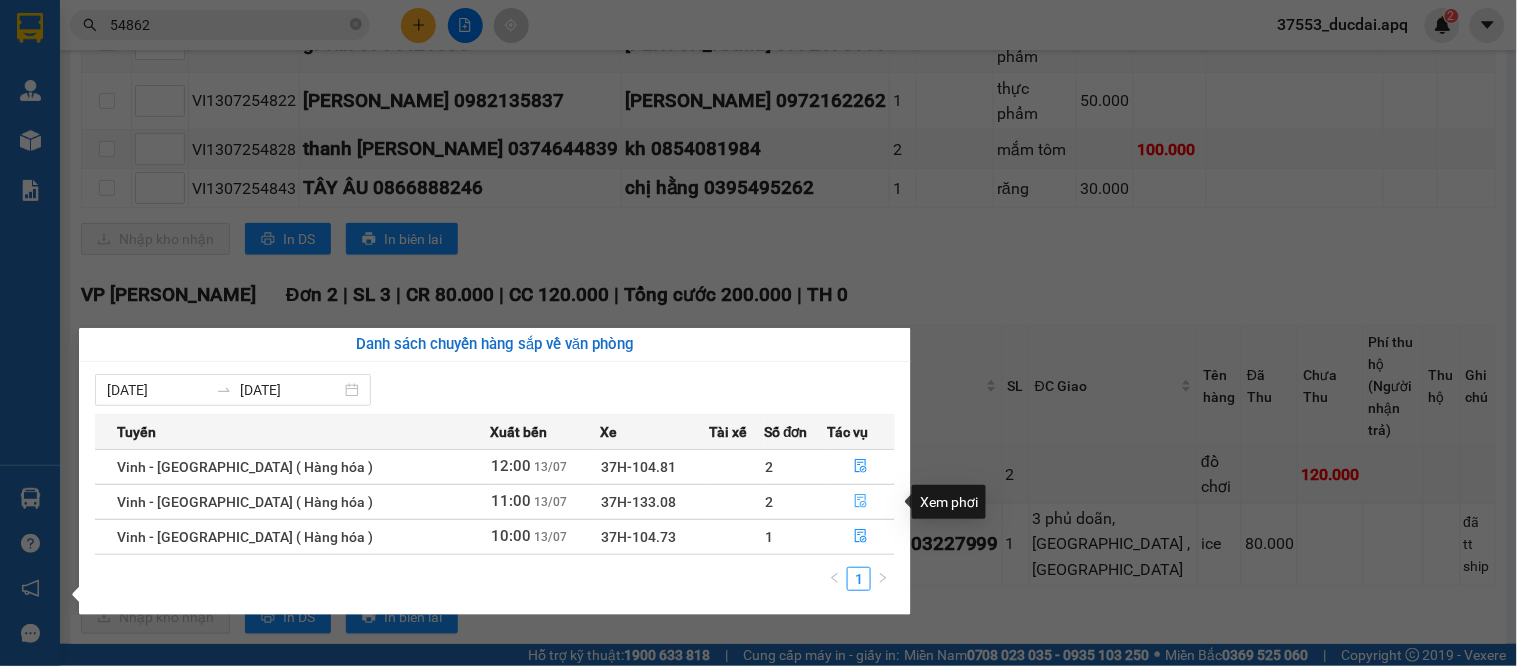 click 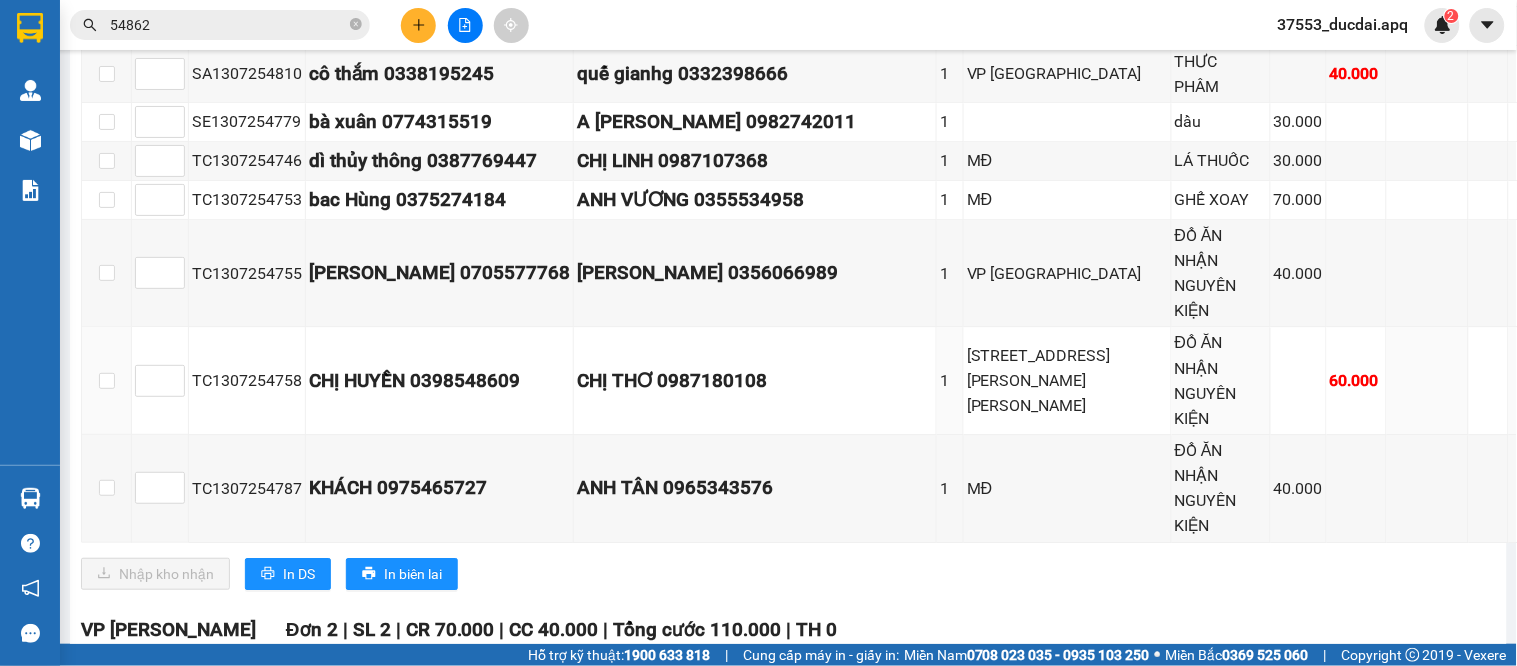 scroll, scrollTop: 1582, scrollLeft: 0, axis: vertical 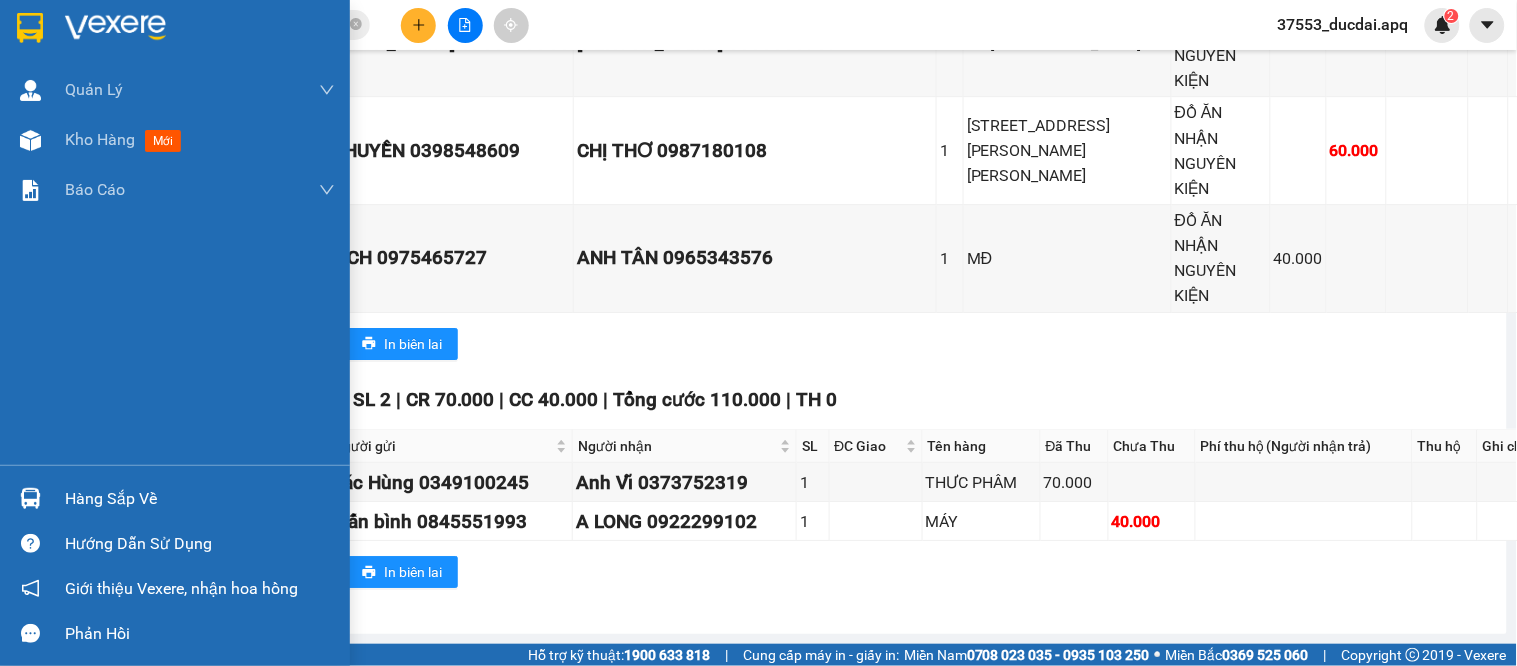 click at bounding box center (30, 498) 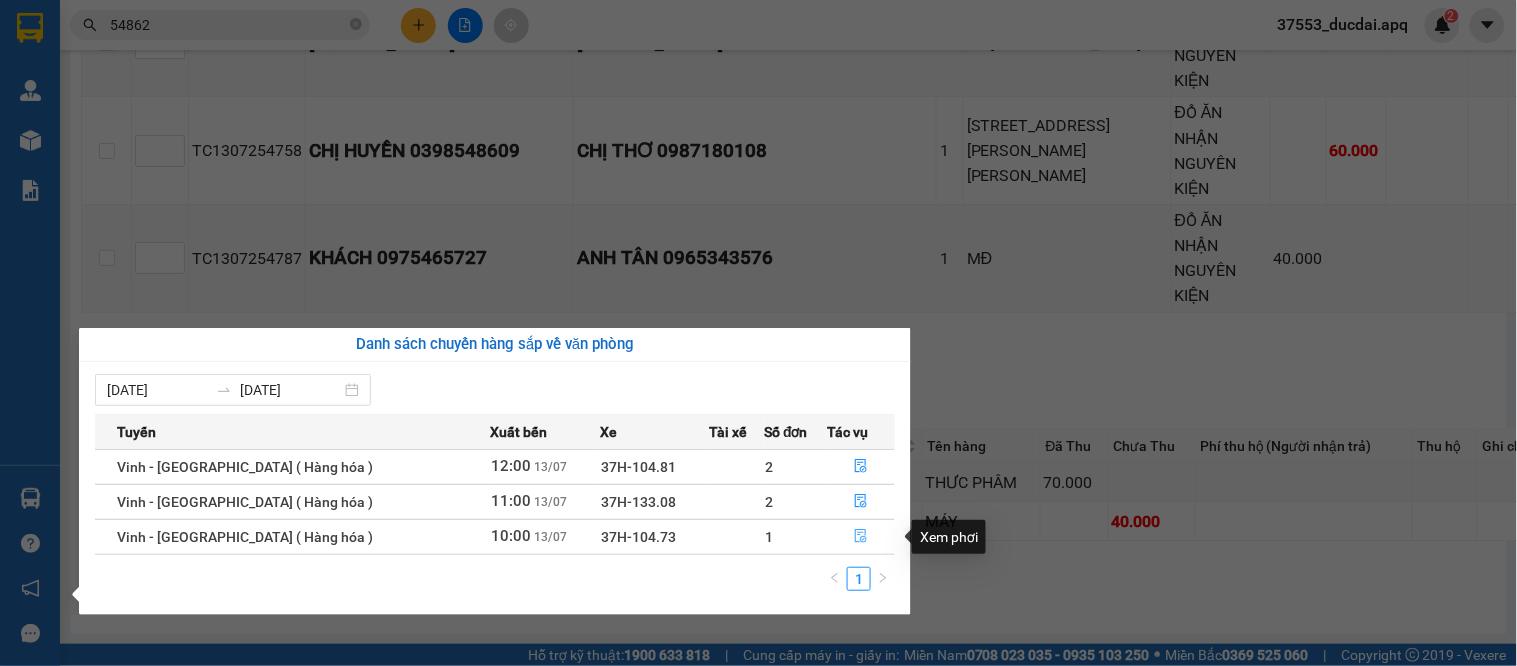 click 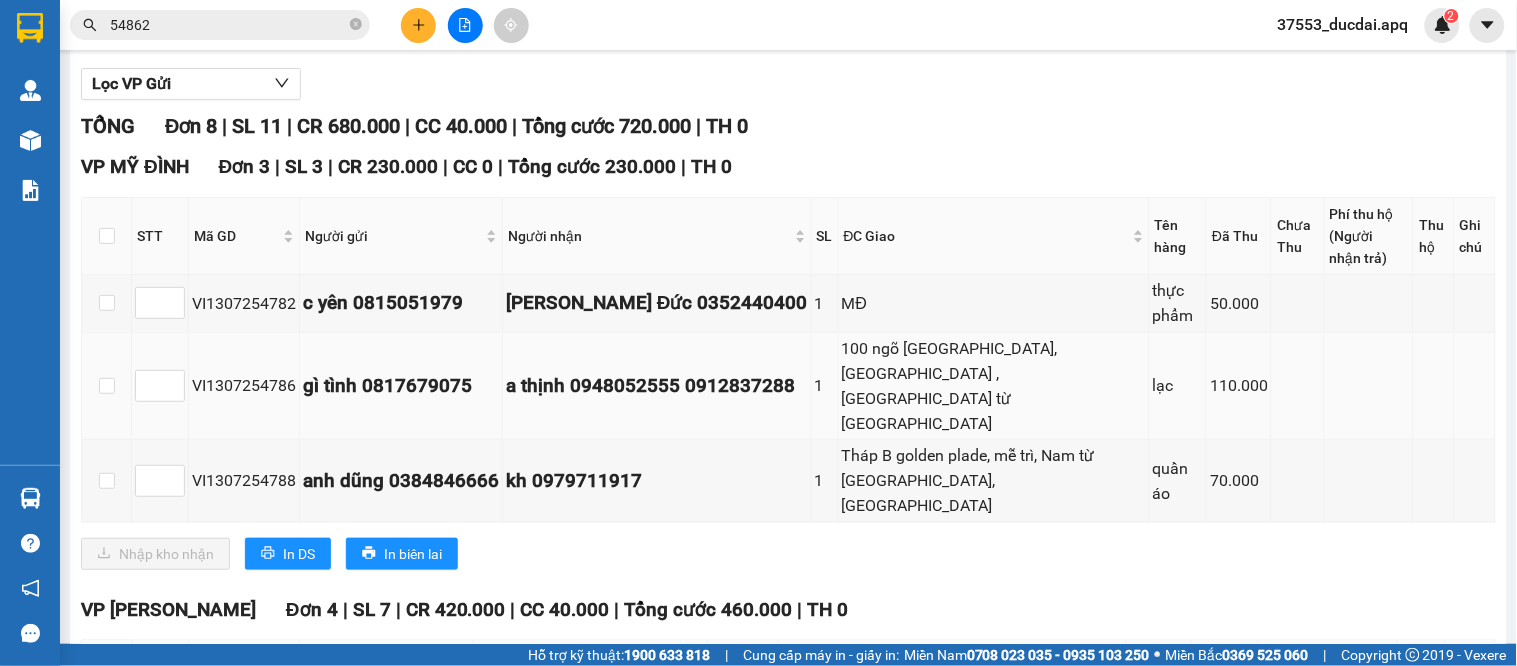 scroll, scrollTop: 0, scrollLeft: 0, axis: both 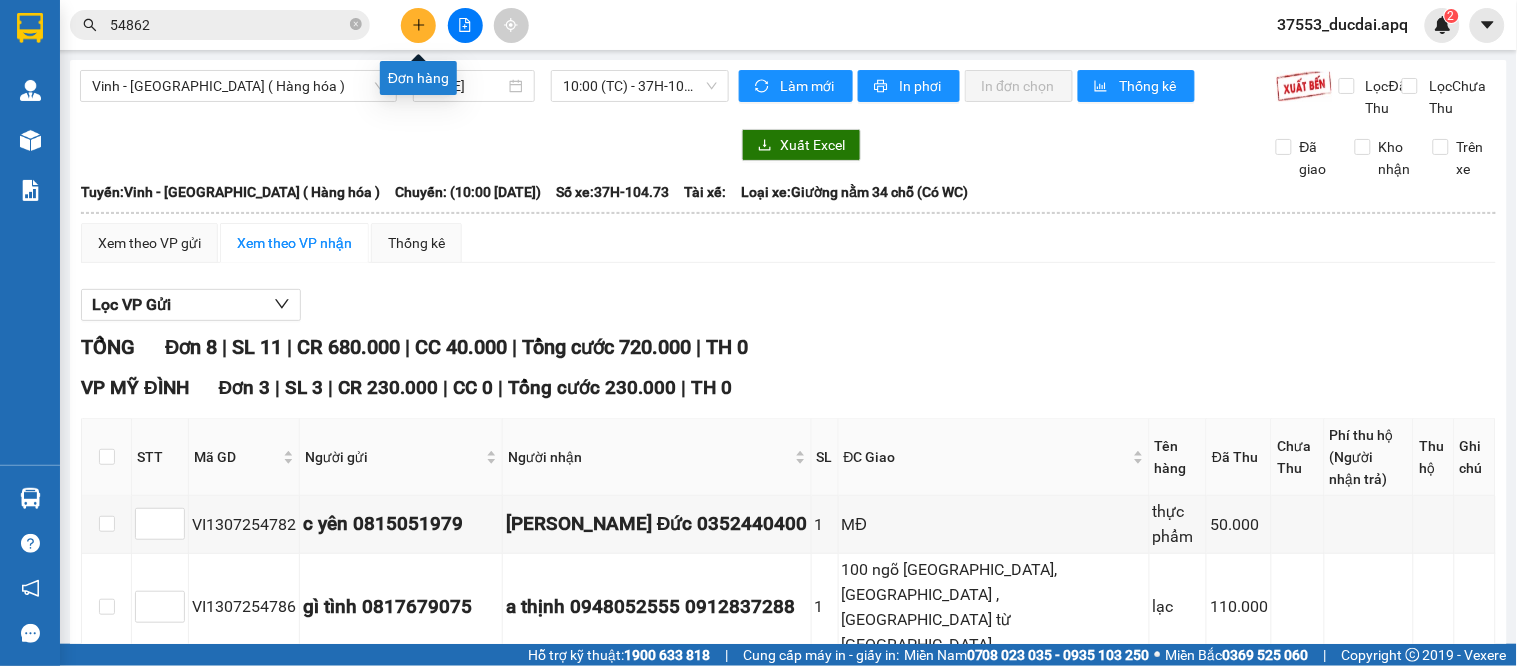 click 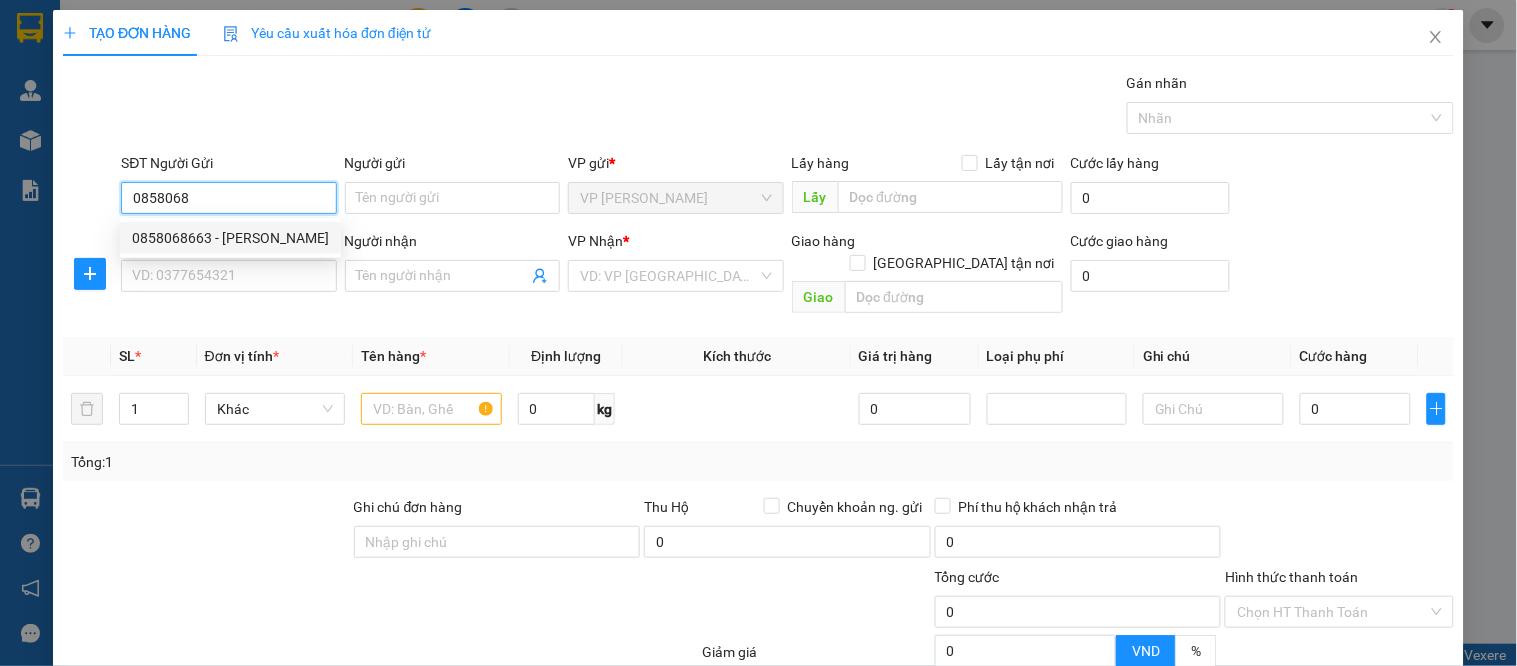 click on "0858068663 - [PERSON_NAME]" at bounding box center [230, 238] 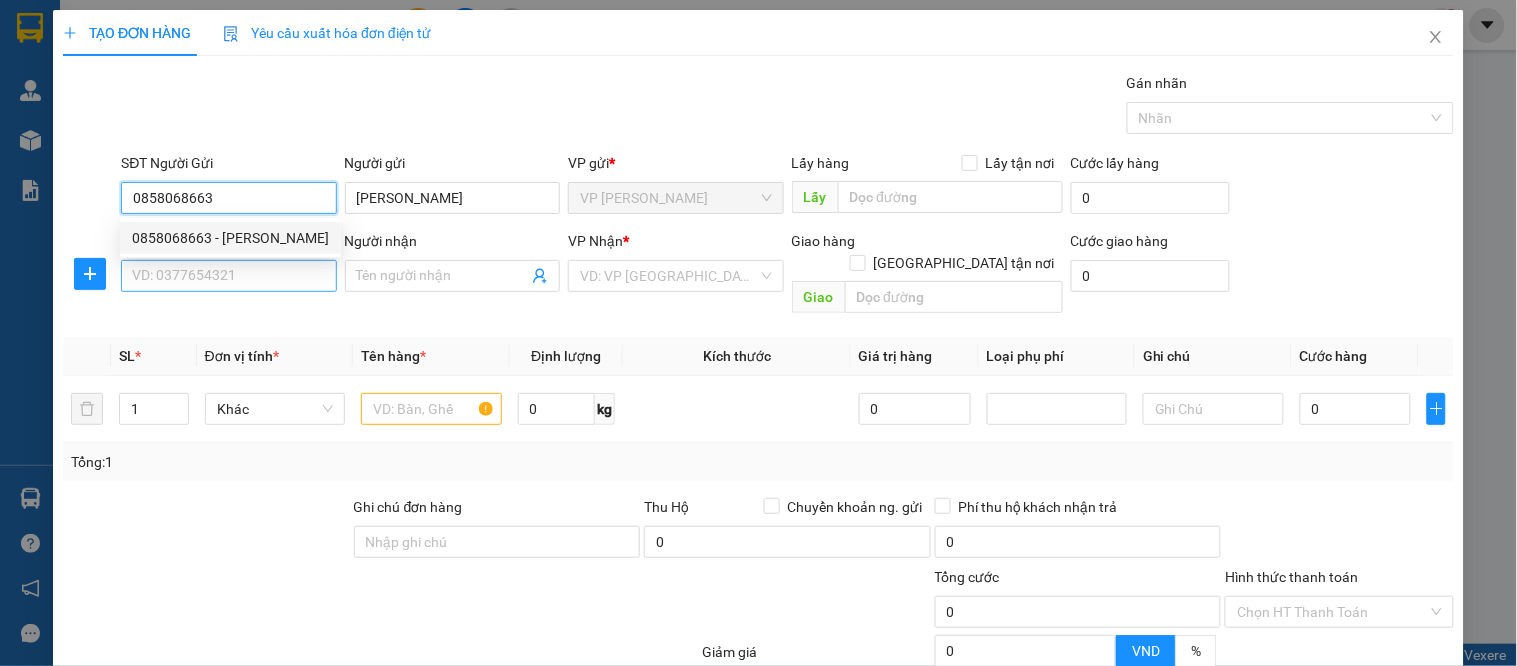 type on "0858068663" 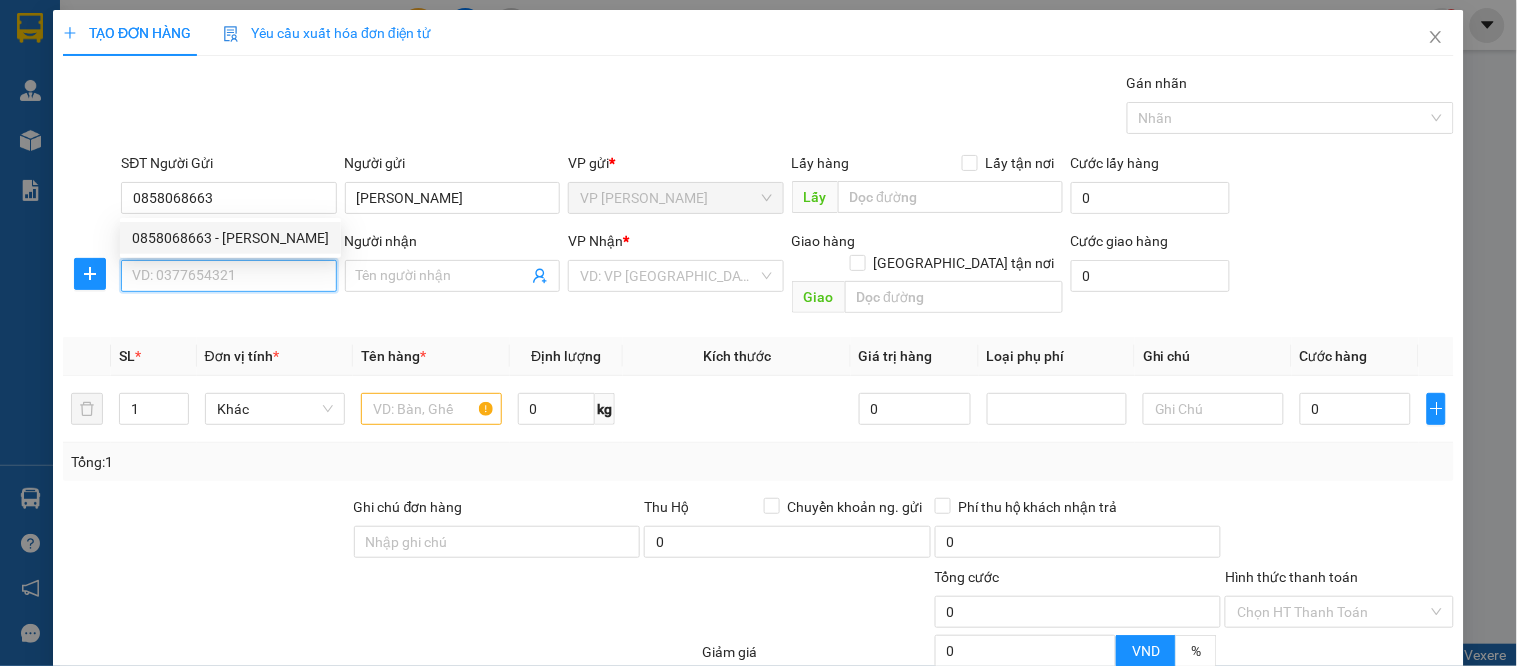 drag, startPoint x: 202, startPoint y: 277, endPoint x: 202, endPoint y: 288, distance: 11 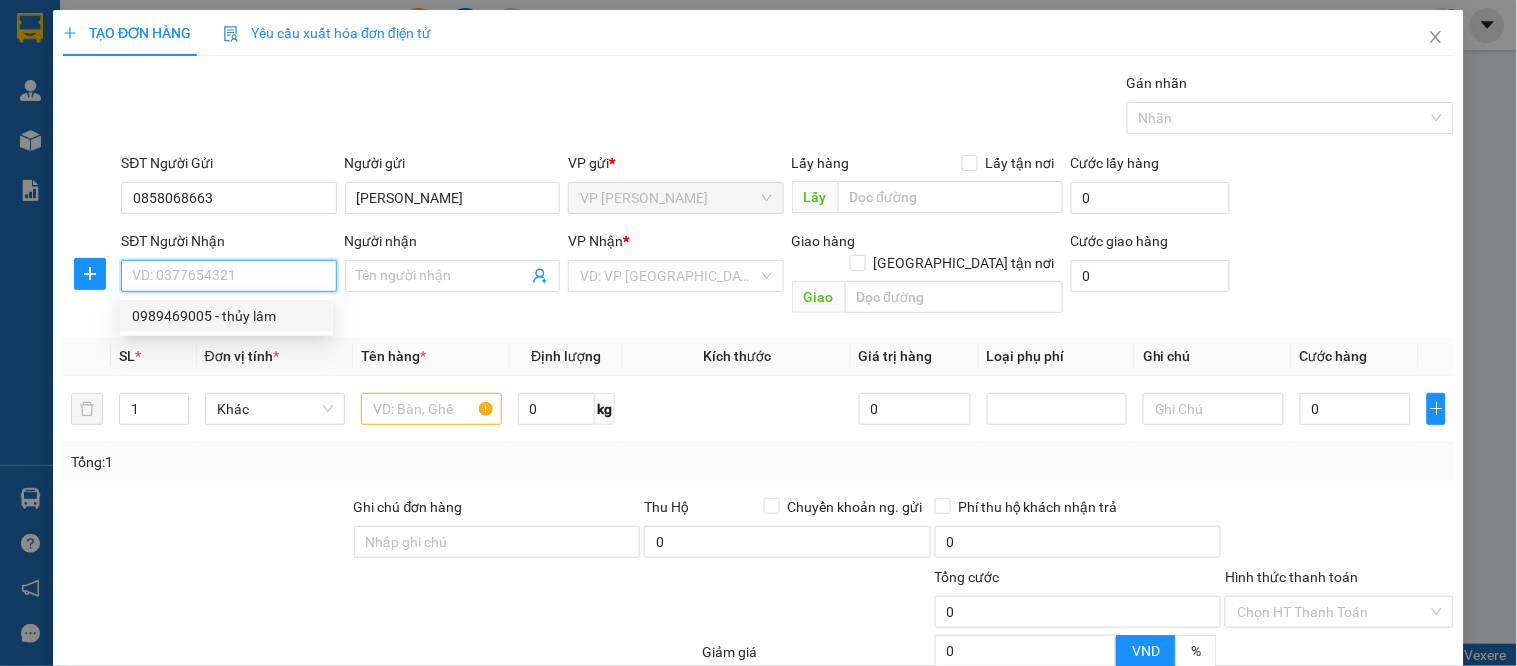drag, startPoint x: 227, startPoint y: 314, endPoint x: 314, endPoint y: 351, distance: 94.54099 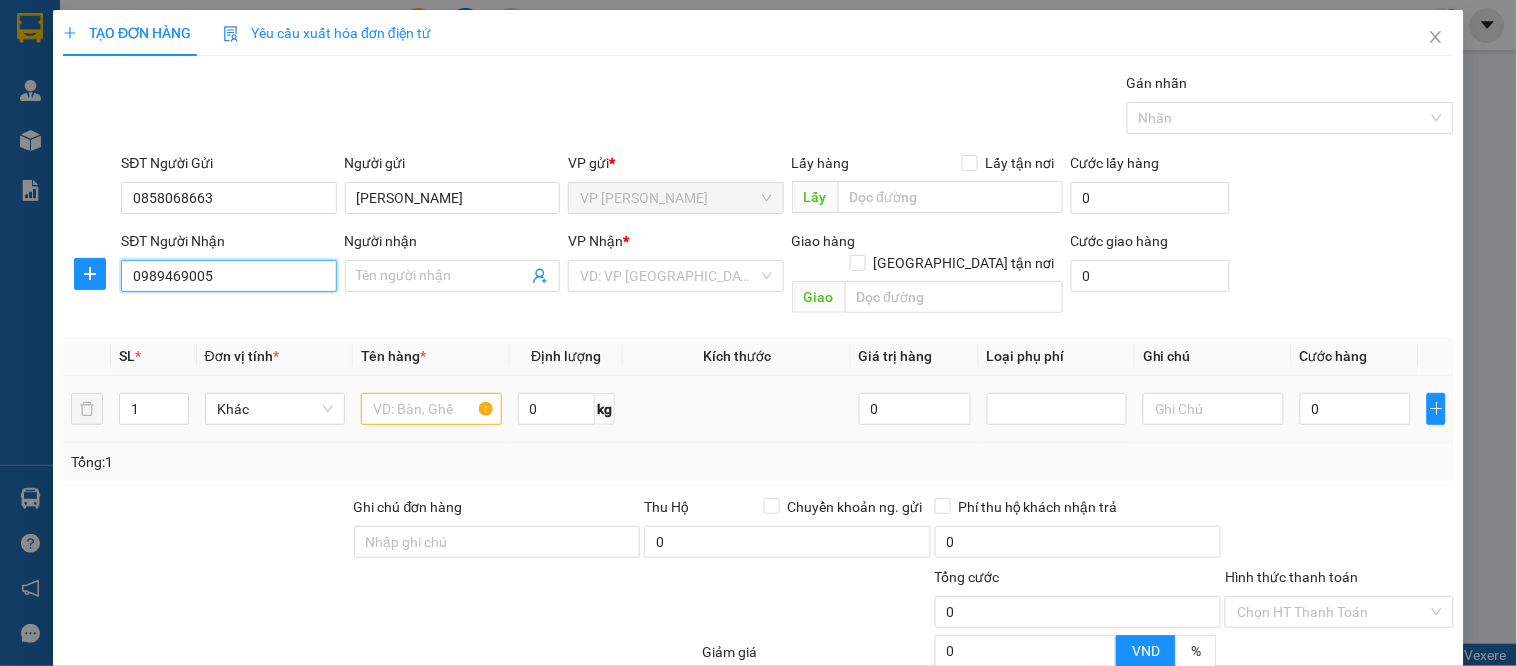 type on "thủy lâm" 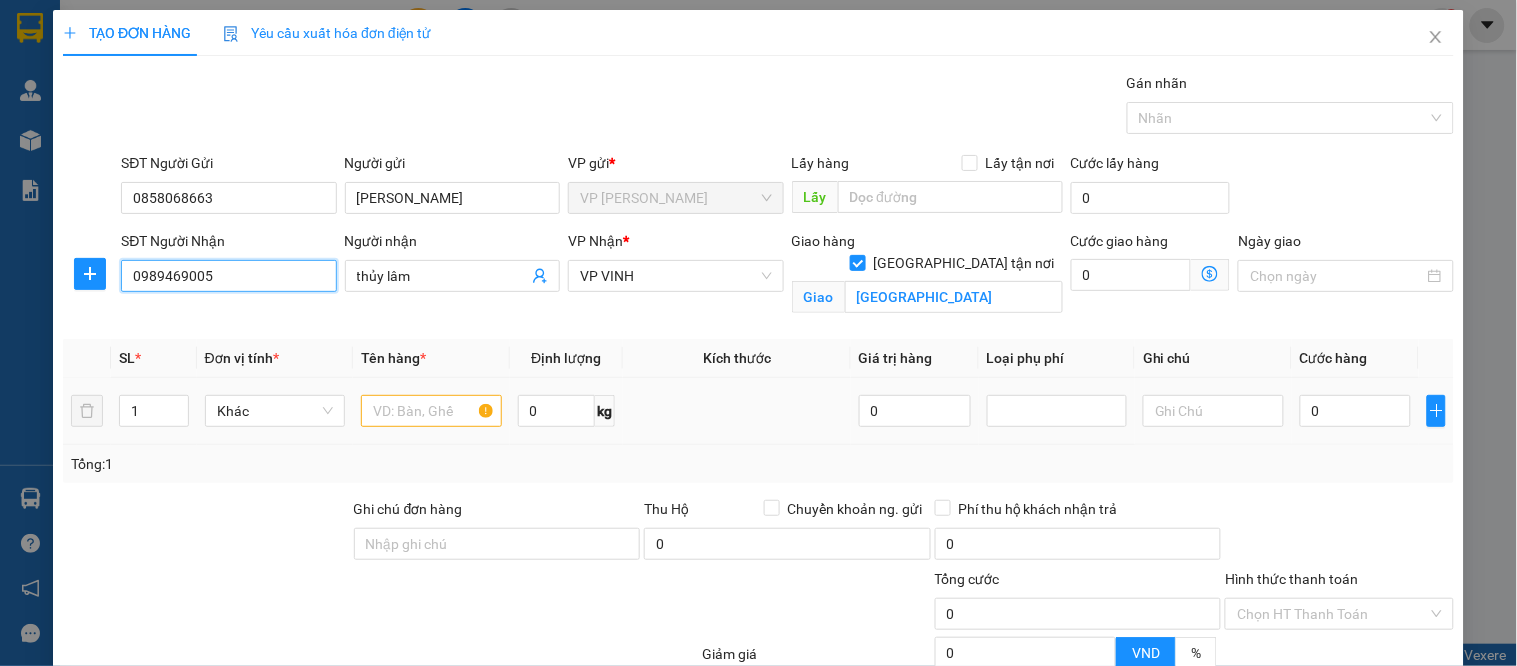 type on "10" 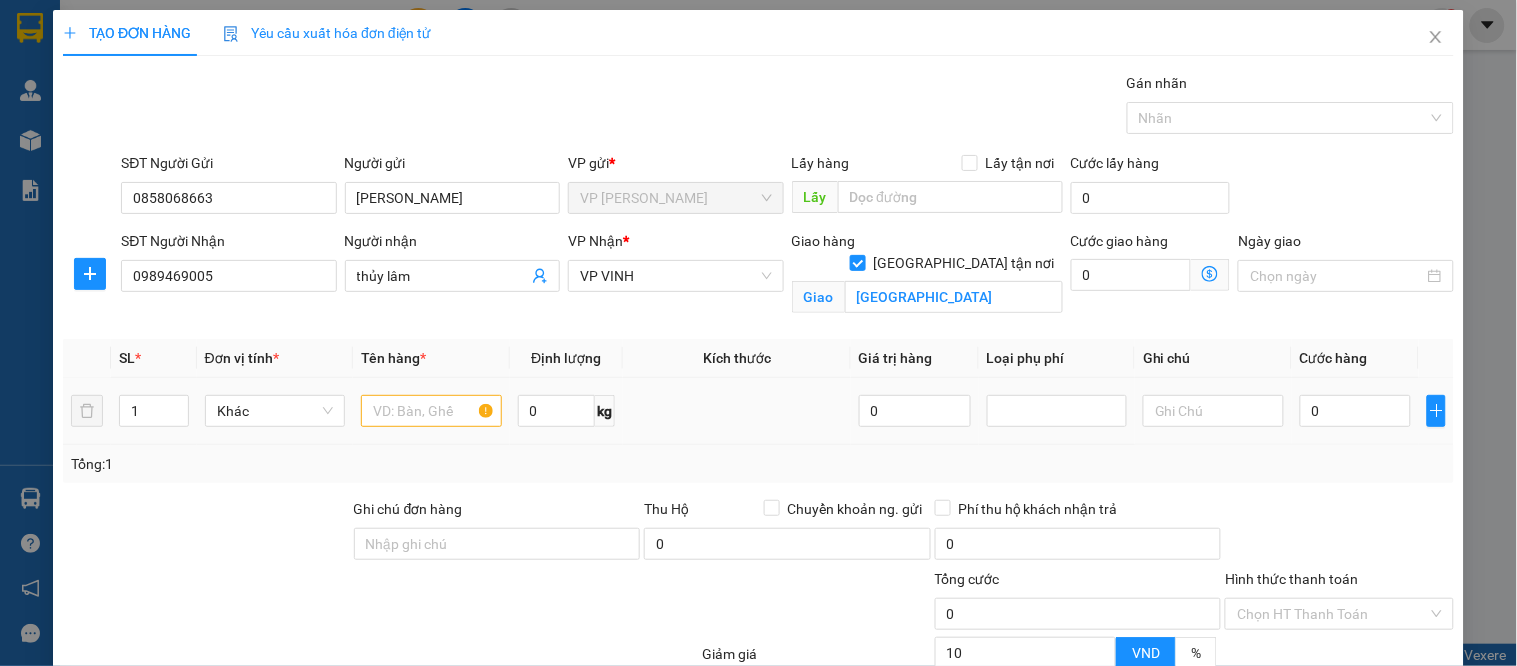 click on "1" at bounding box center (153, 411) 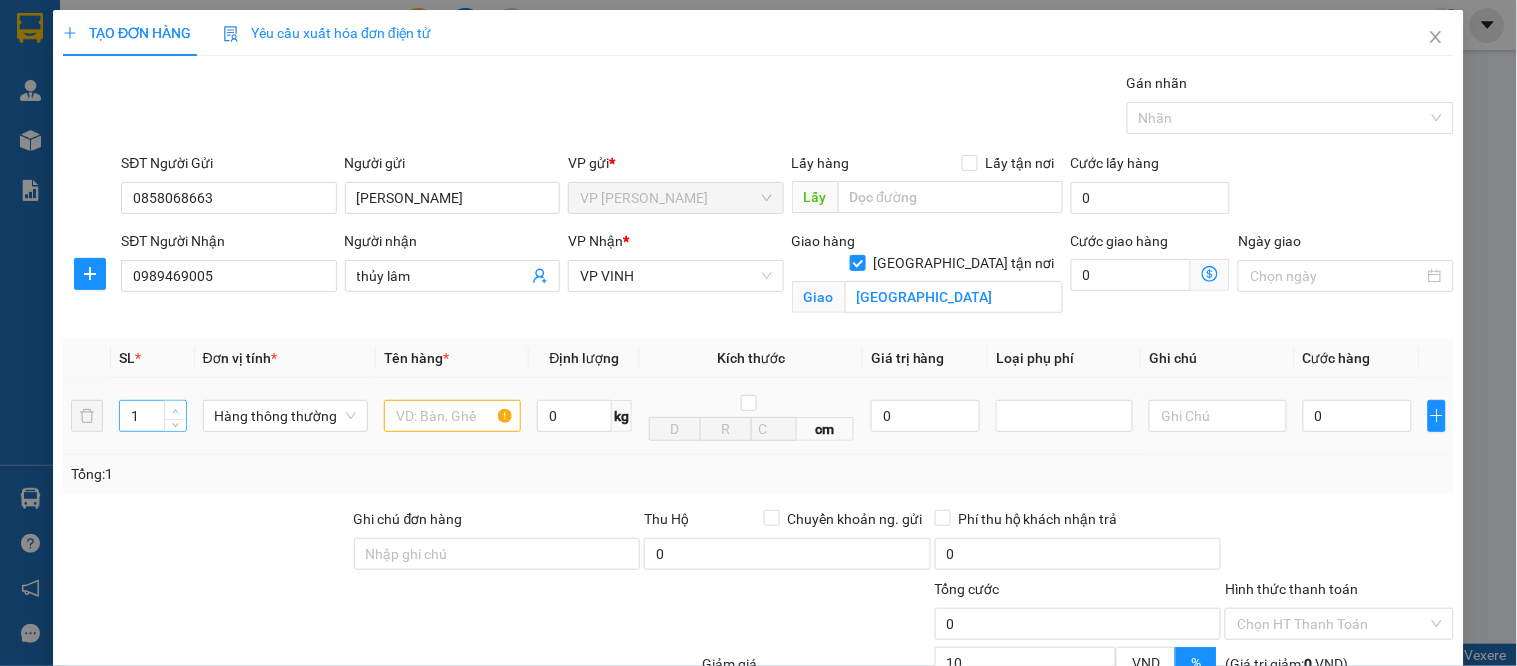 type on "2" 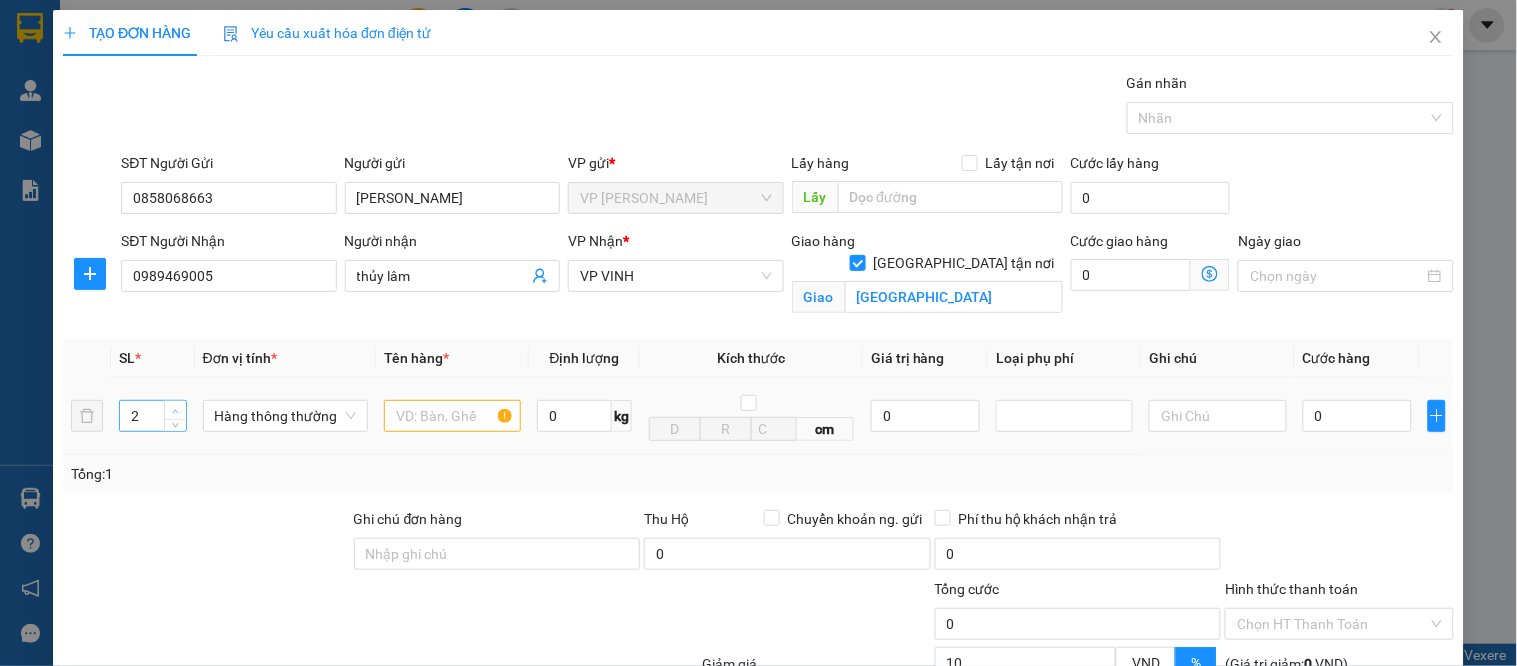 click at bounding box center [176, 411] 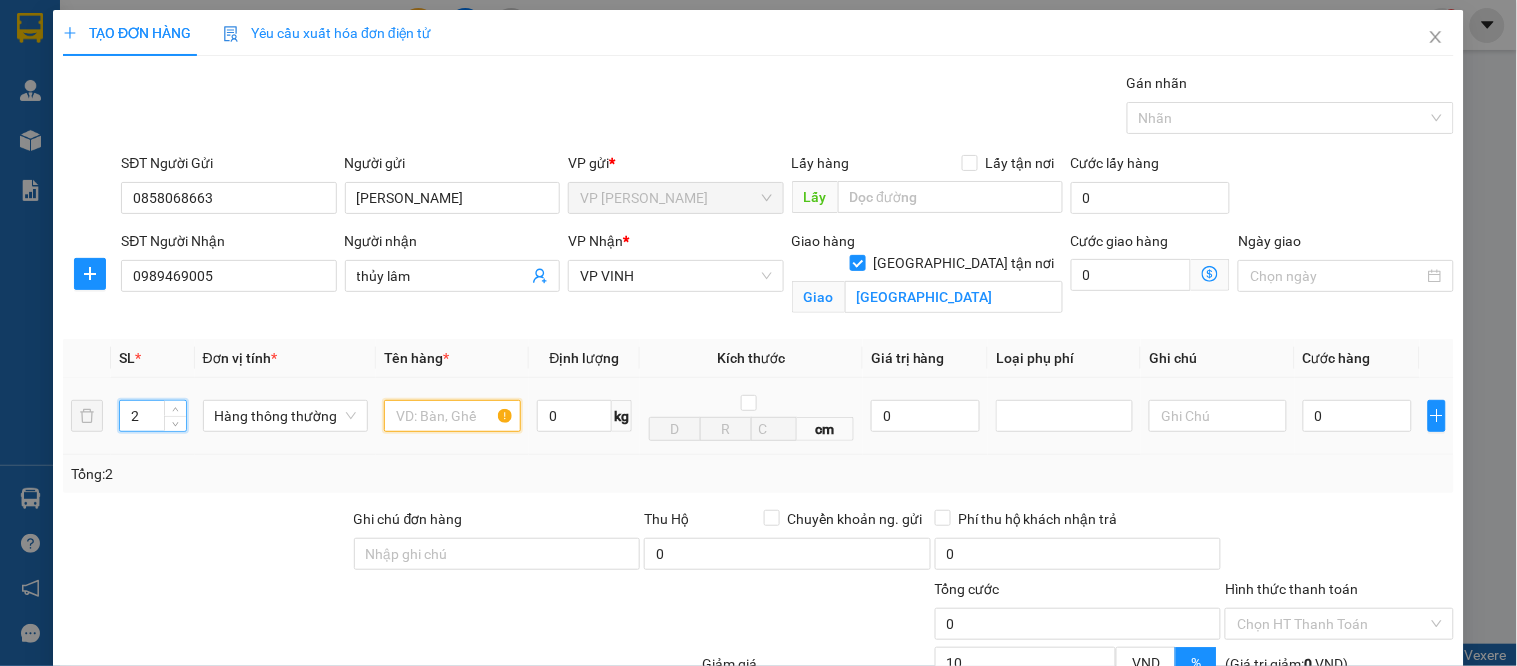 click at bounding box center (452, 416) 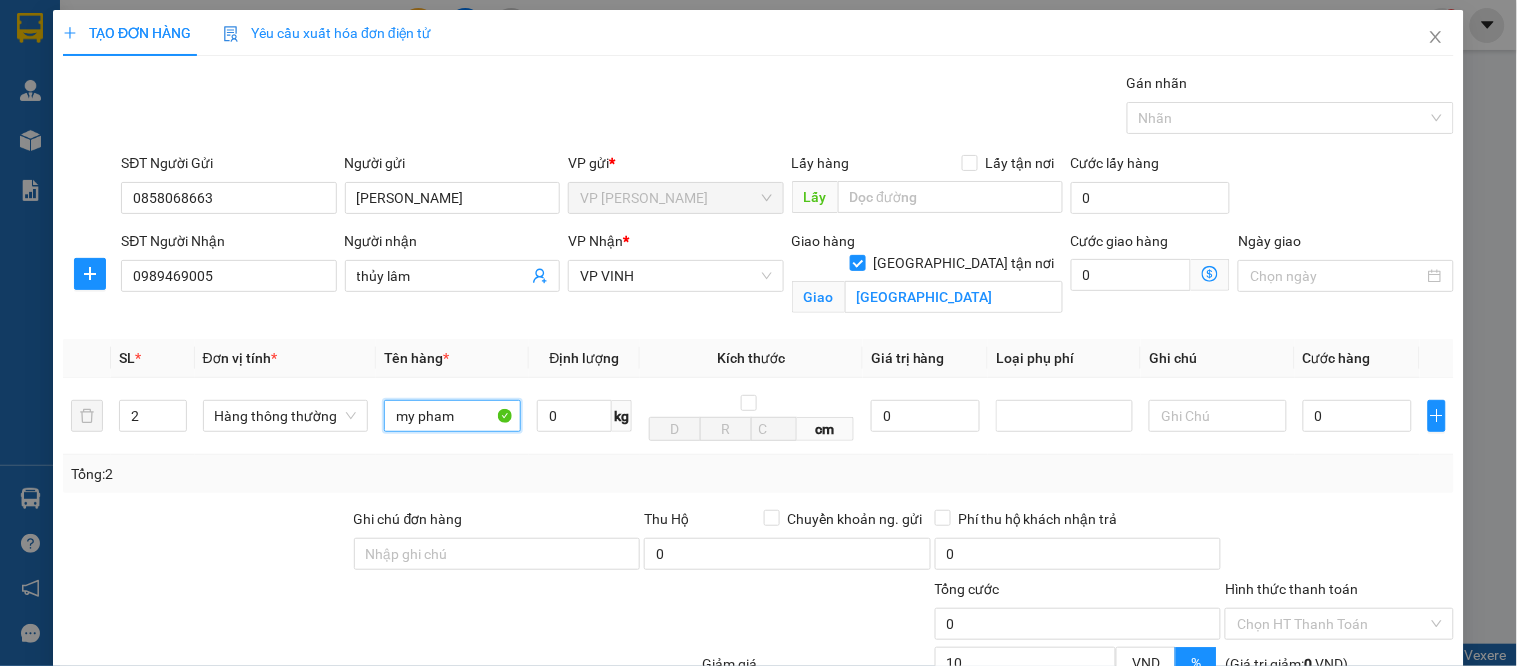 type on "my pham" 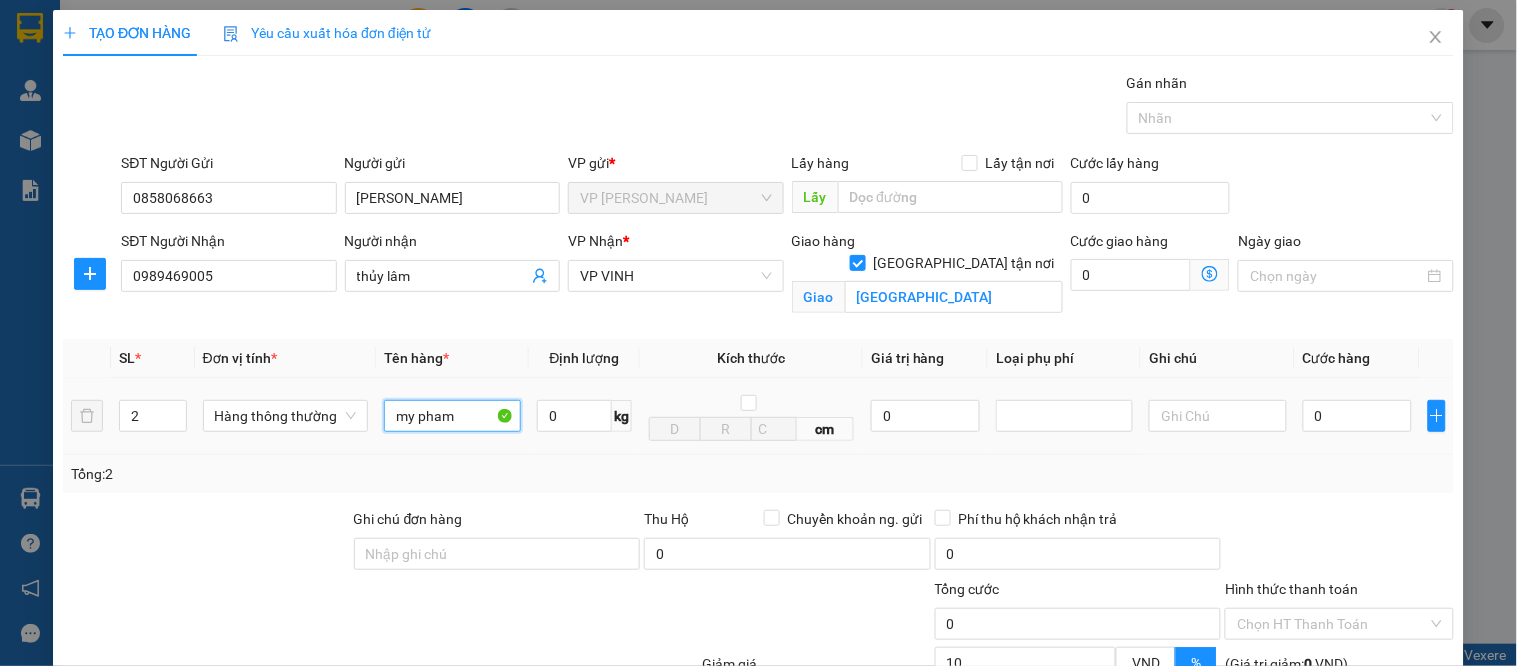 scroll, scrollTop: 210, scrollLeft: 0, axis: vertical 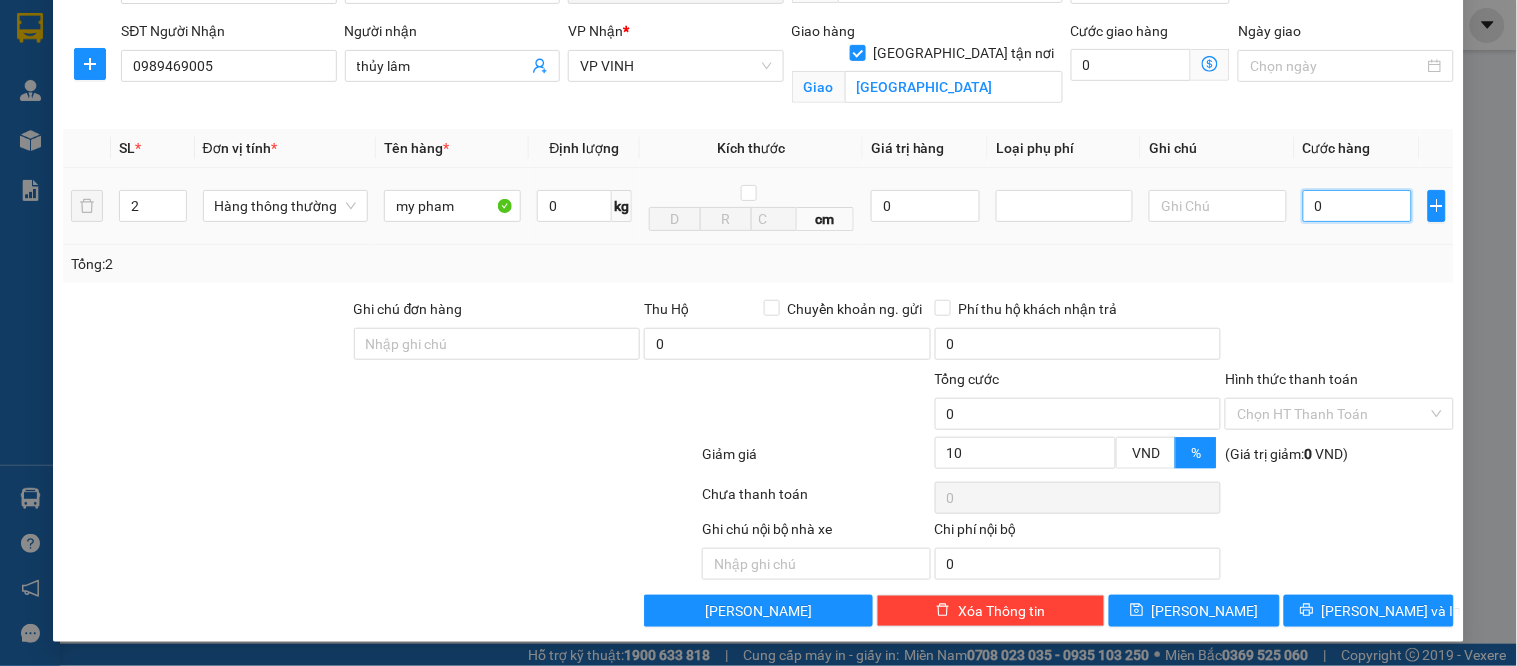 click on "0" at bounding box center (1357, 206) 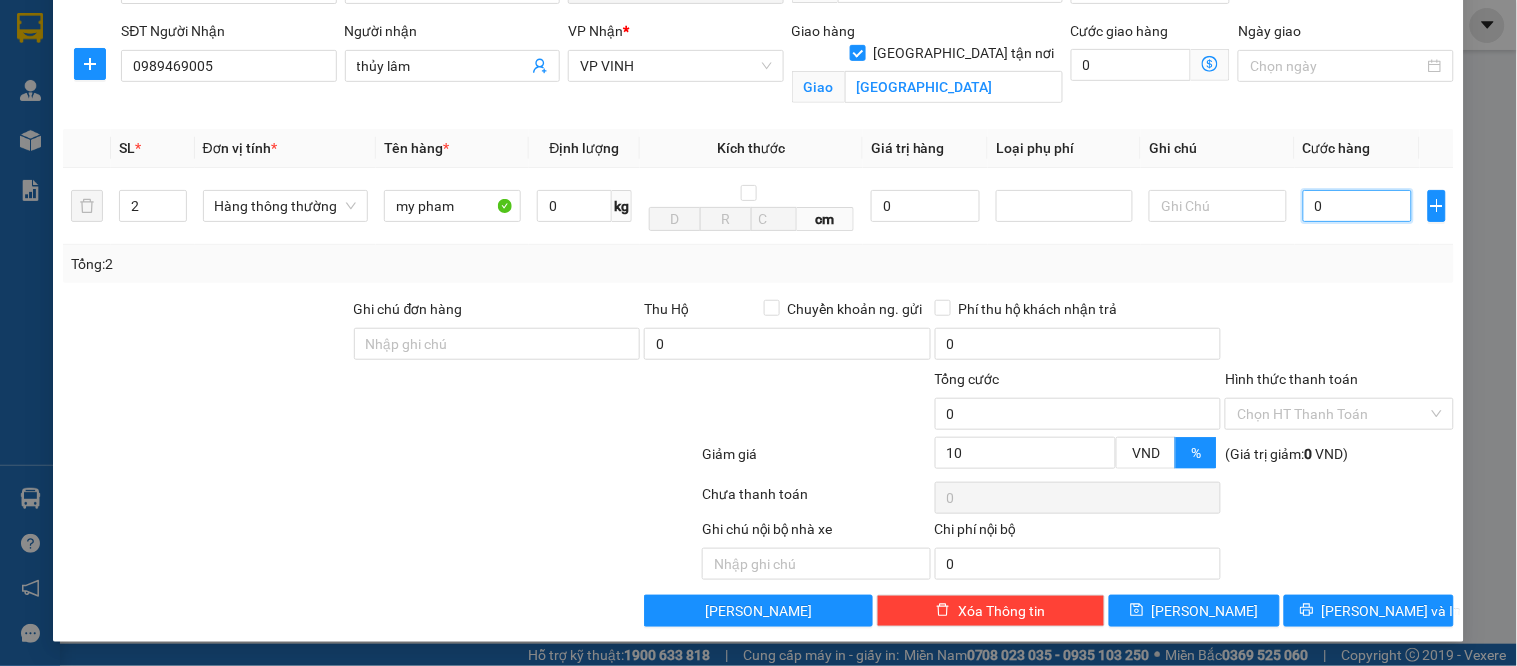 type on "1" 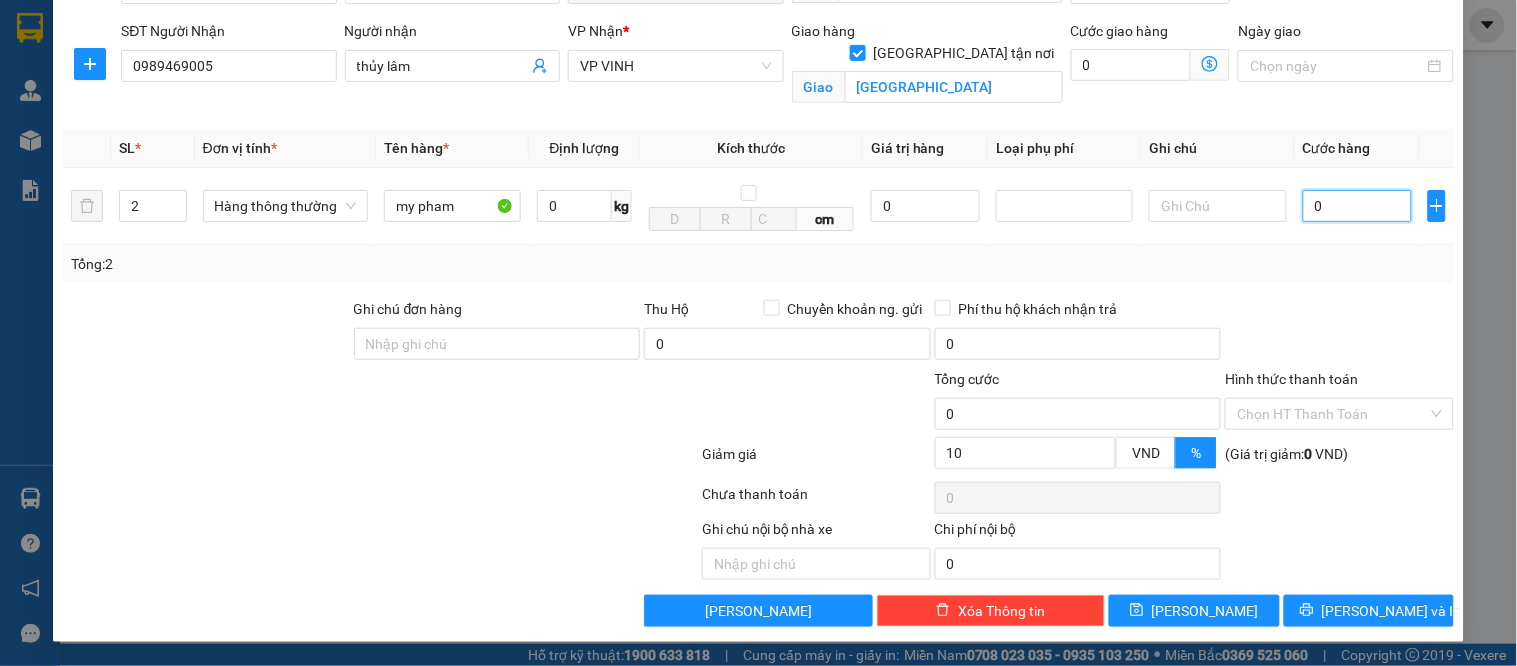 type on "1" 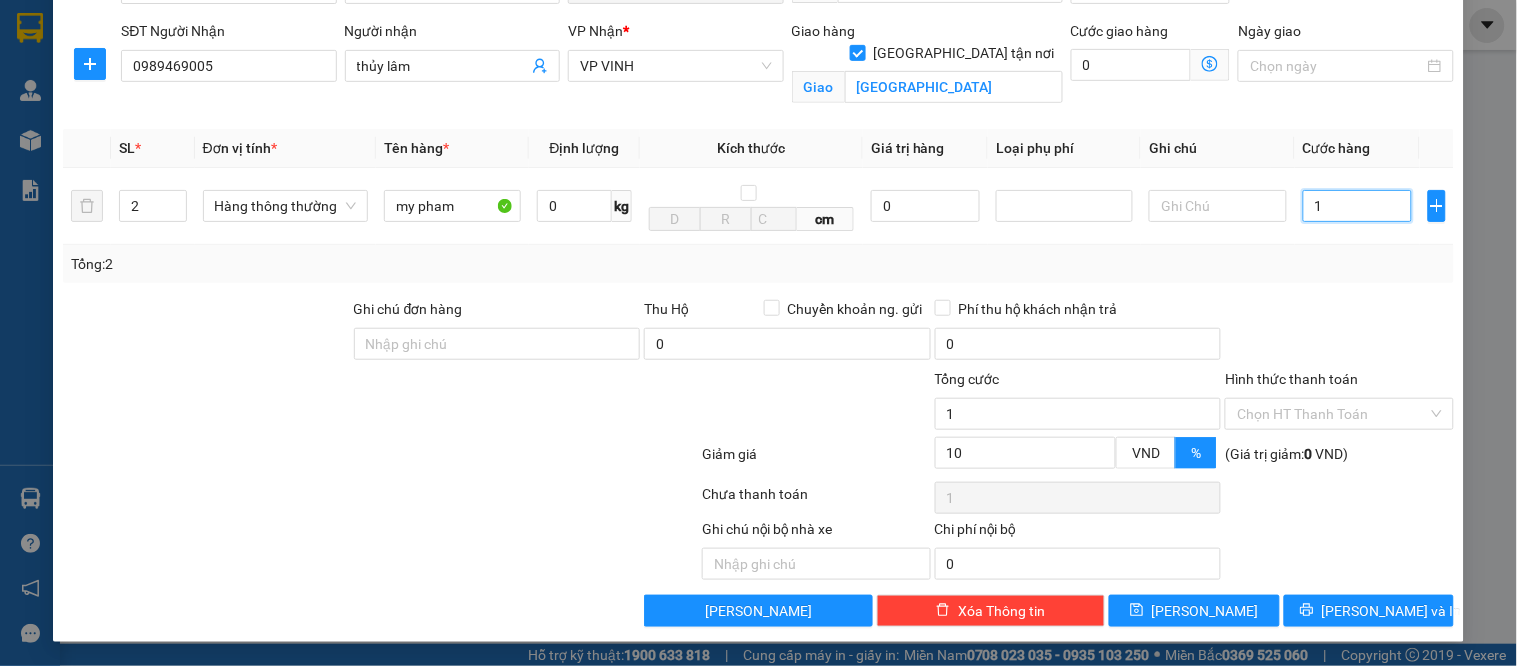 type on "13" 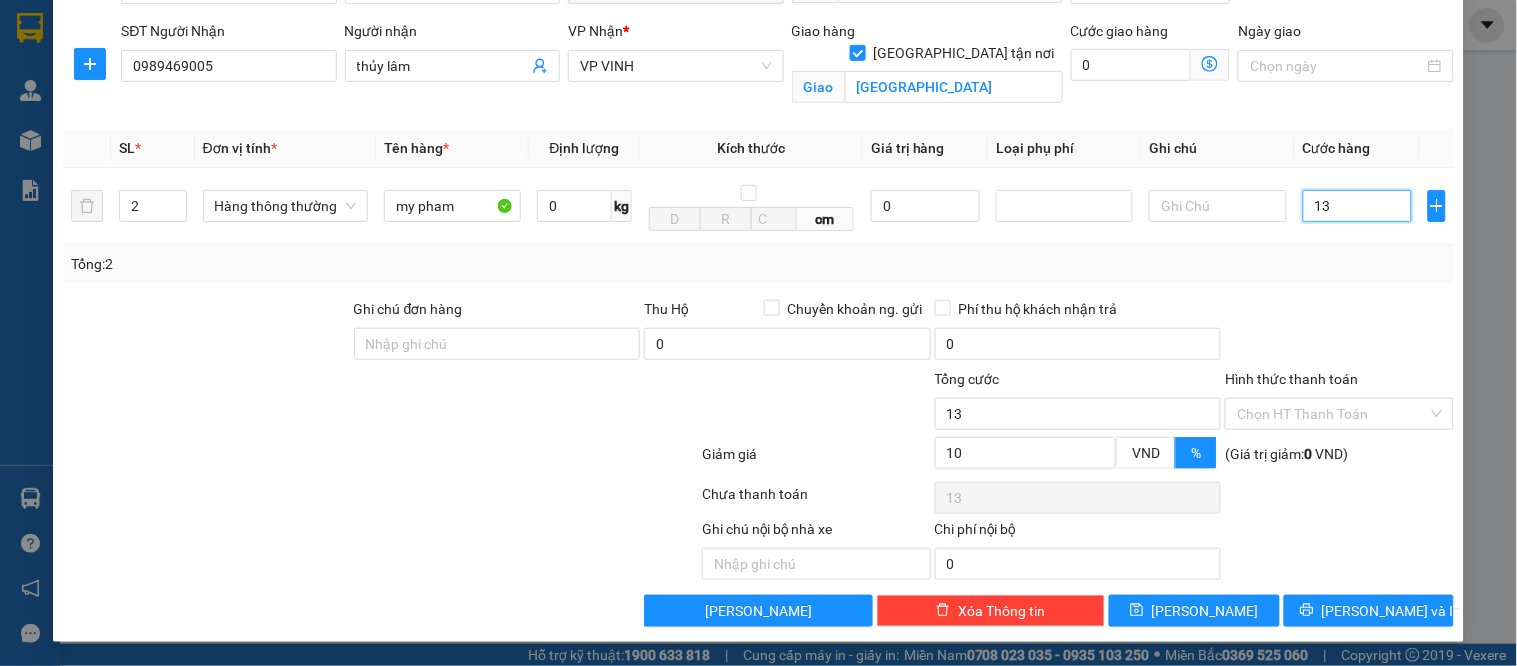 type on "130" 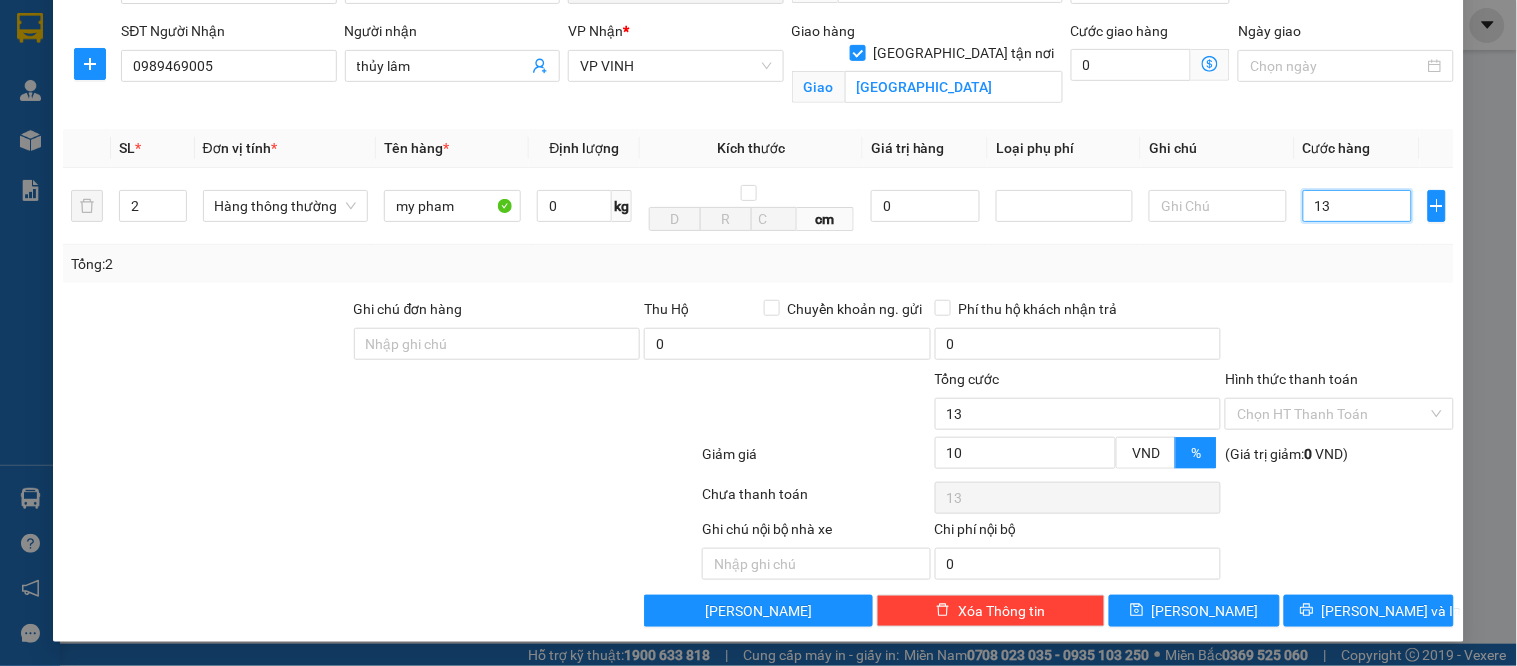 type on "130" 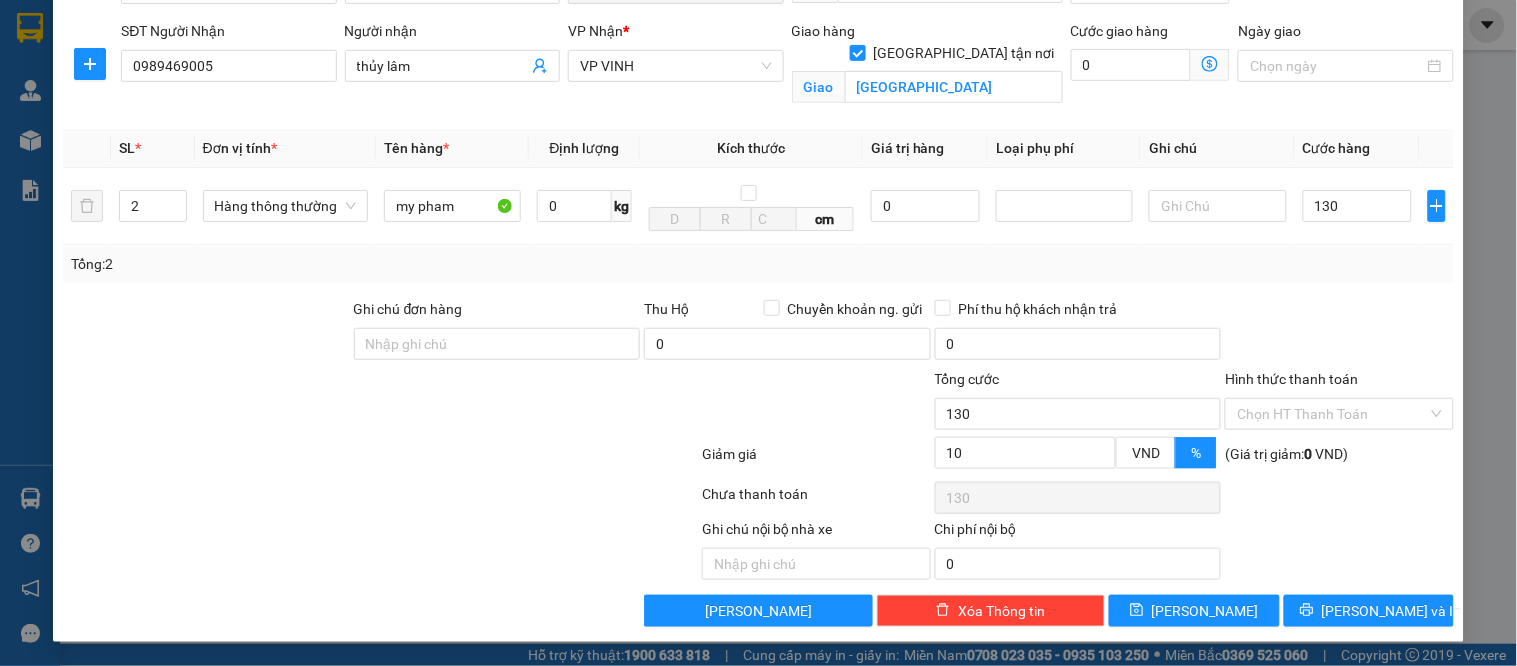 type on "130.000" 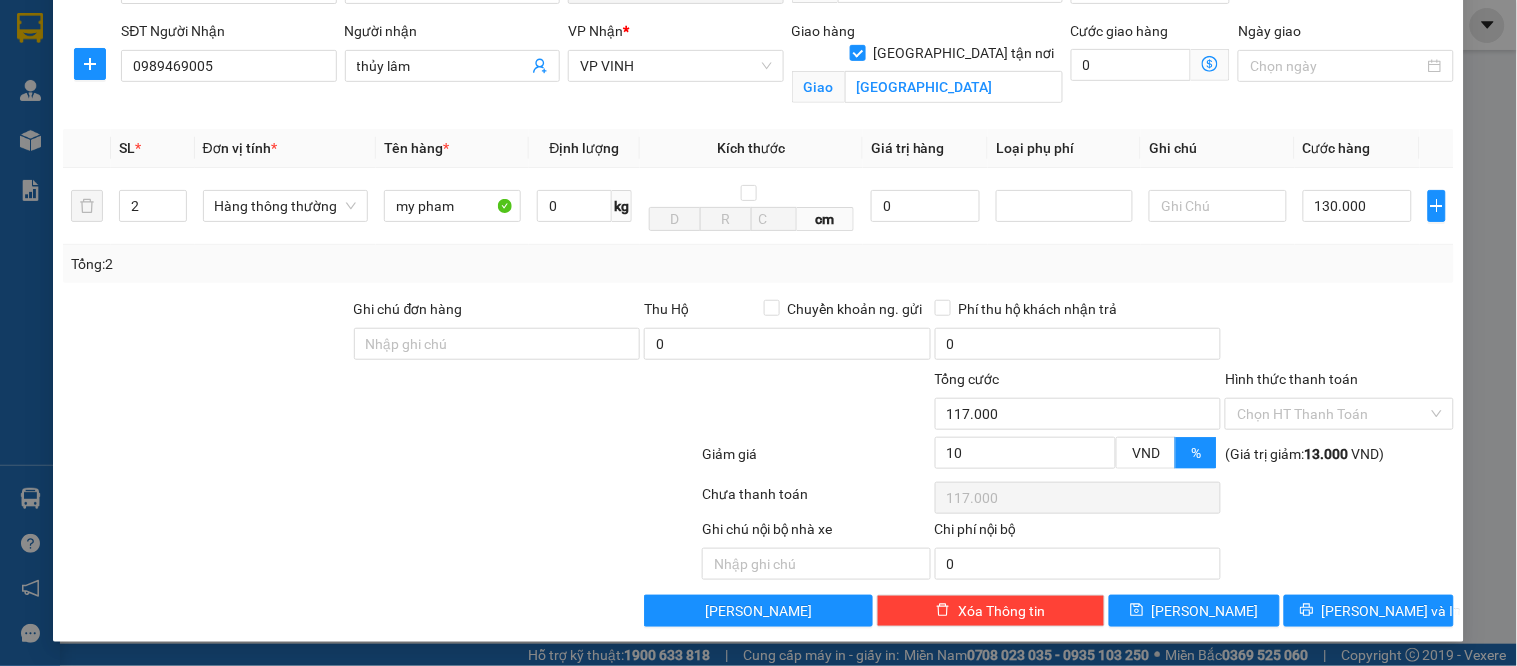 click on "Tổng:  2" at bounding box center (758, 264) 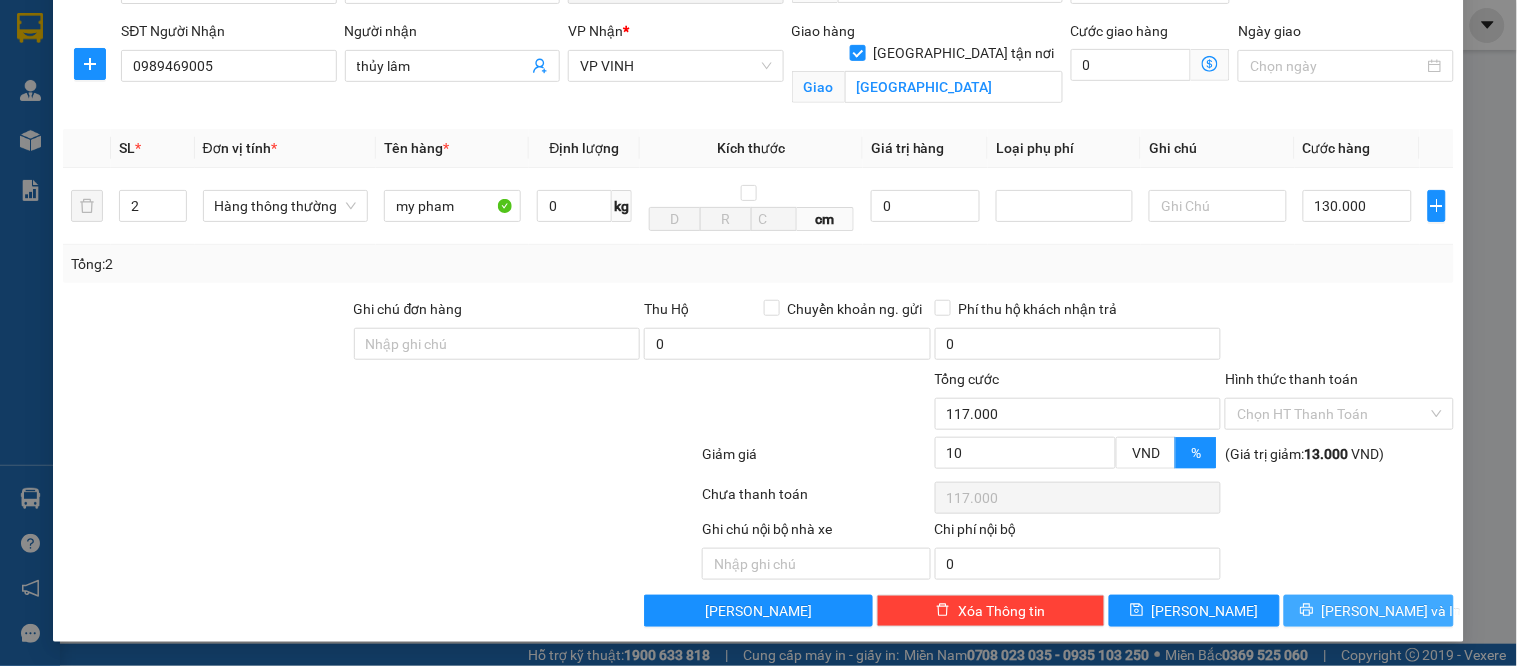 click on "[PERSON_NAME] và In" at bounding box center [1369, 611] 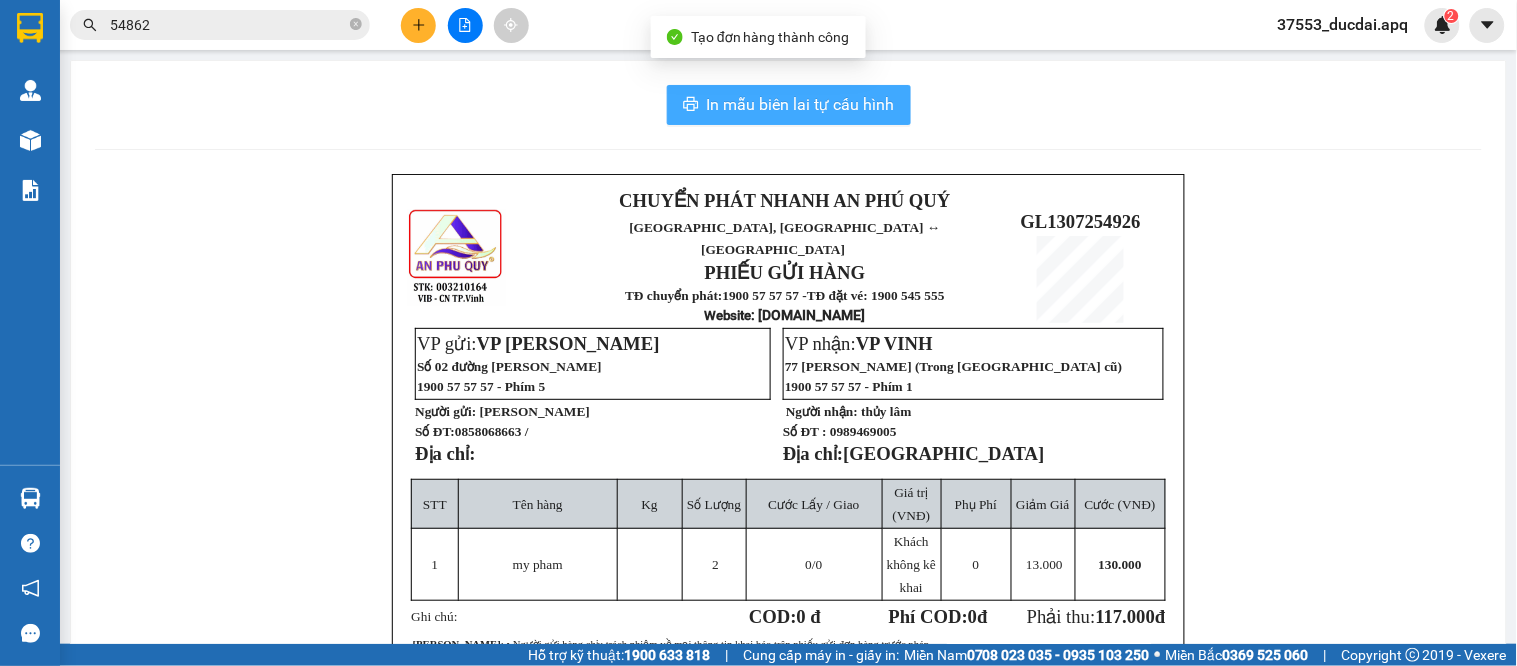 click on "In mẫu biên lai tự cấu hình" at bounding box center (801, 104) 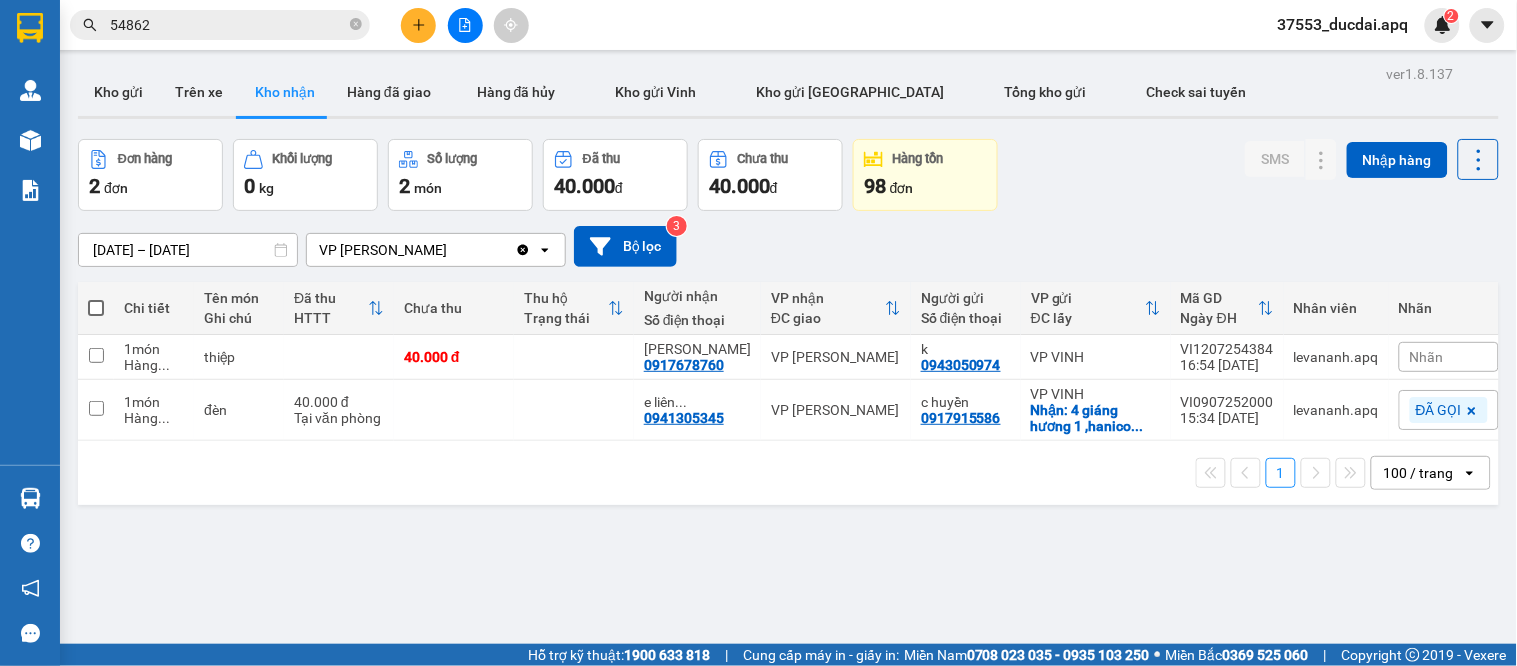 click on "[DATE] – [DATE] Press the down arrow key to interact with the calendar and select a date. Press the escape button to close the calendar. Selected date range is from [DATE] to [DATE]. VP GIA LÂM Clear value open Bộ lọc 3" at bounding box center [788, 246] 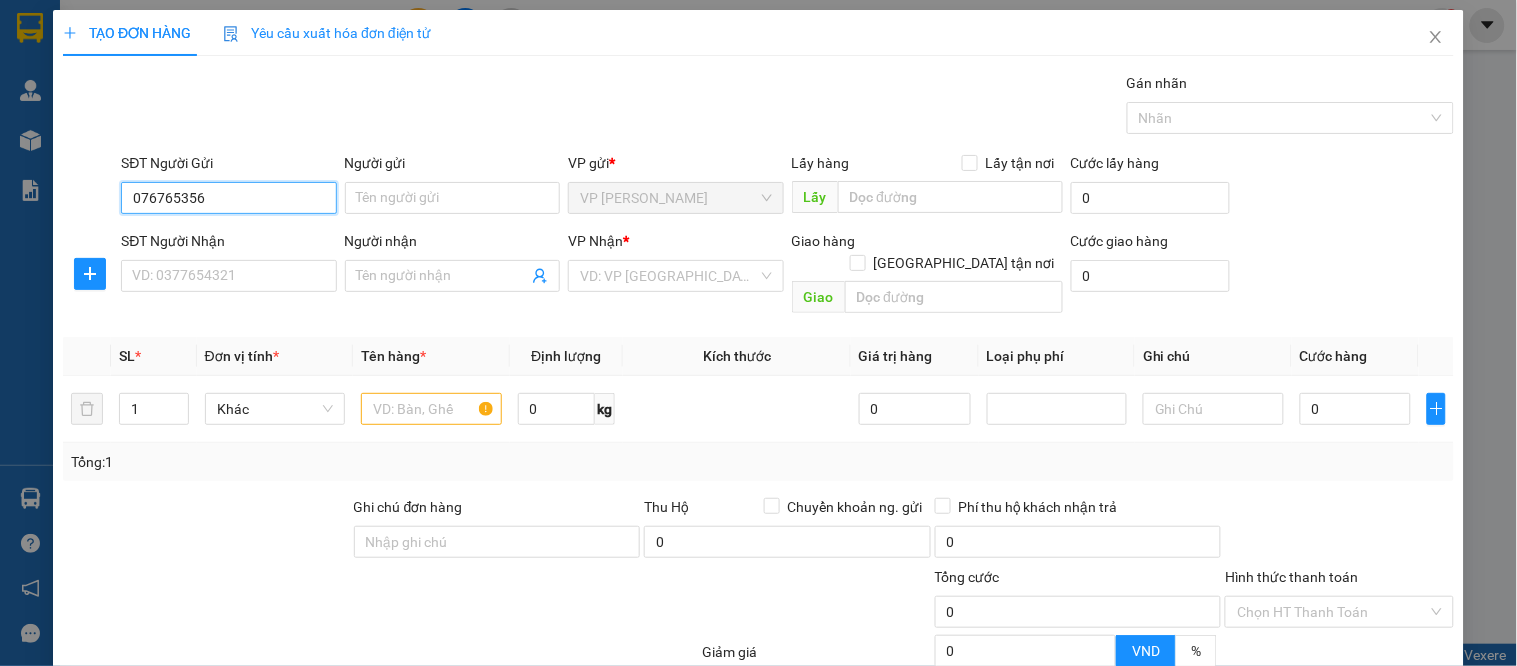 type on "0767653569" 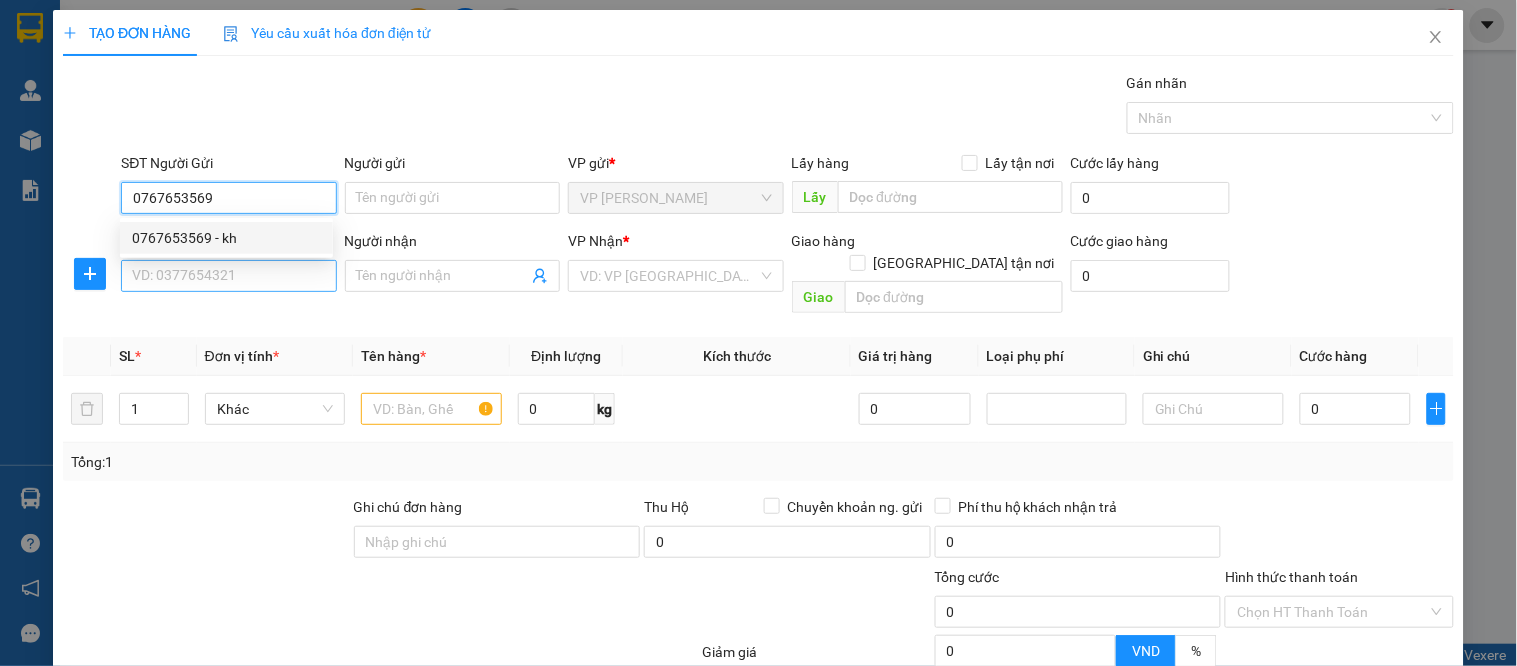 drag, startPoint x: 211, startPoint y: 238, endPoint x: 205, endPoint y: 283, distance: 45.39824 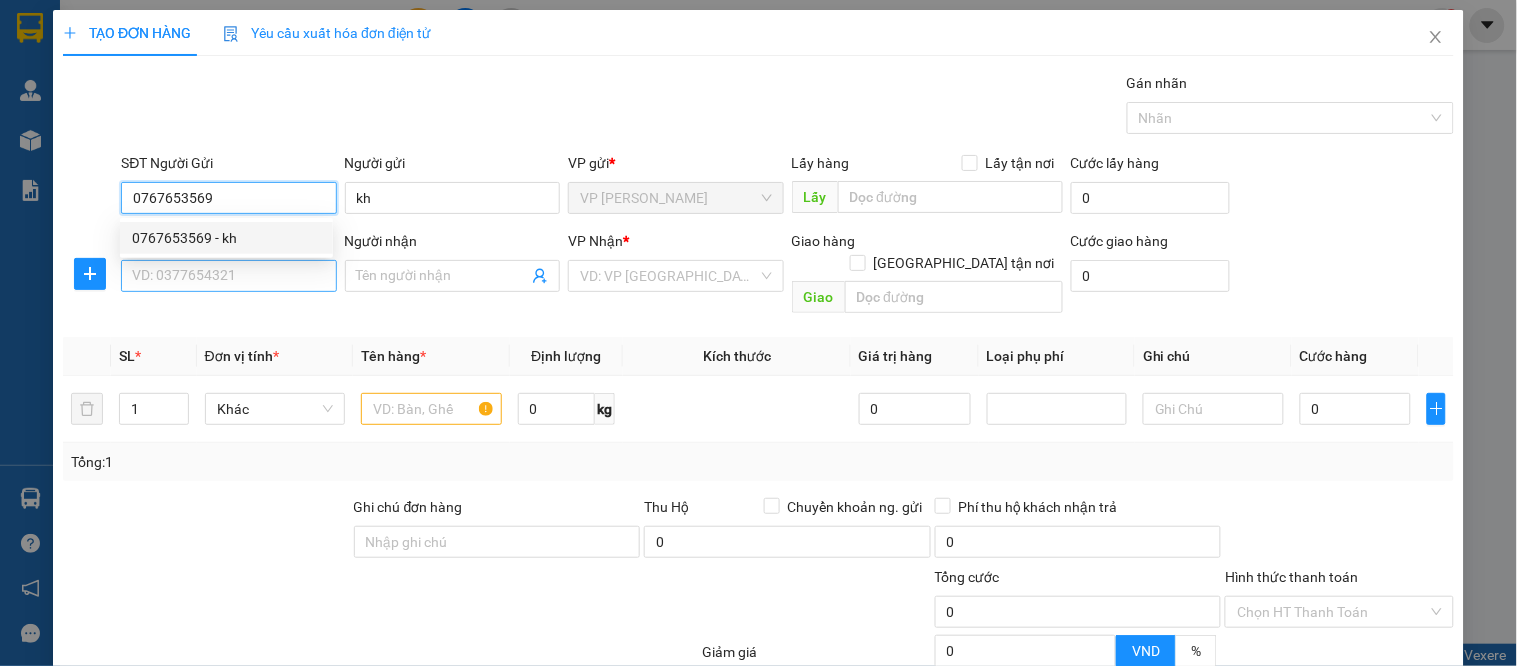 type on "0767653569" 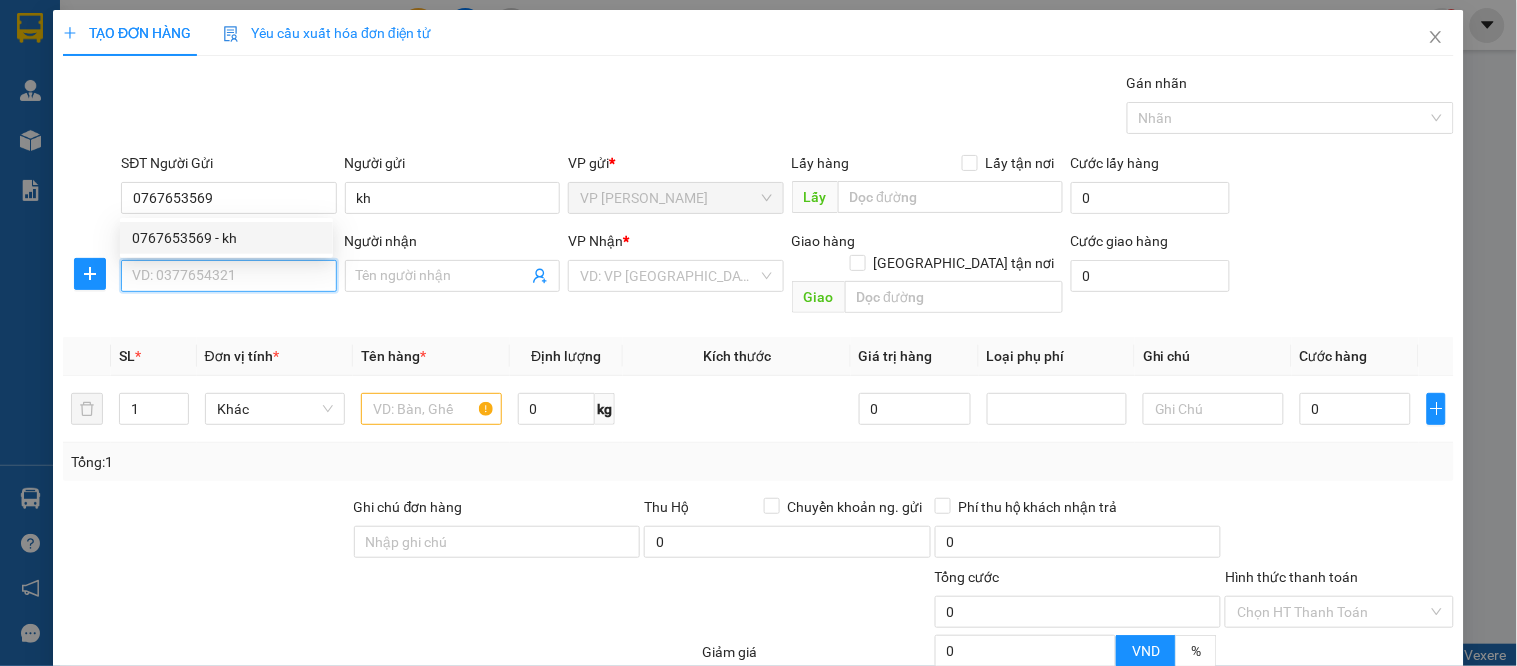 click on "SĐT Người Nhận" at bounding box center (228, 276) 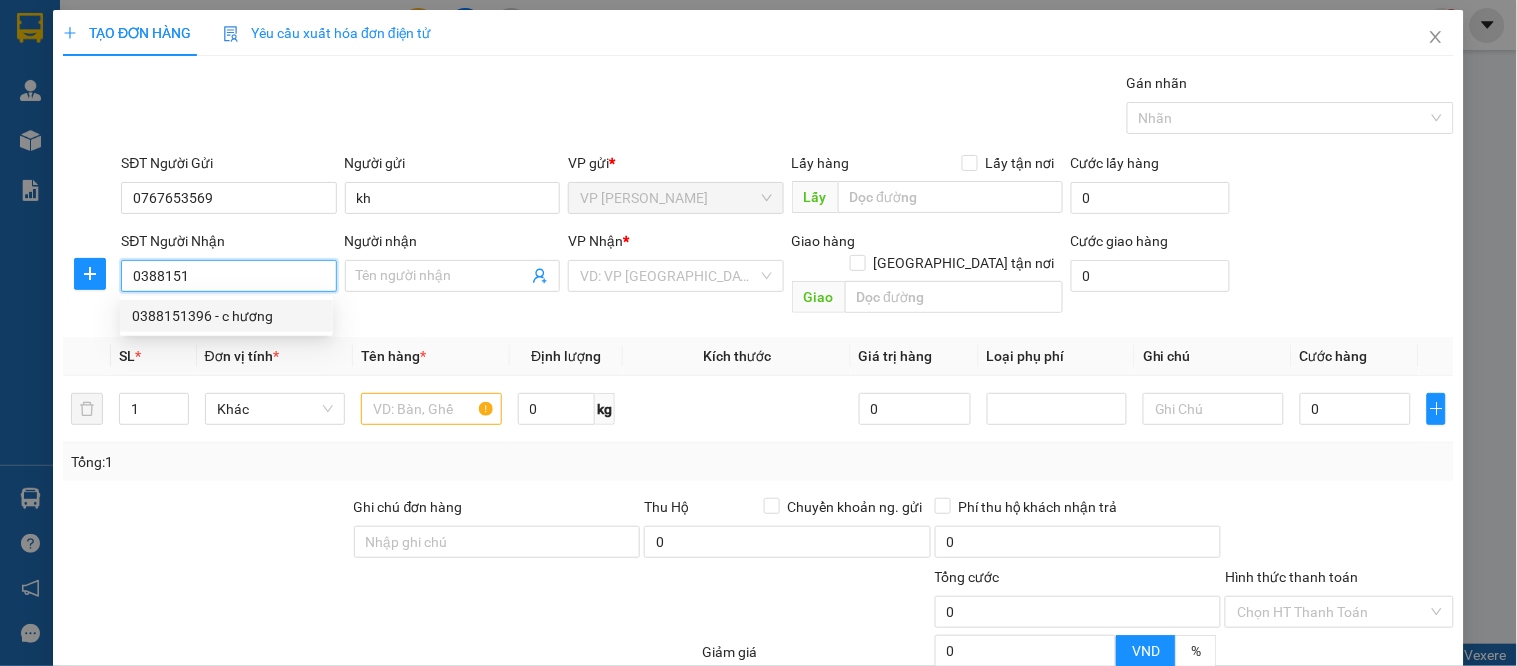 click on "0388151396 - c hương" at bounding box center (226, 316) 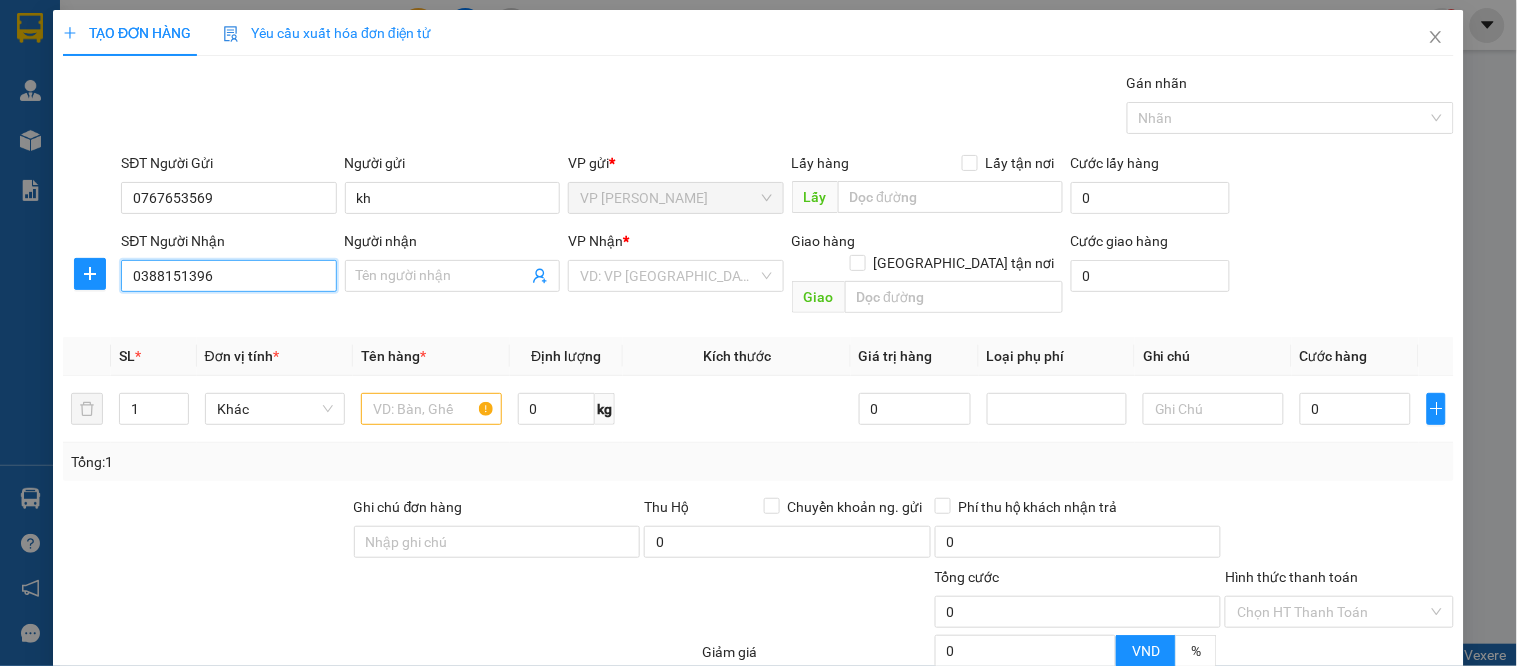 type on "c hương" 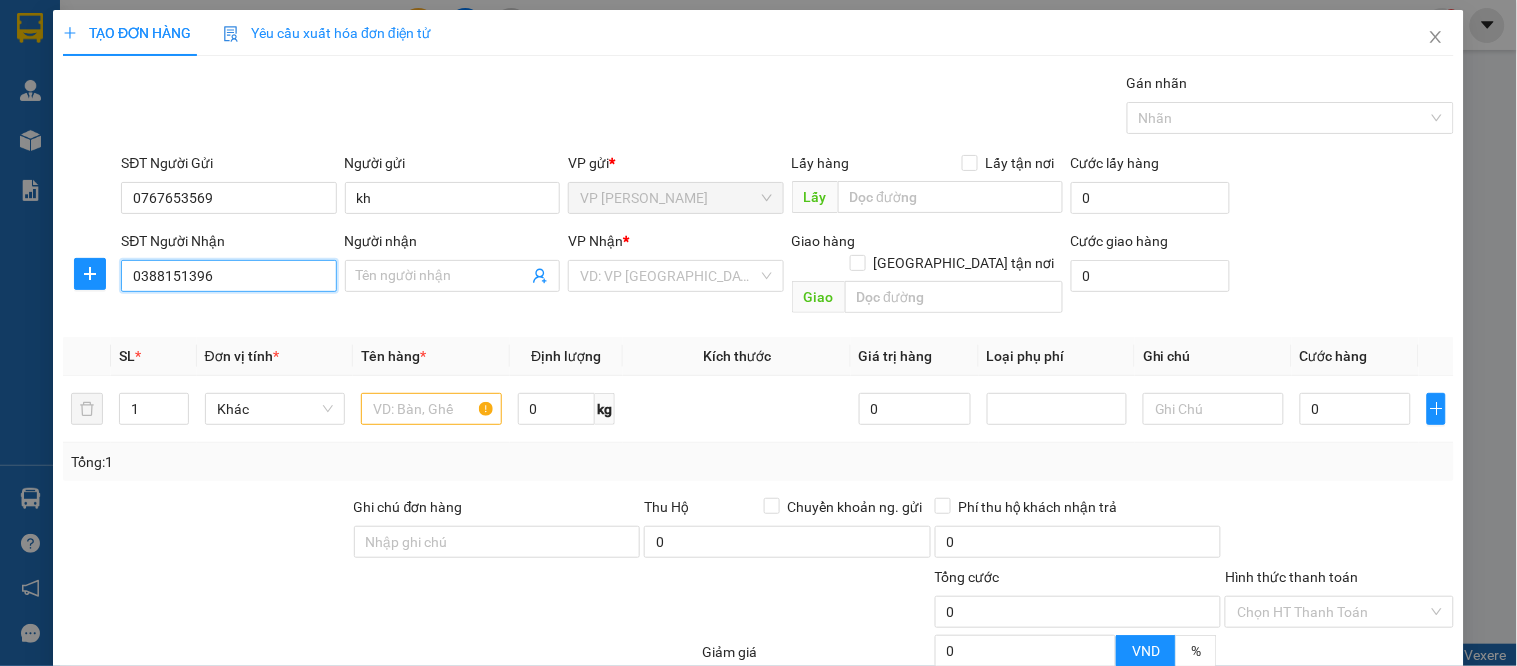 checkbox on "true" 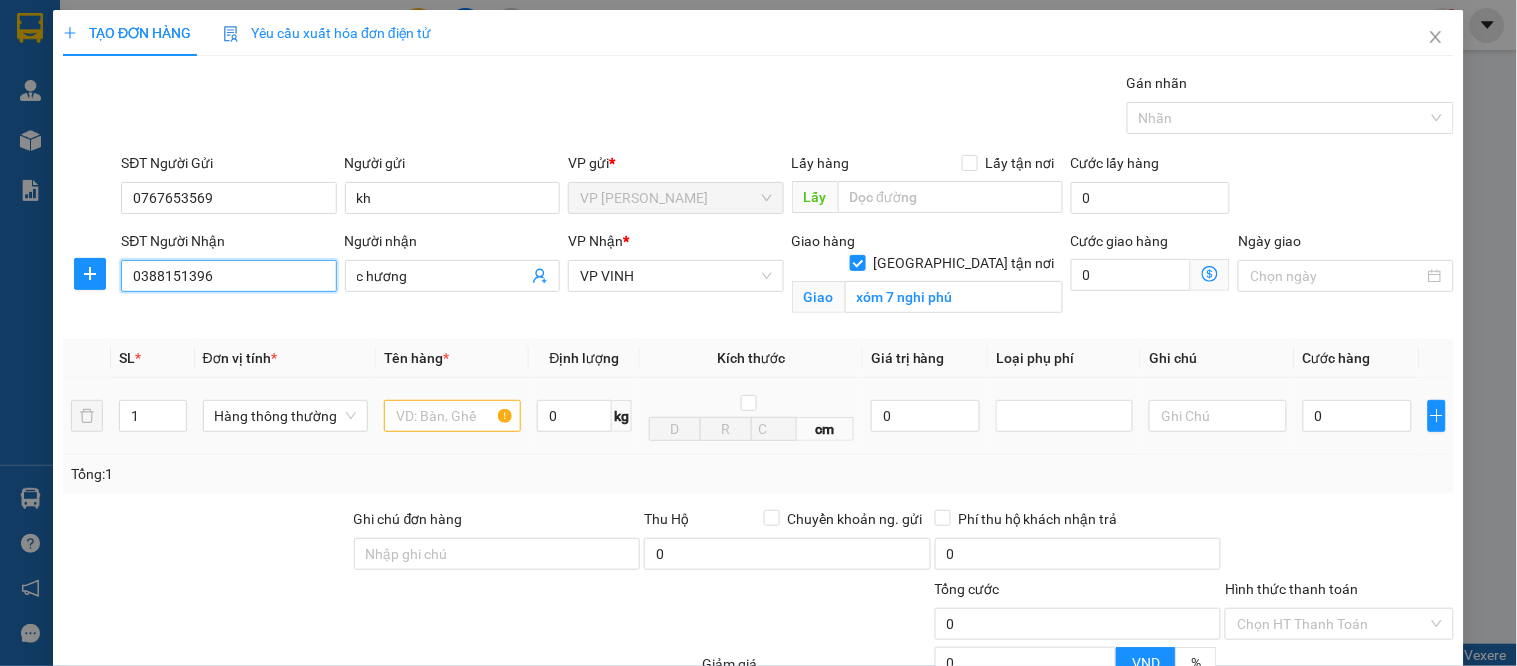 type on "0388151396" 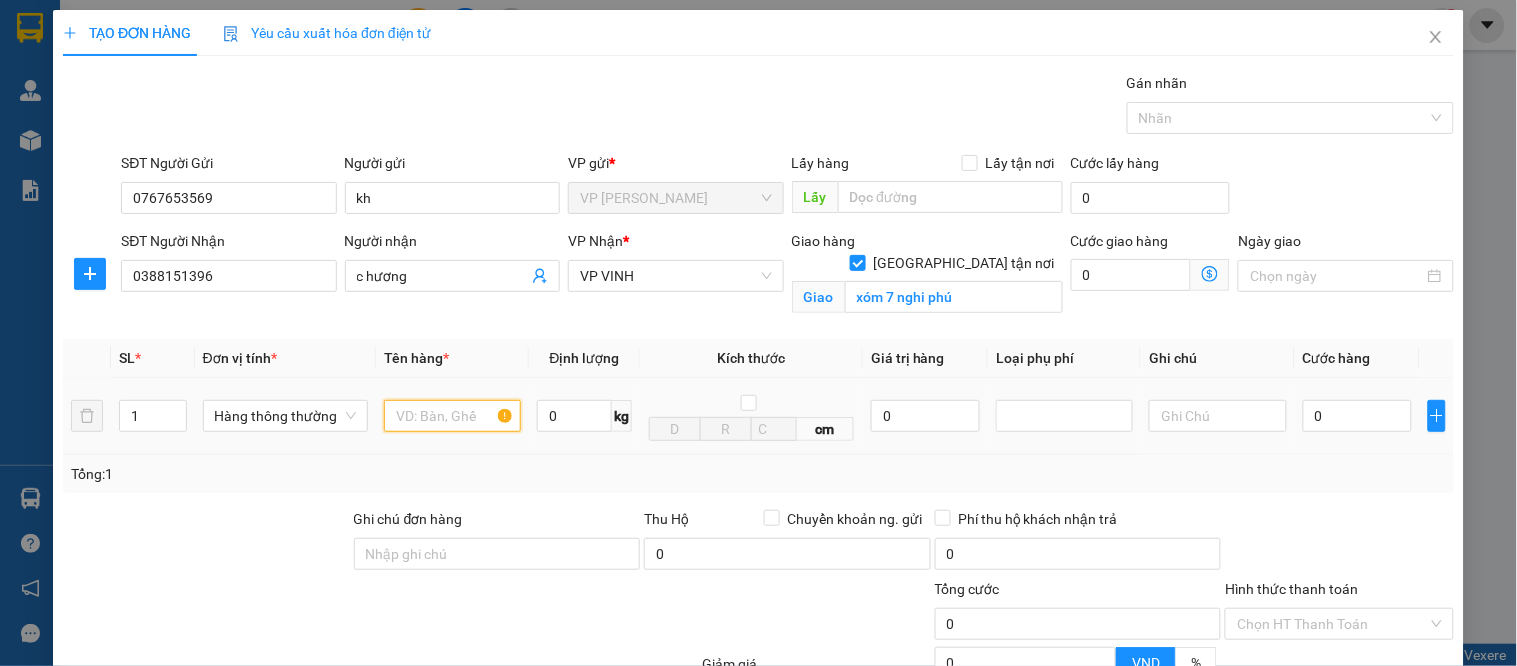 click at bounding box center [452, 416] 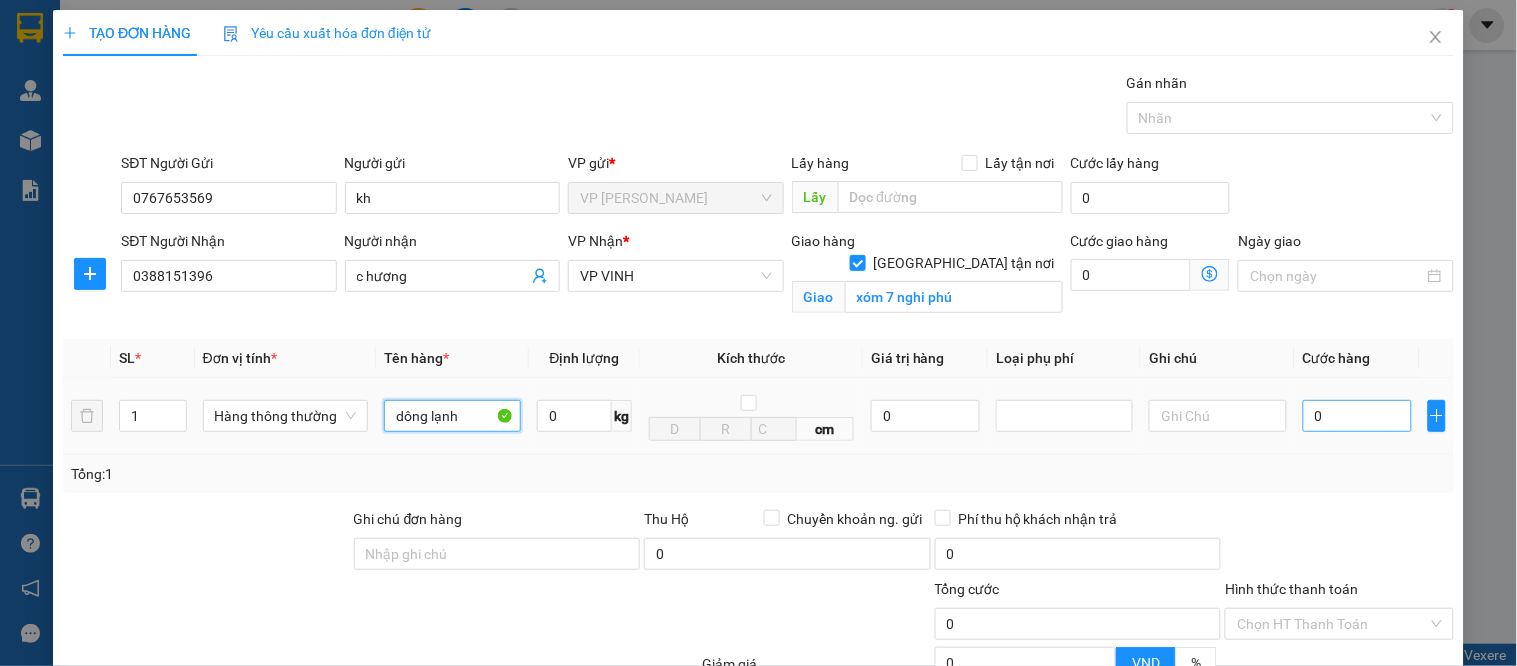 type on "dông lạnh" 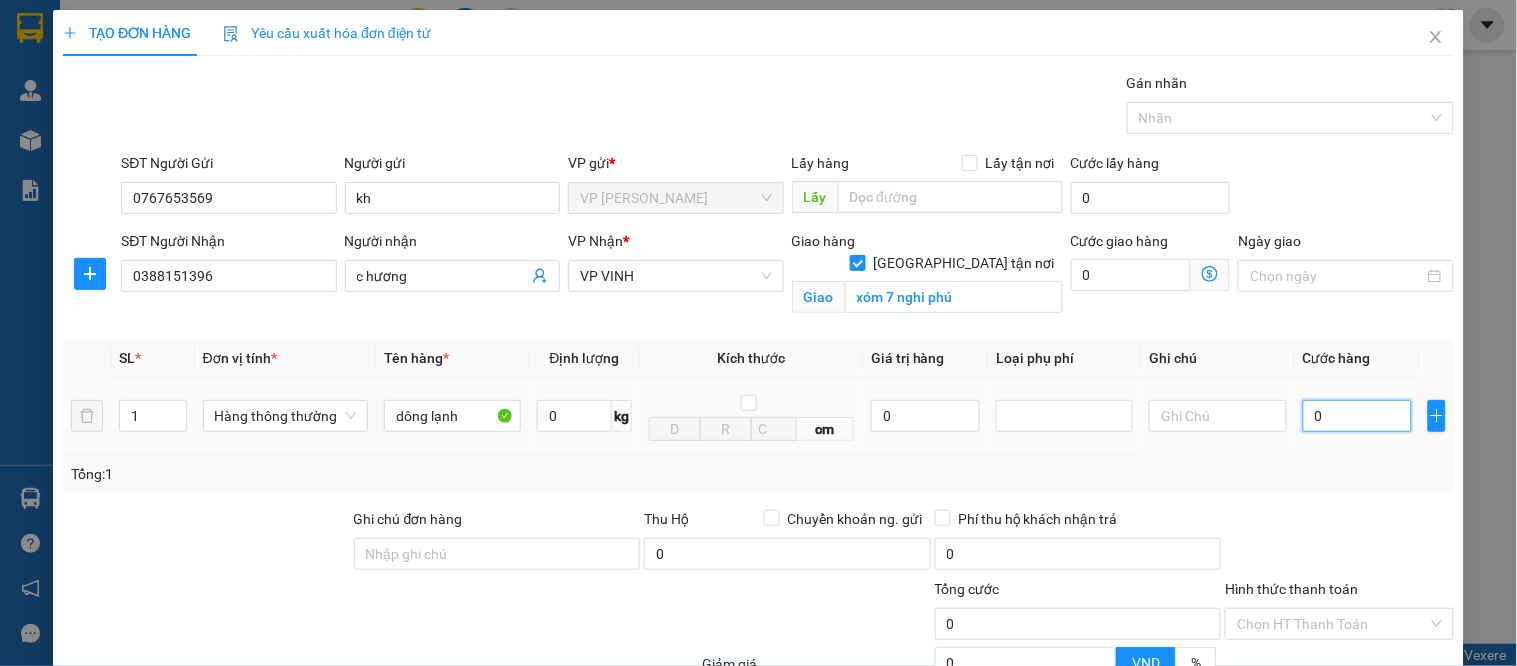 click on "0" at bounding box center [1357, 416] 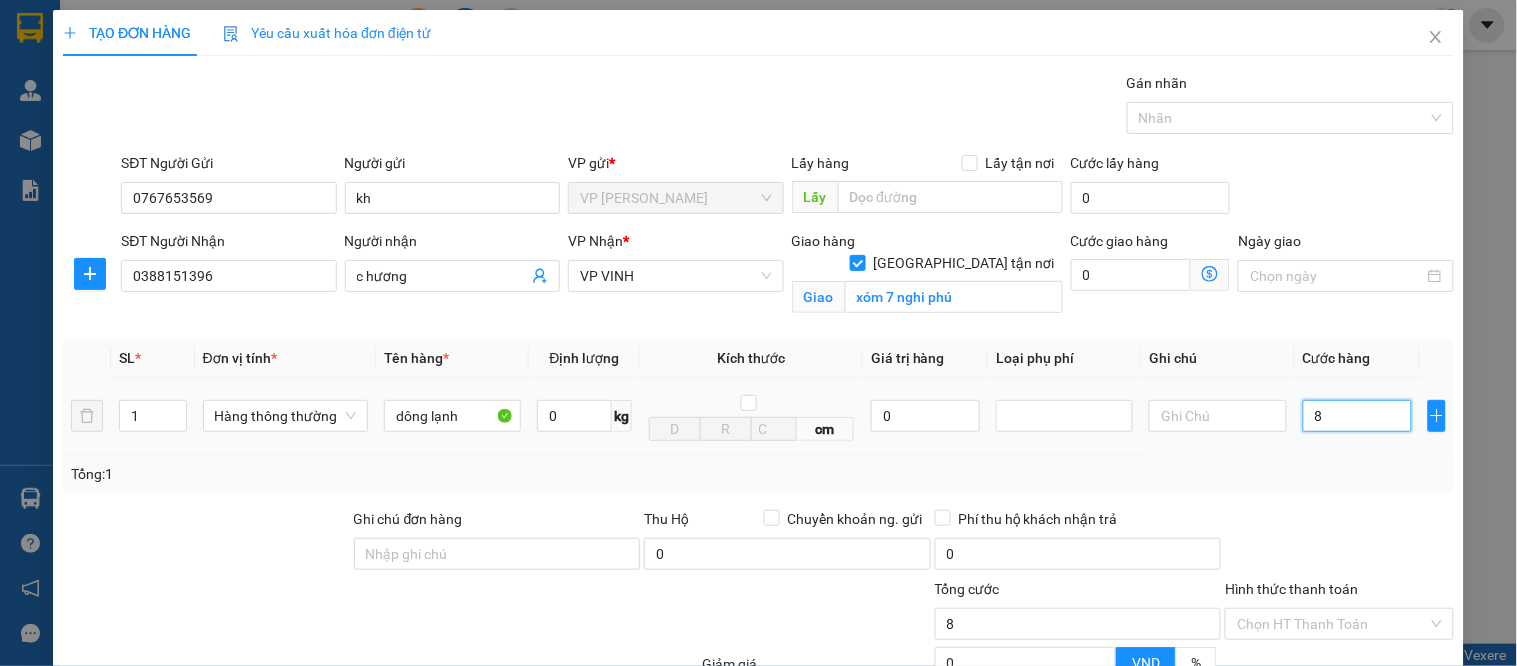 type on "0" 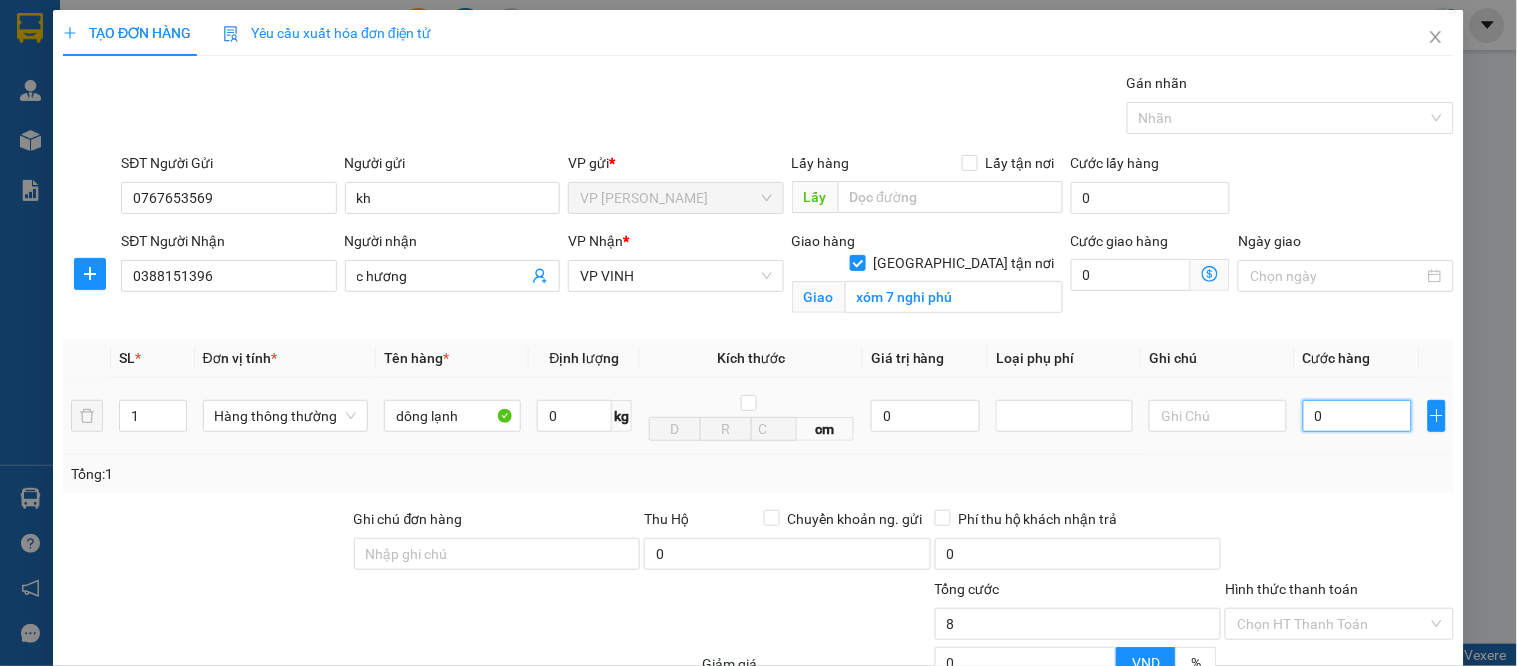 type on "0" 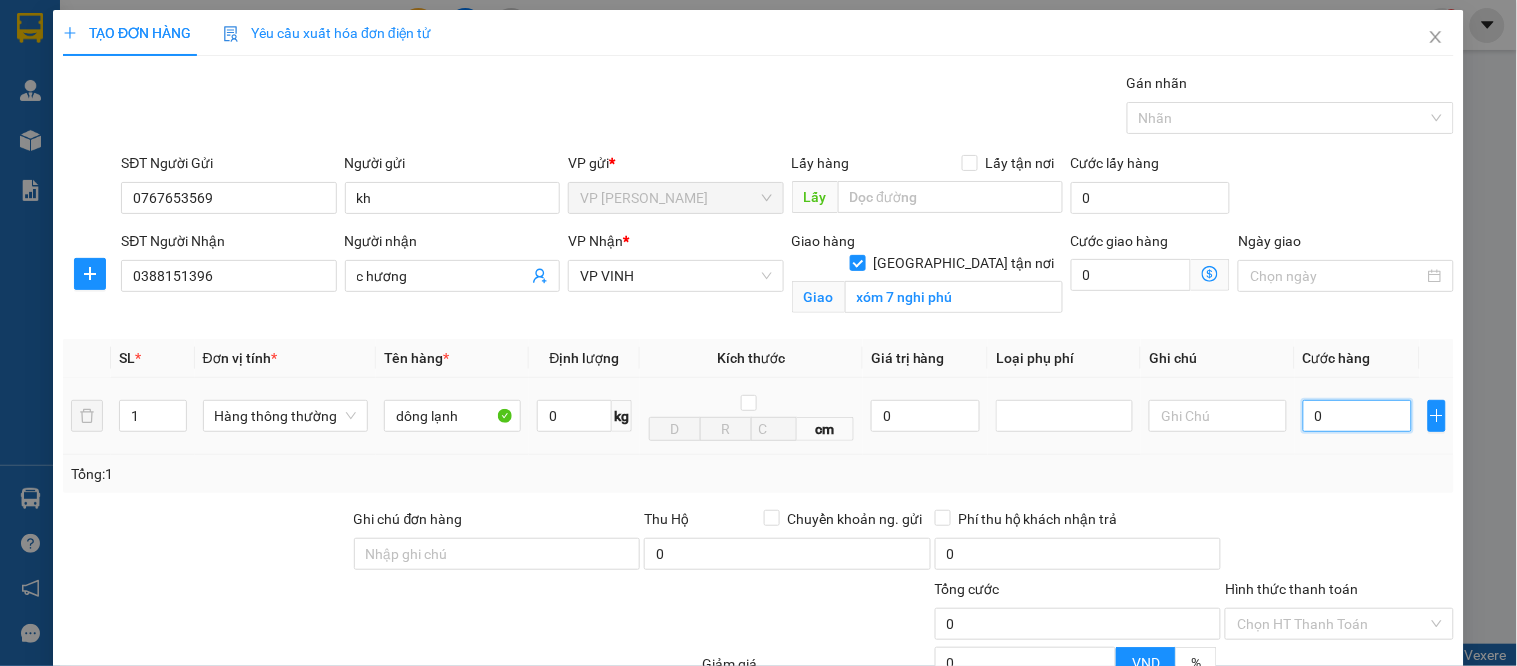 type on "09" 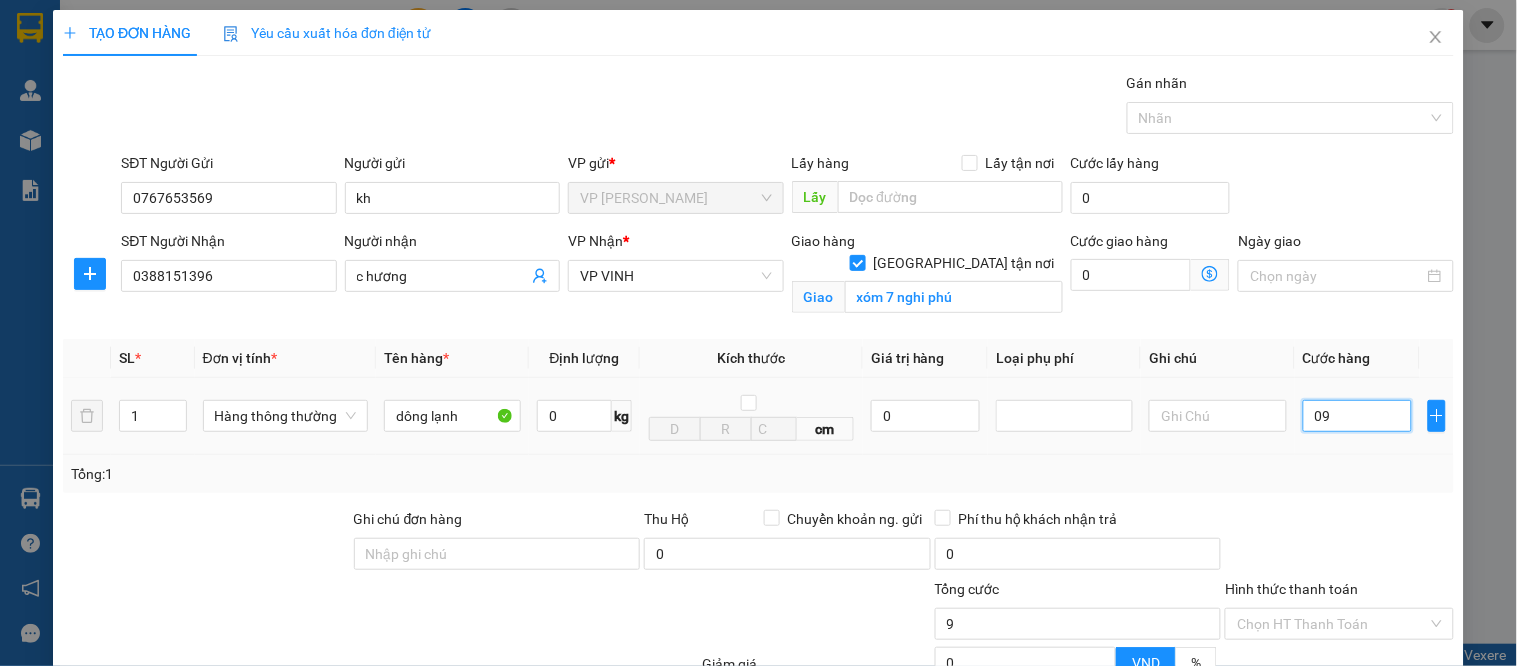 type on "090" 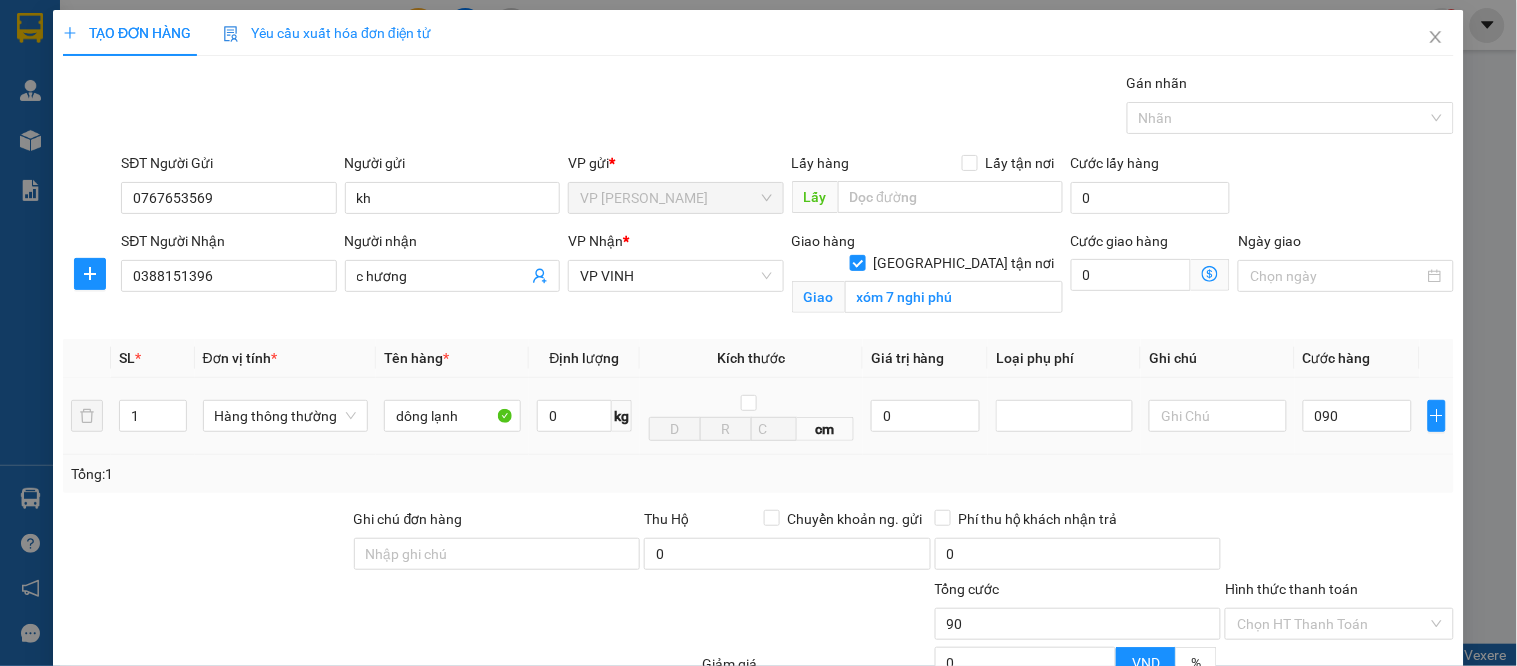 type on "90.000" 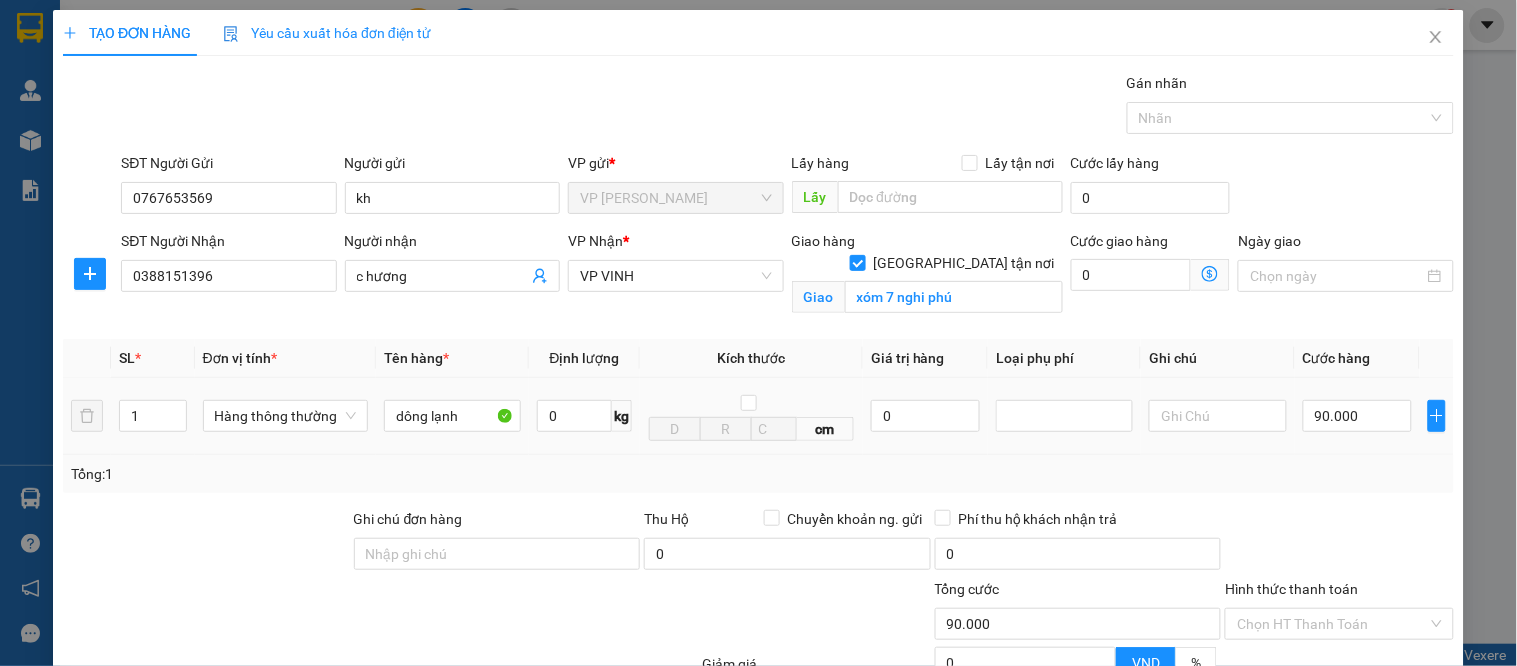 click on "90.000" at bounding box center [1357, 416] 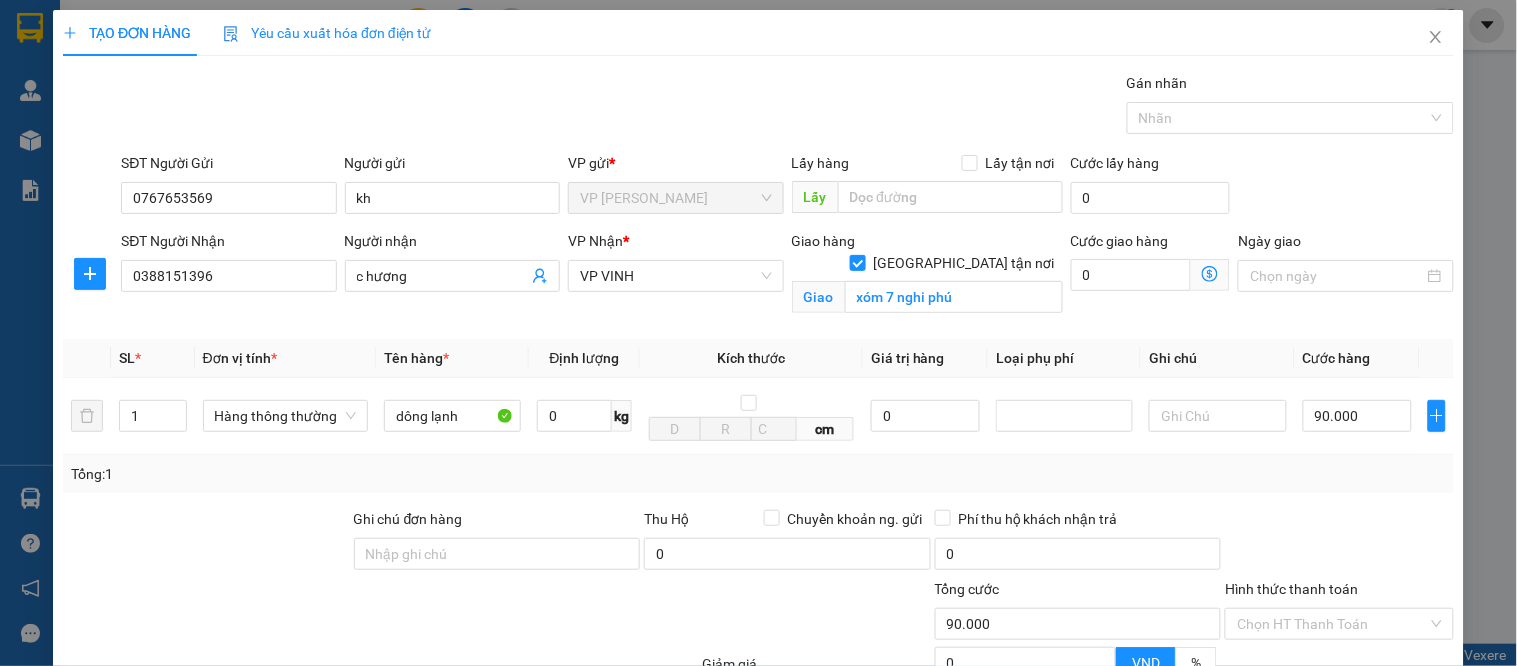 click on "Transit Pickup Surcharge Ids Transit Deliver Surcharge Ids Transit Deliver Surcharge Transit Deliver Surcharge Gói vận chuyển  * Tiêu chuẩn Gán nhãn   Nhãn SĐT Người Gửi 0767653569 Người gửi kh VP gửi  * VP GIA LÂM Lấy hàng Lấy tận nơi Lấy Cước lấy hàng 0 SĐT Người Nhận 0388151396 Người nhận c hương VP Nhận  * VP VINH Giao hàng [GEOGRAPHIC_DATA] tận nơi Giao xóm 7 nghi phú Cước giao hàng 0 Ngày giao SL  * Đơn vị tính  * Tên hàng  * Định lượng Kích thước Giá trị hàng Loại phụ phí Ghi chú Cước hàng                       1 Hàng thông thường dông lạnh 0 kg cm 0   90.000 Tổng:  1 Ghi chú đơn hàng Thu Hộ Chuyển khoản ng. gửi 0 Phí thu hộ khách nhận trả 0 Tổng cước 90.000 Hình thức thanh toán Chọn HT Thanh Toán Giảm giá 0 VND % Discount 0 Số tiền thu trước 0 Chưa thanh toán 90.000 Chọn HT Thanh Toán Ghi chú nội bộ nhà xe Chi phí nội bộ 0 Lưu nháp" at bounding box center [758, 454] 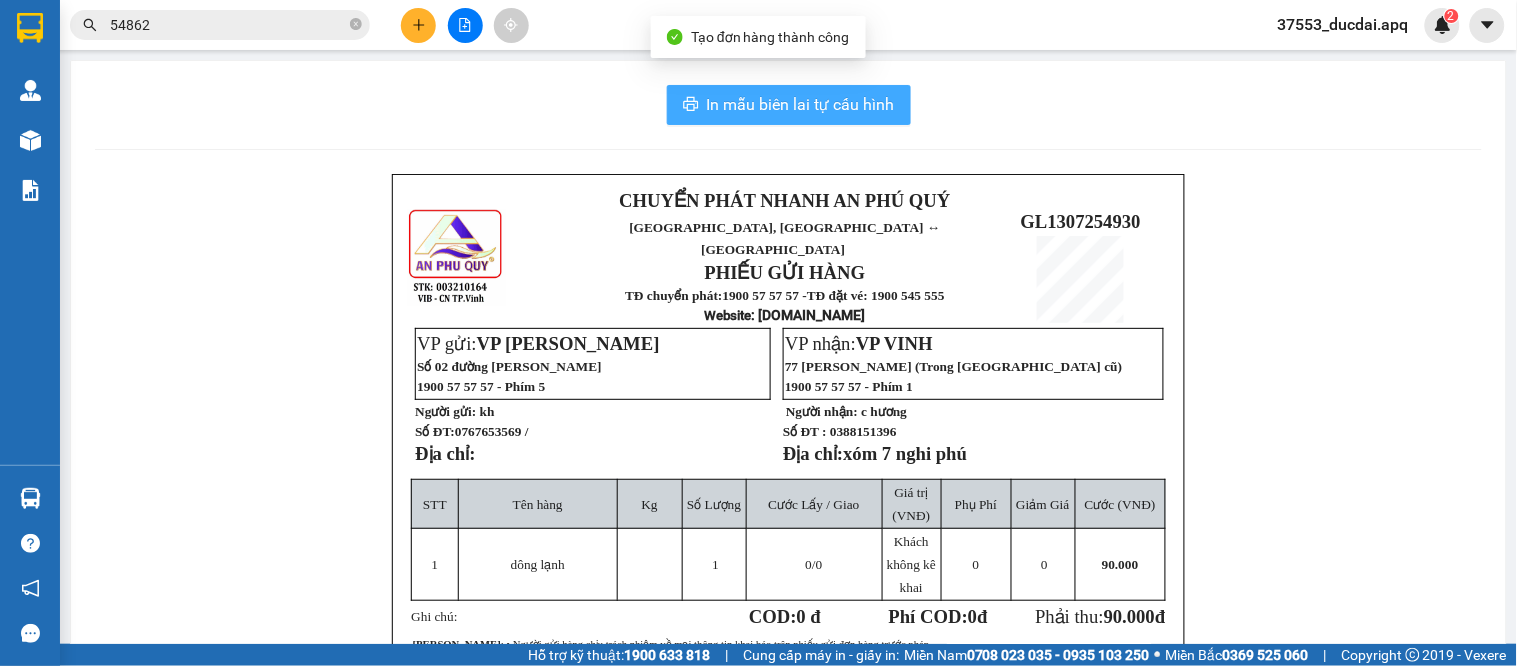 click on "In mẫu biên lai tự cấu hình" at bounding box center [801, 104] 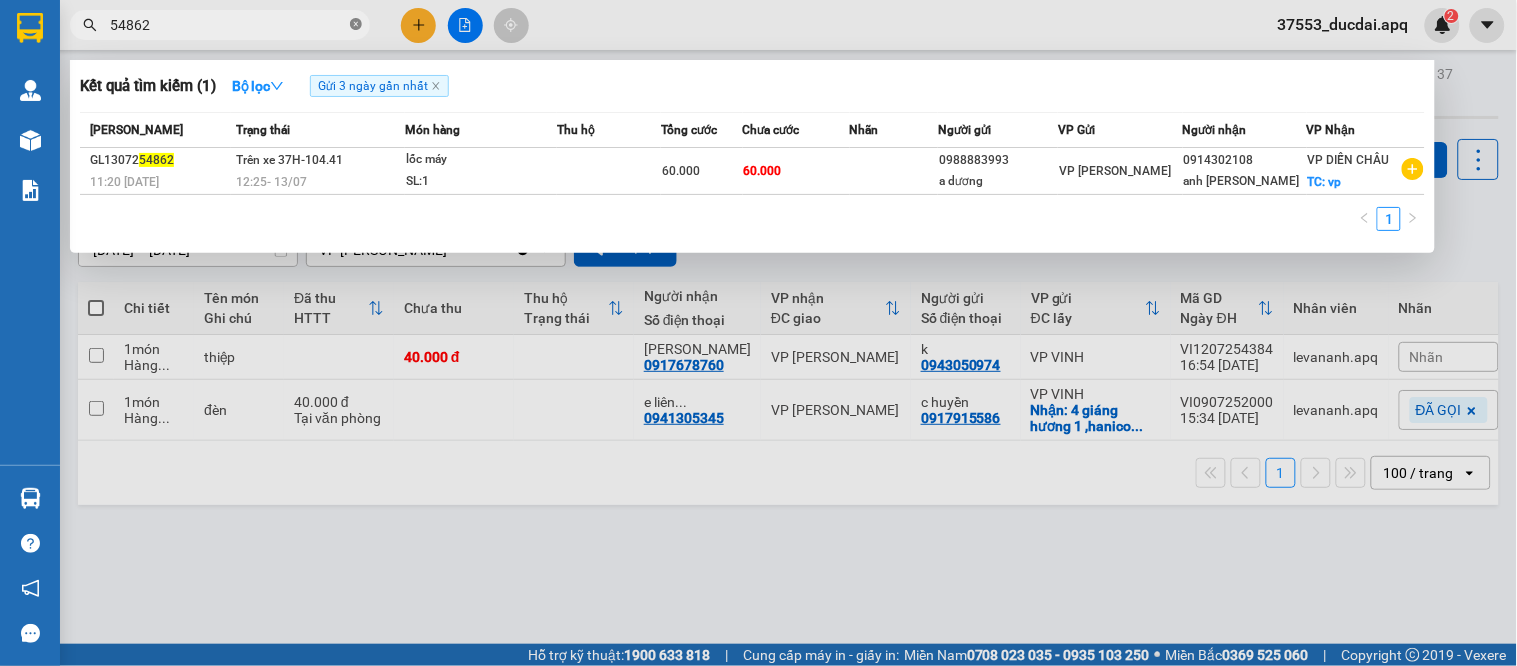 click 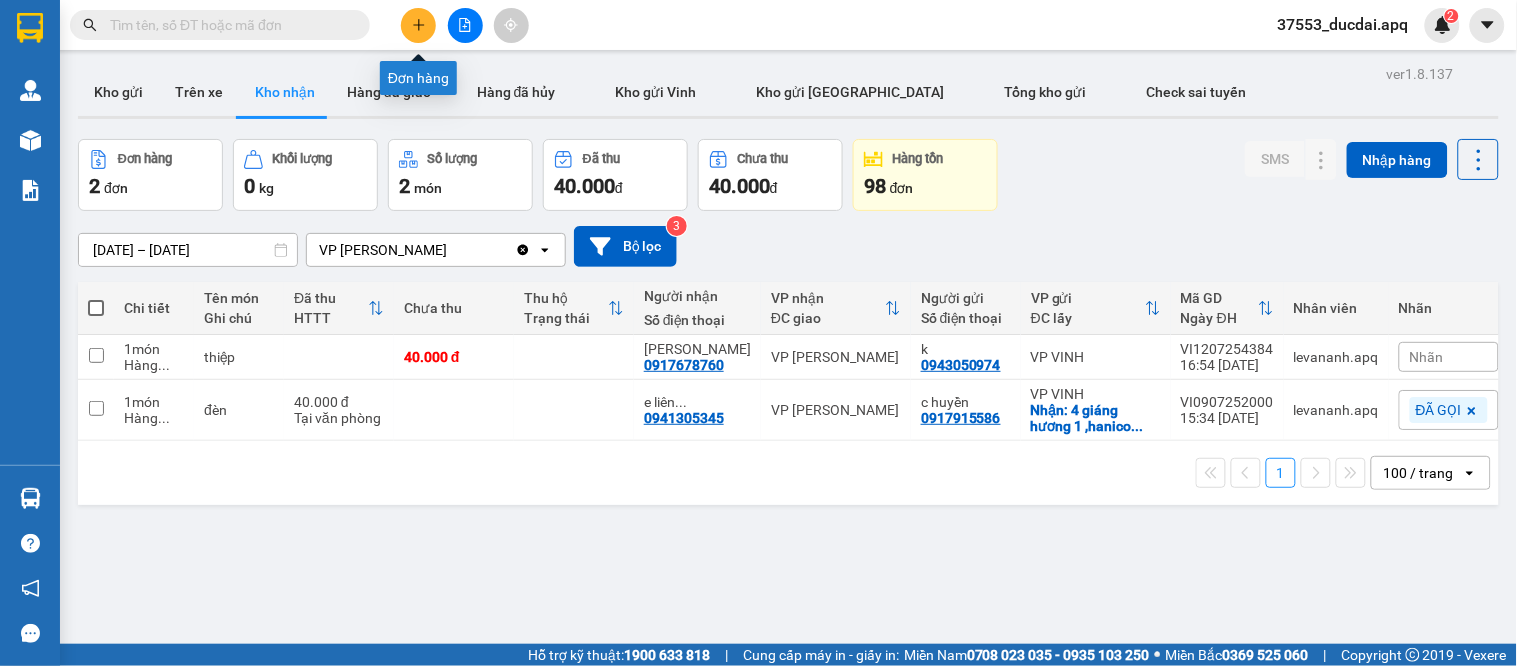 click at bounding box center [418, 25] 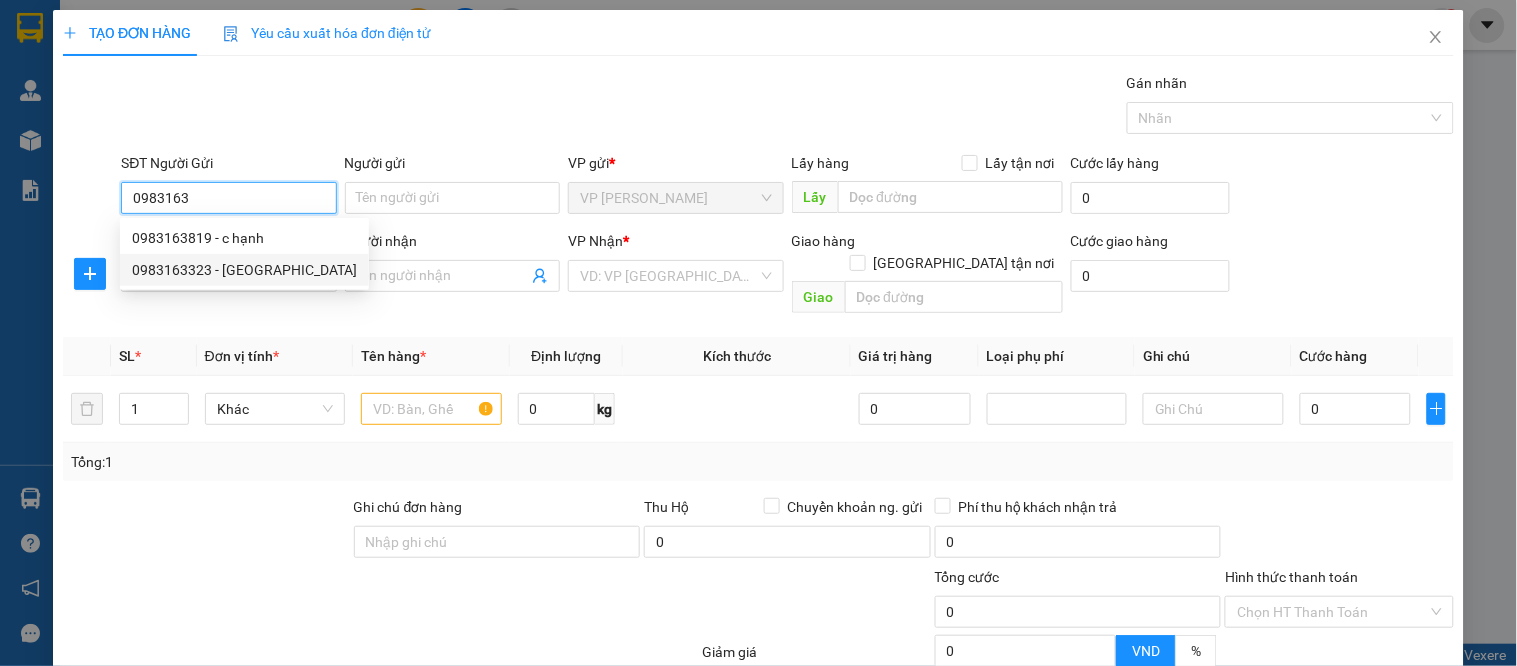 click on "0983163323 - [GEOGRAPHIC_DATA]" at bounding box center (244, 270) 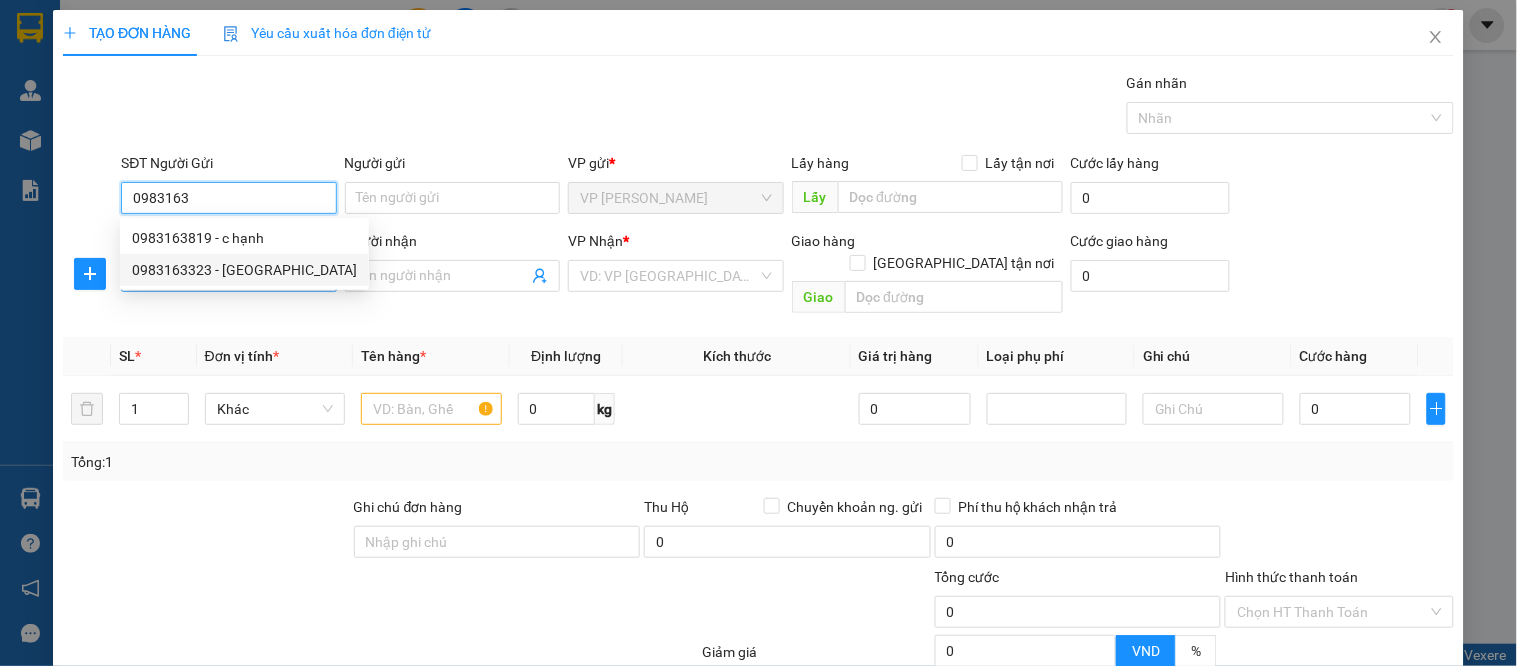 type on "0983163323" 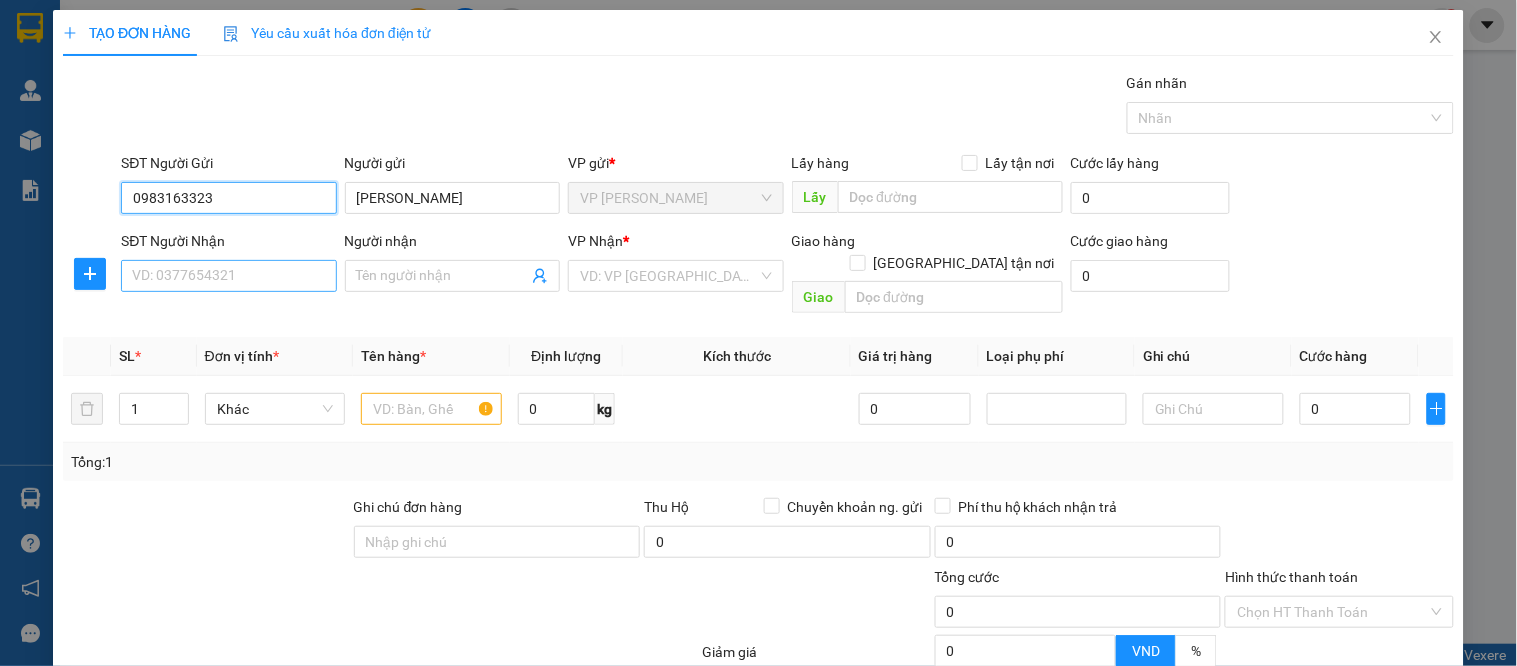 type on "0983163323" 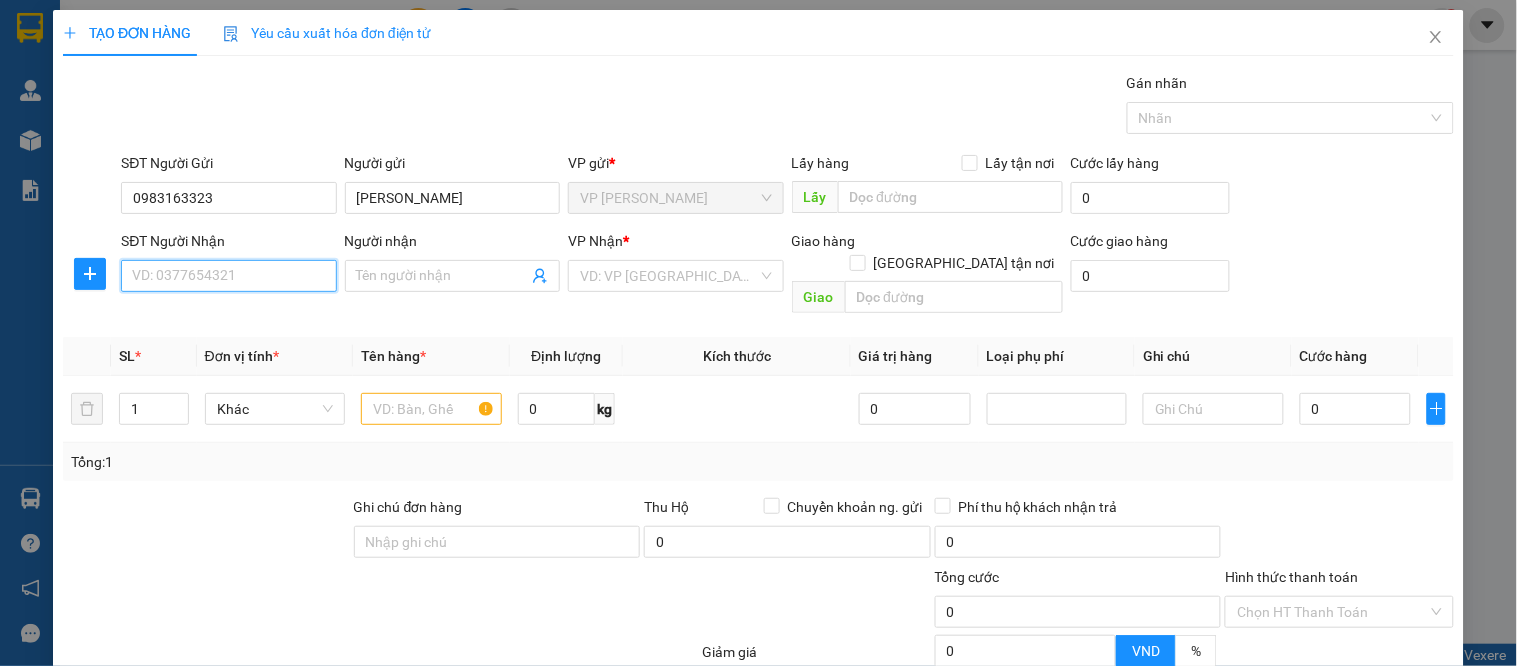 click on "SĐT Người Nhận" at bounding box center (228, 276) 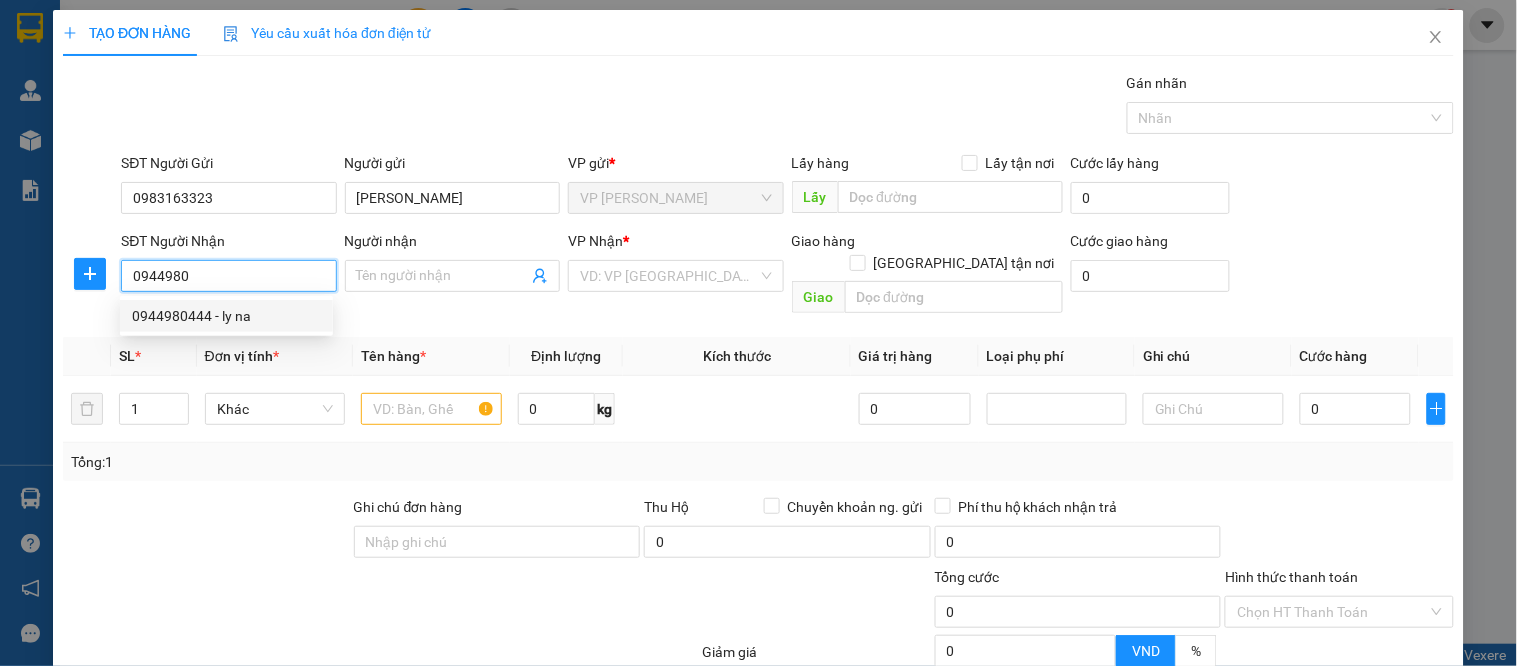 click on "0944980444 - ly na" at bounding box center [226, 316] 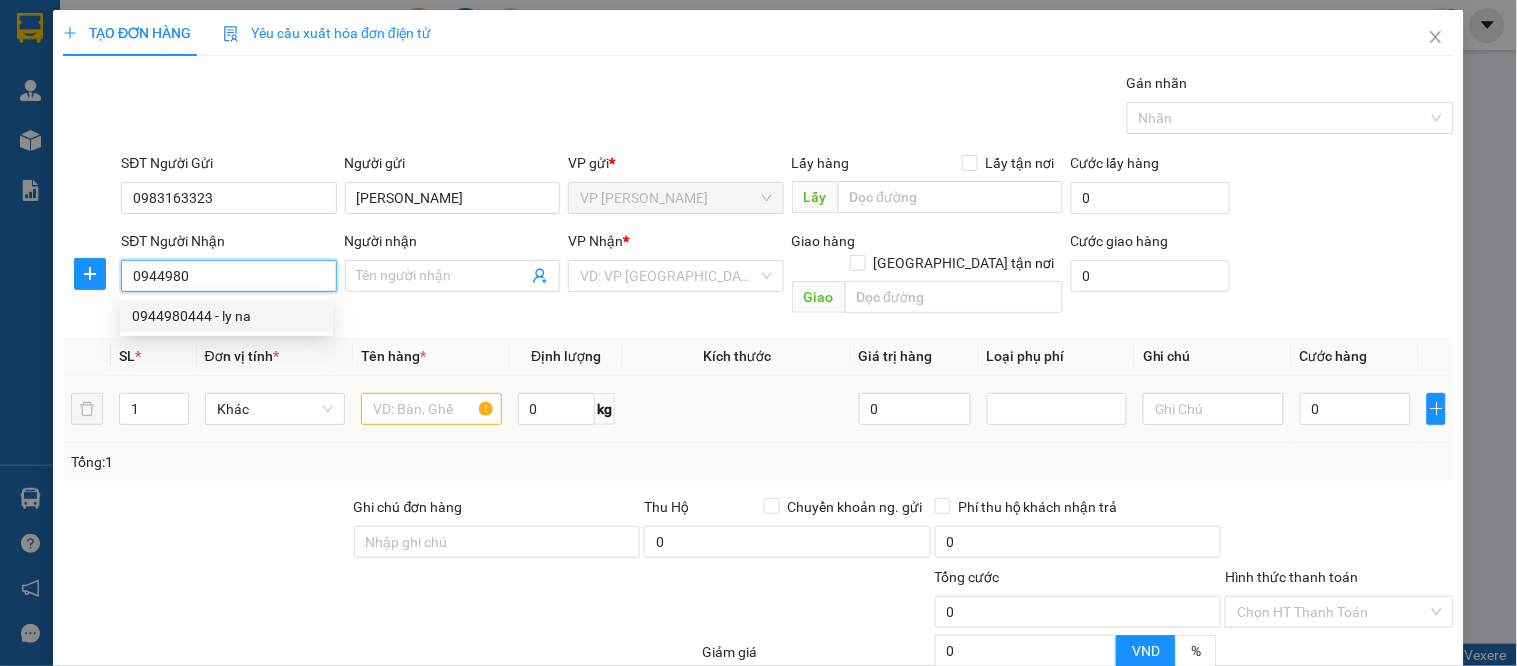 type on "0944980444" 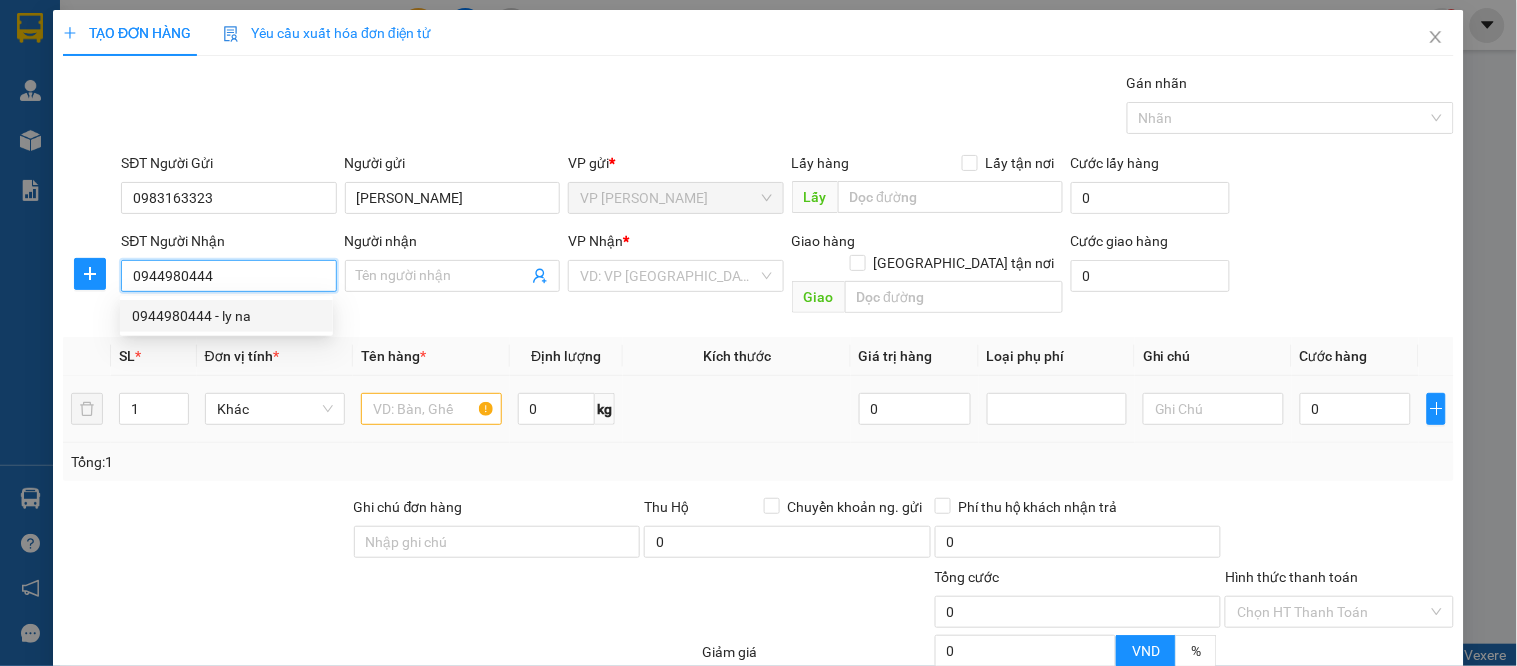 type on "ly na" 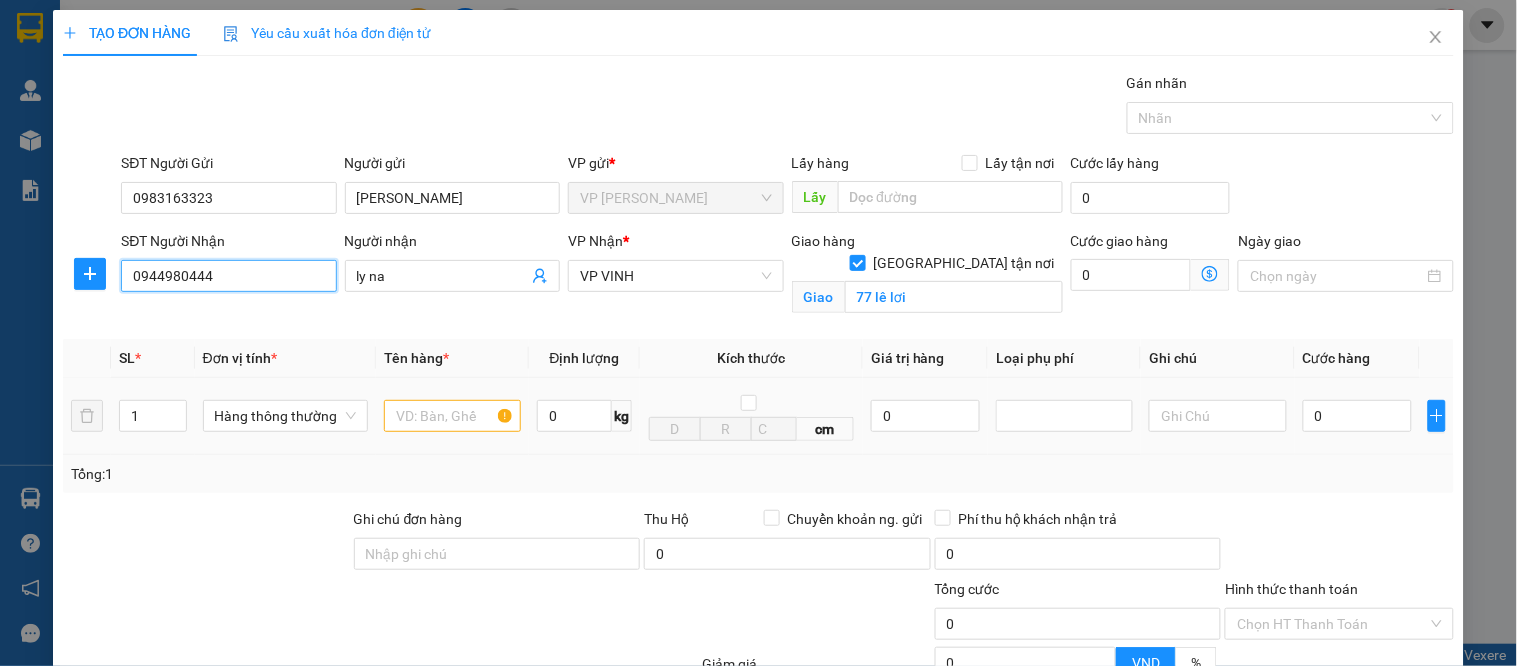 type on "0944980444" 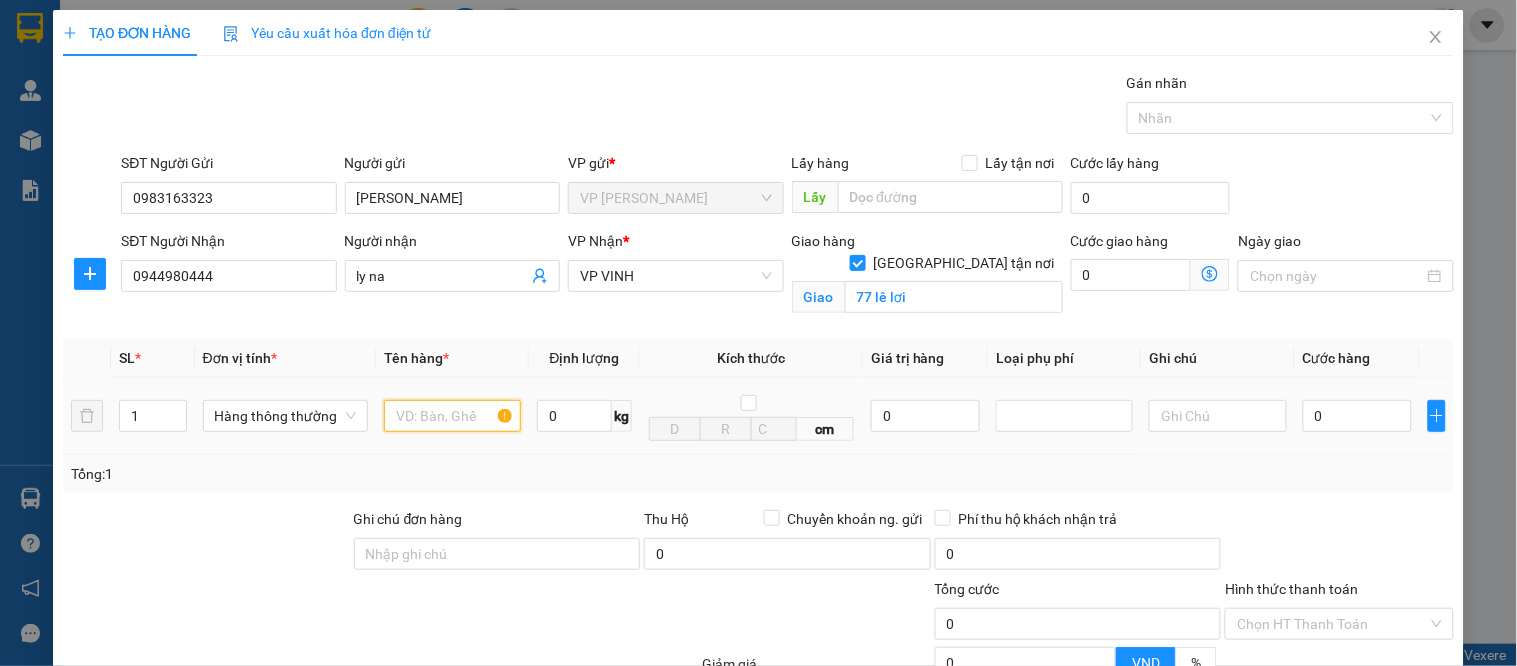 click at bounding box center (452, 416) 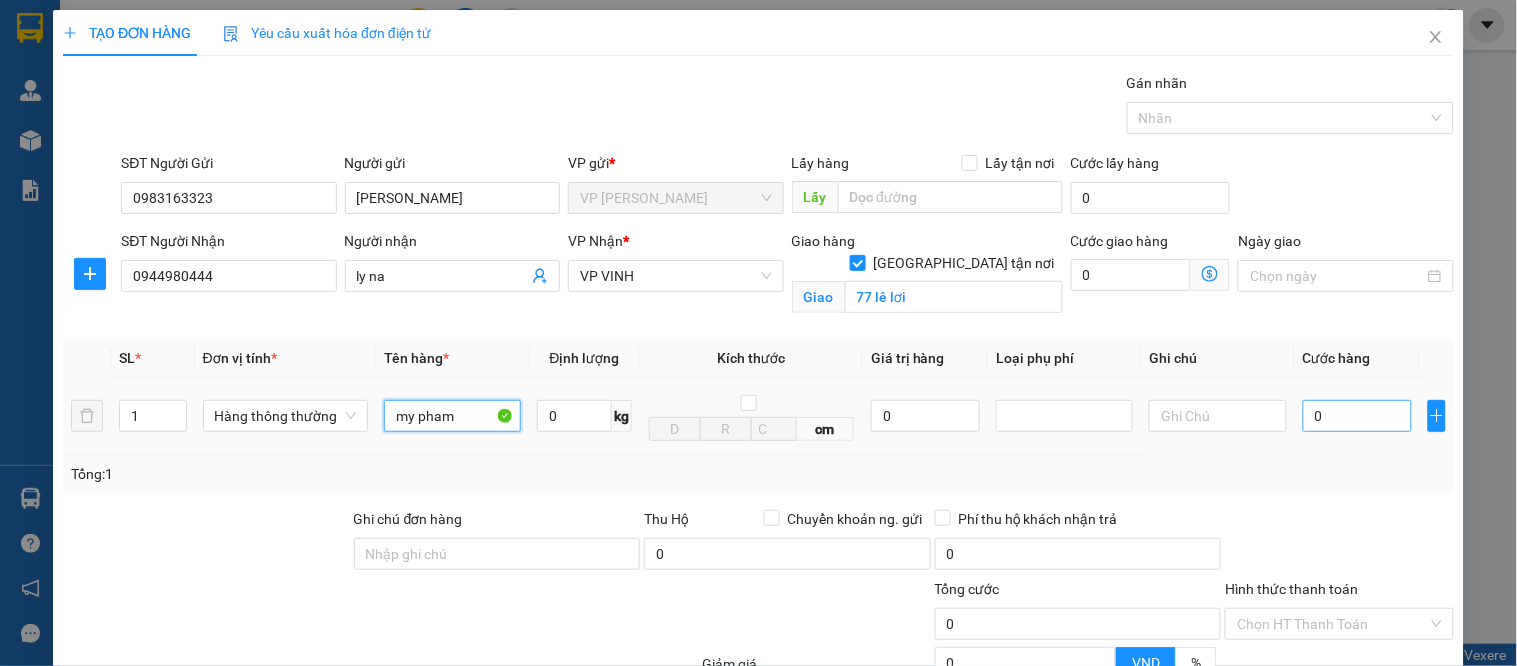 type on "my pham" 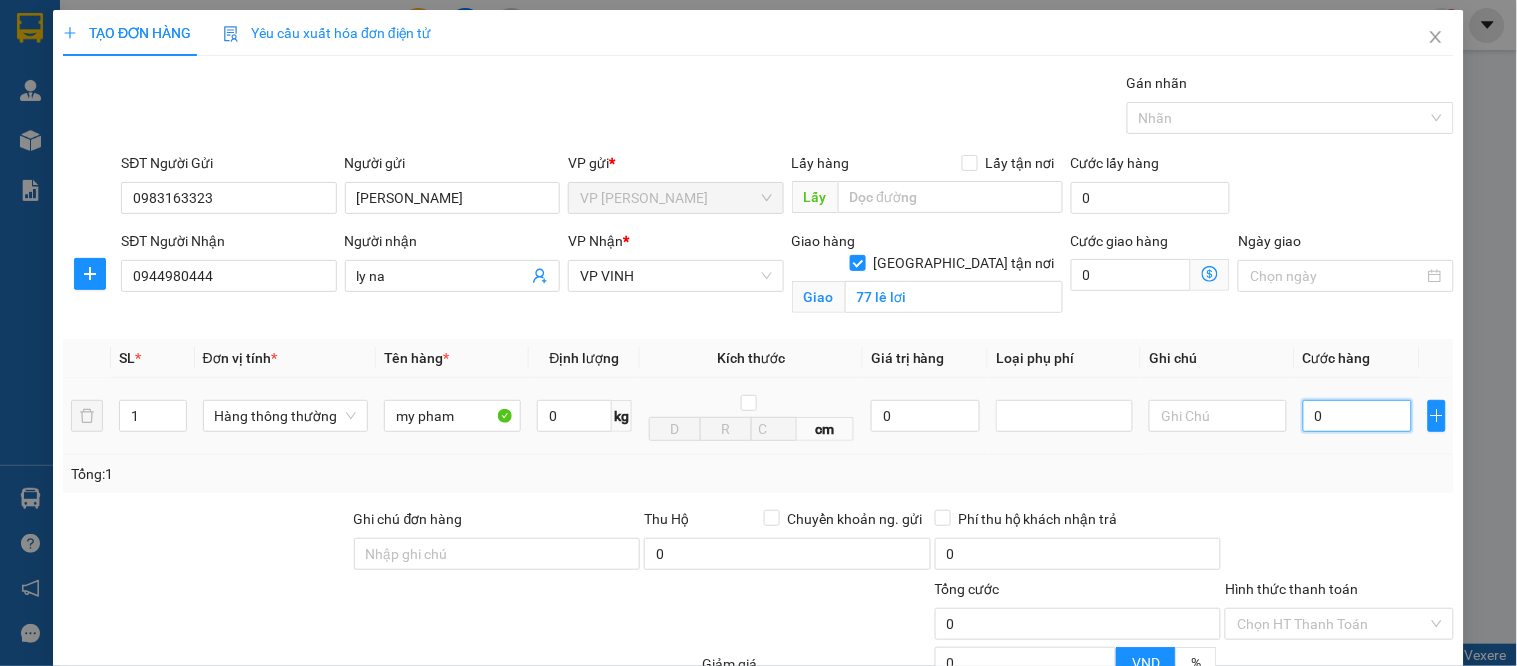click on "0" at bounding box center [1357, 416] 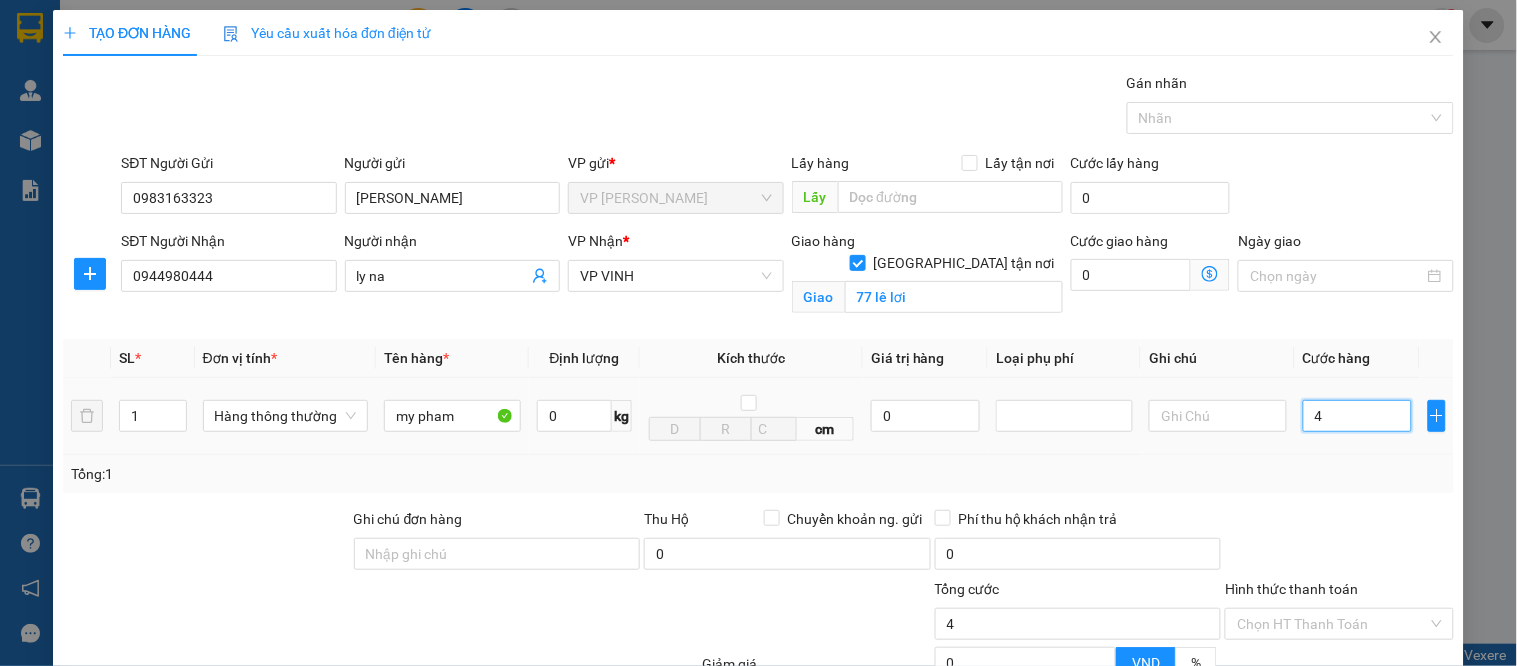 type on "40" 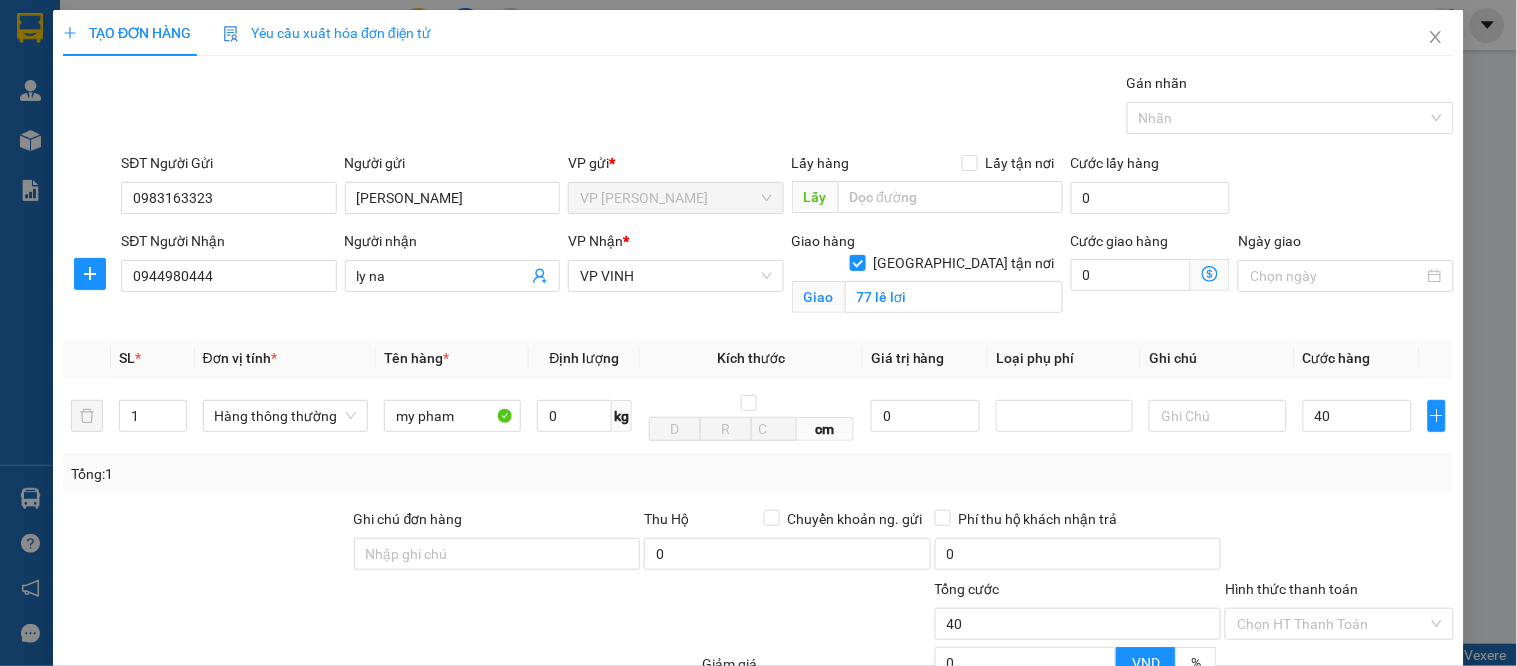type on "40.000" 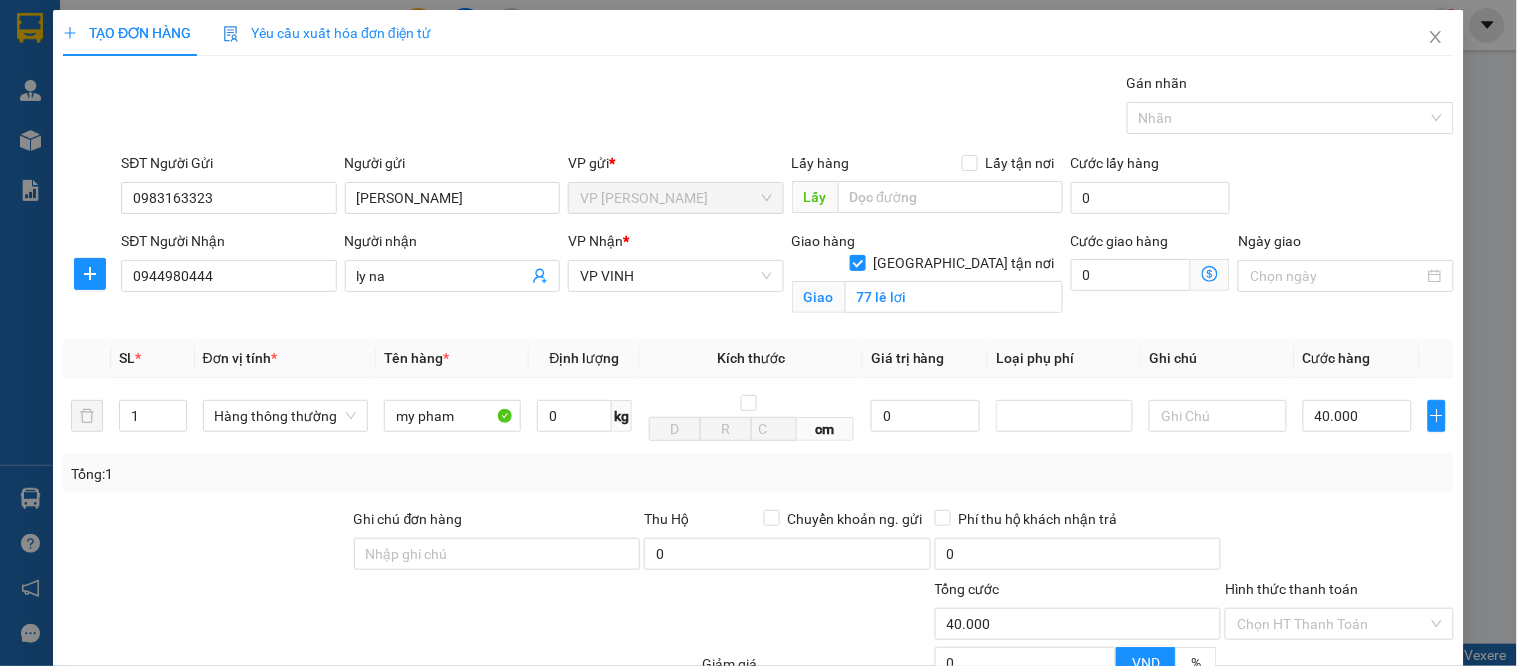 click on "Tổng:  1" at bounding box center [758, 474] 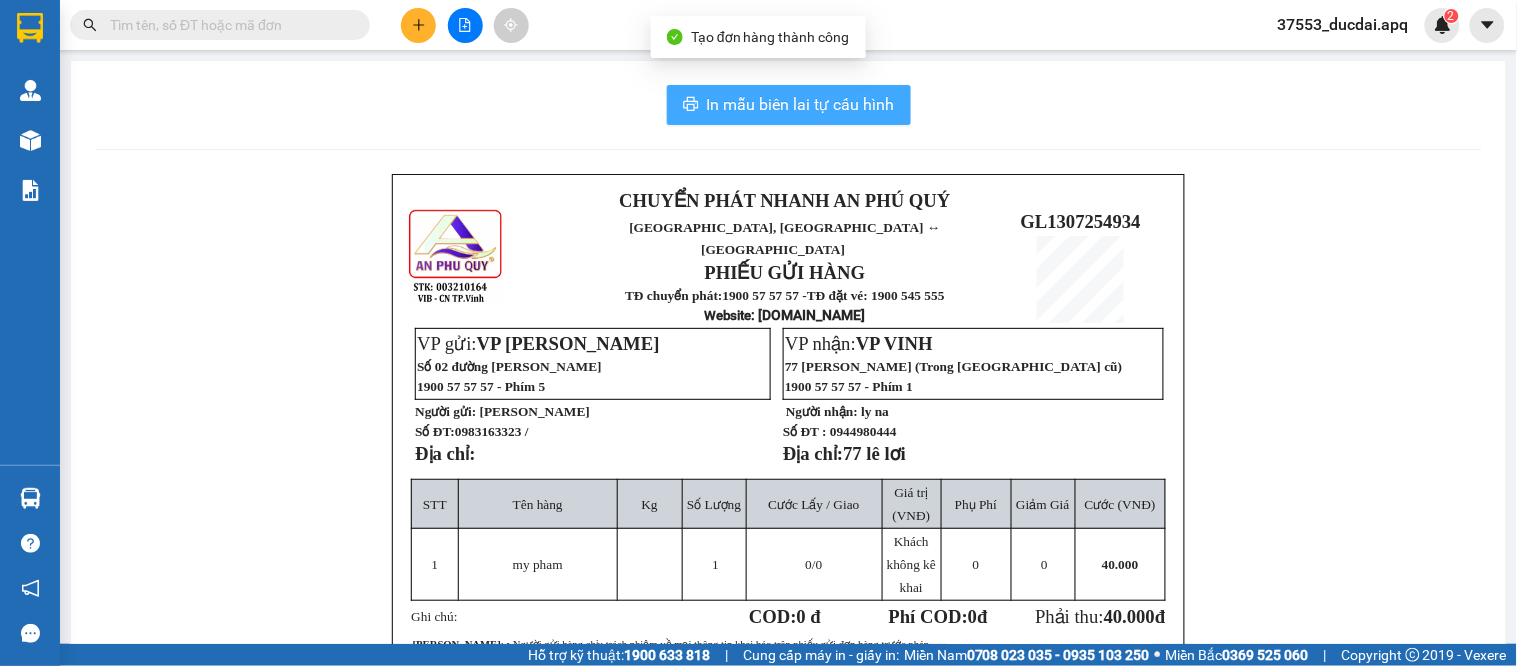 click on "In mẫu biên lai tự cấu hình" at bounding box center (801, 104) 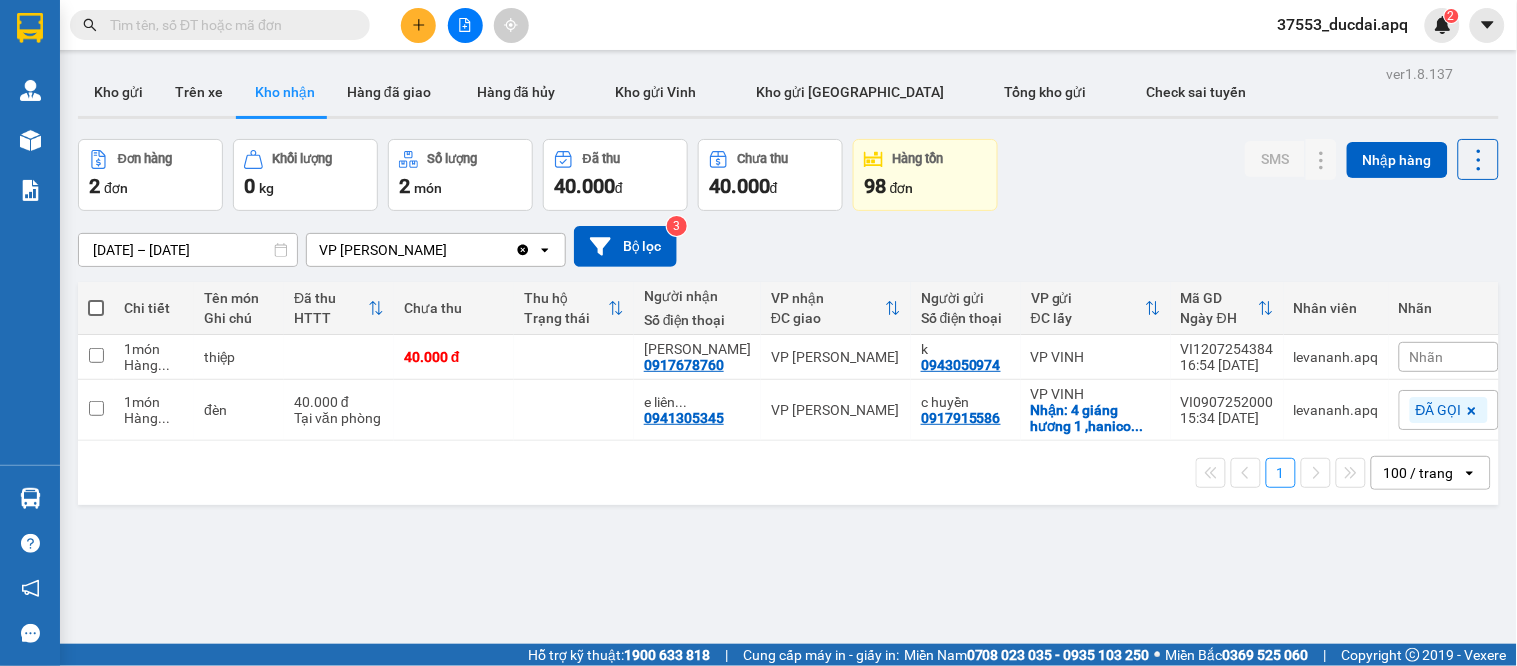 click on "Kho gửi" at bounding box center [118, 92] 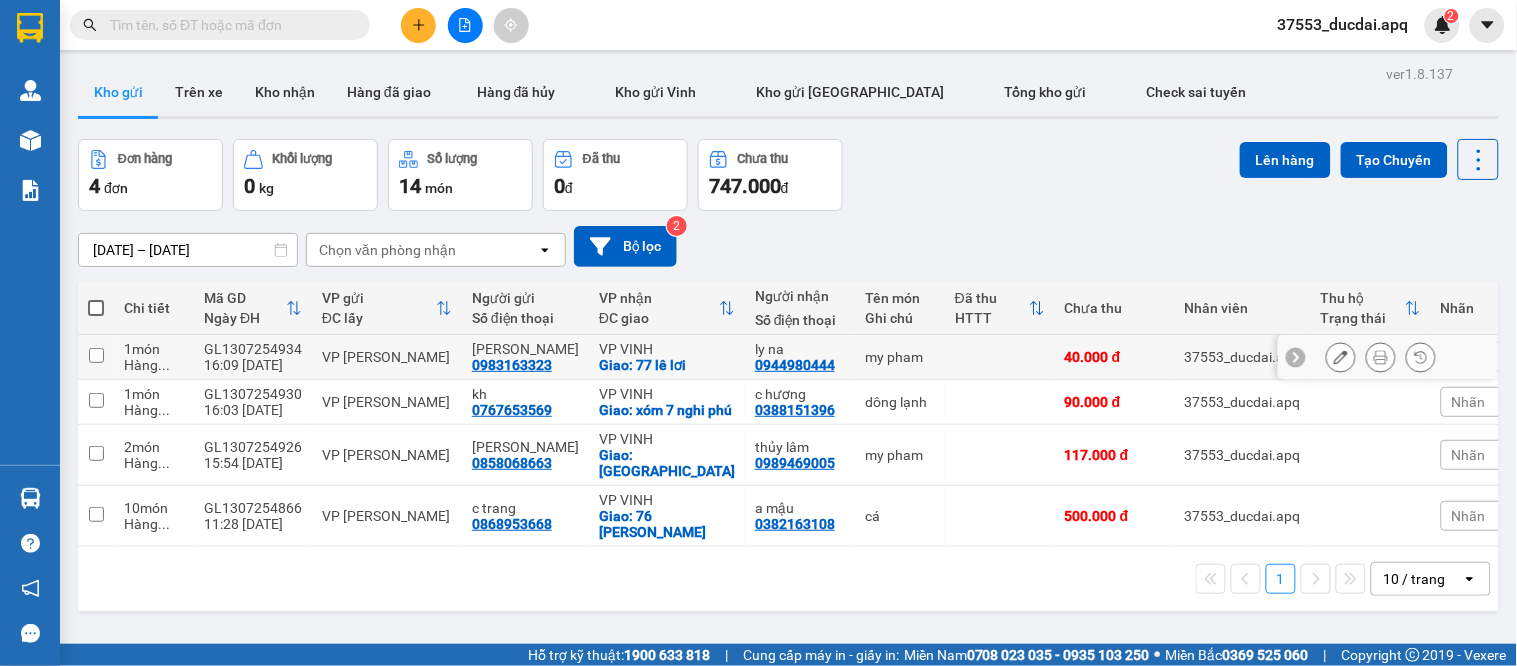 click 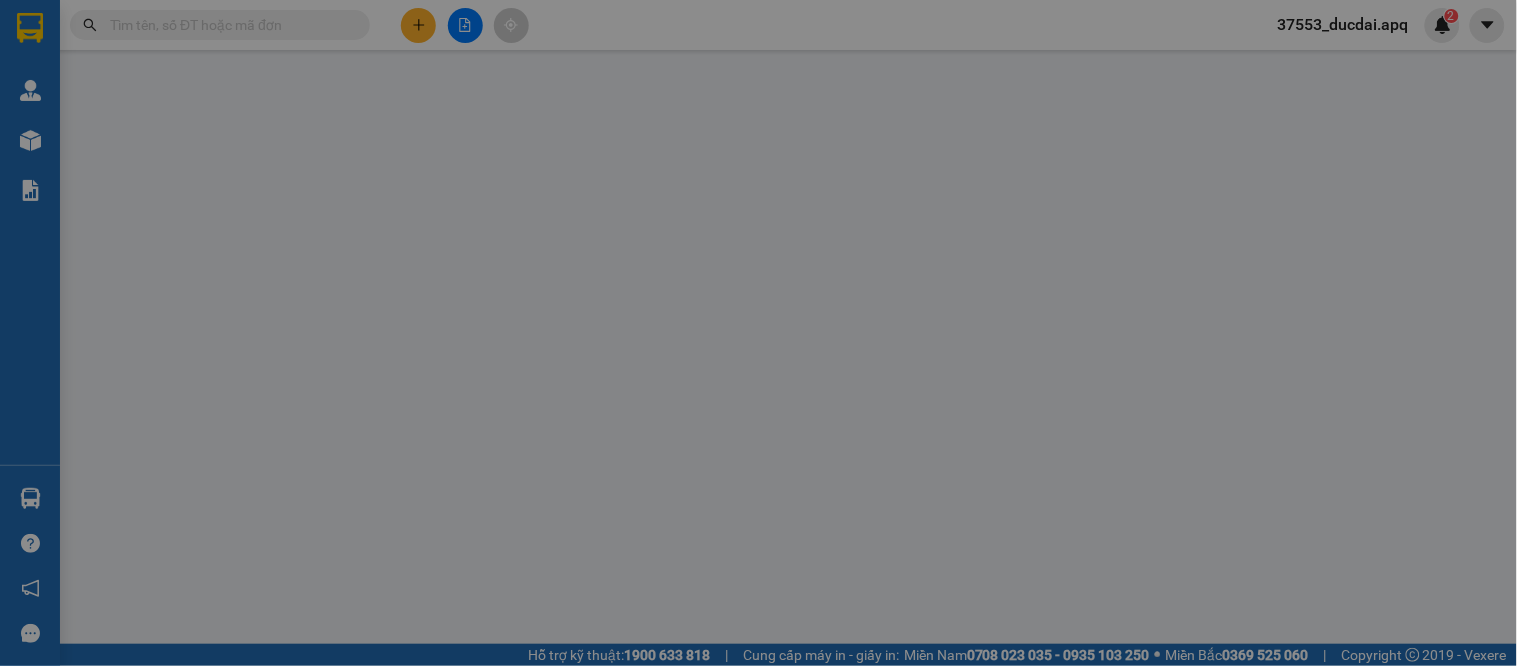 type on "0983163323" 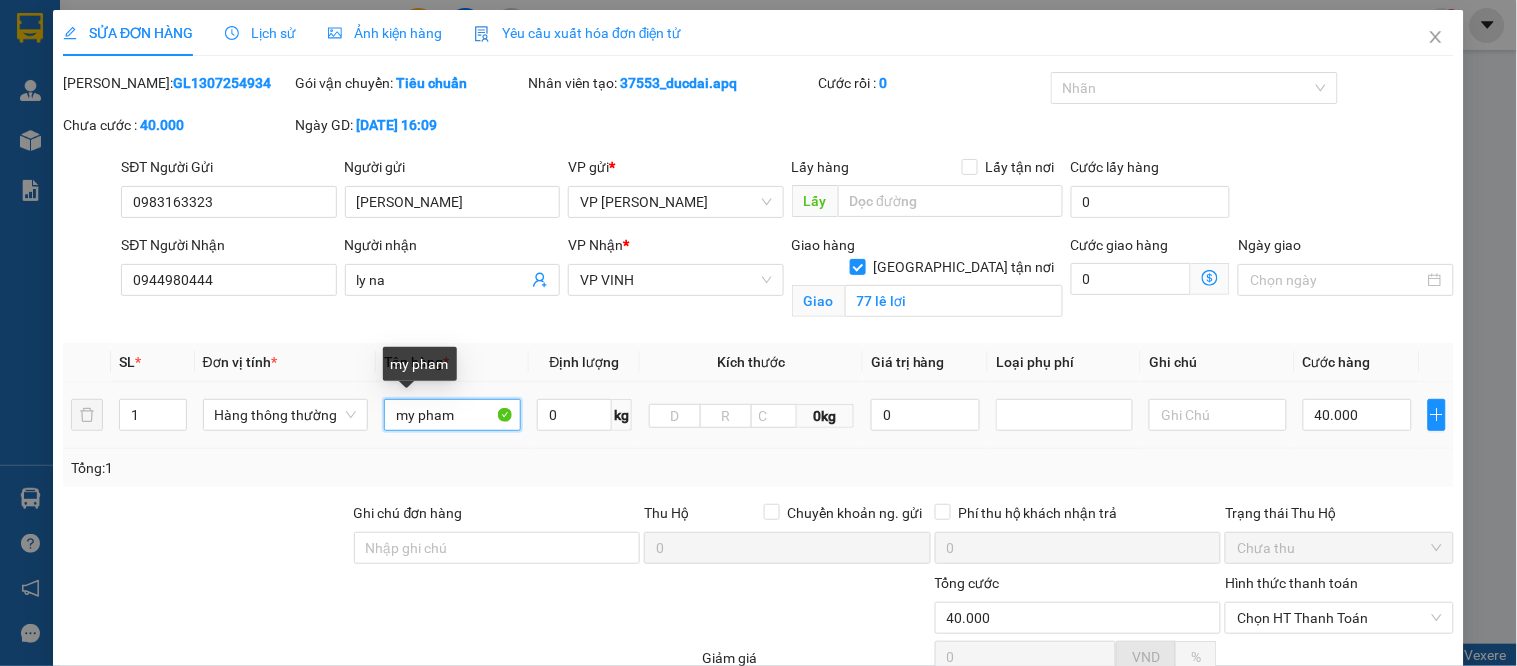 click on "my pham" at bounding box center [452, 415] 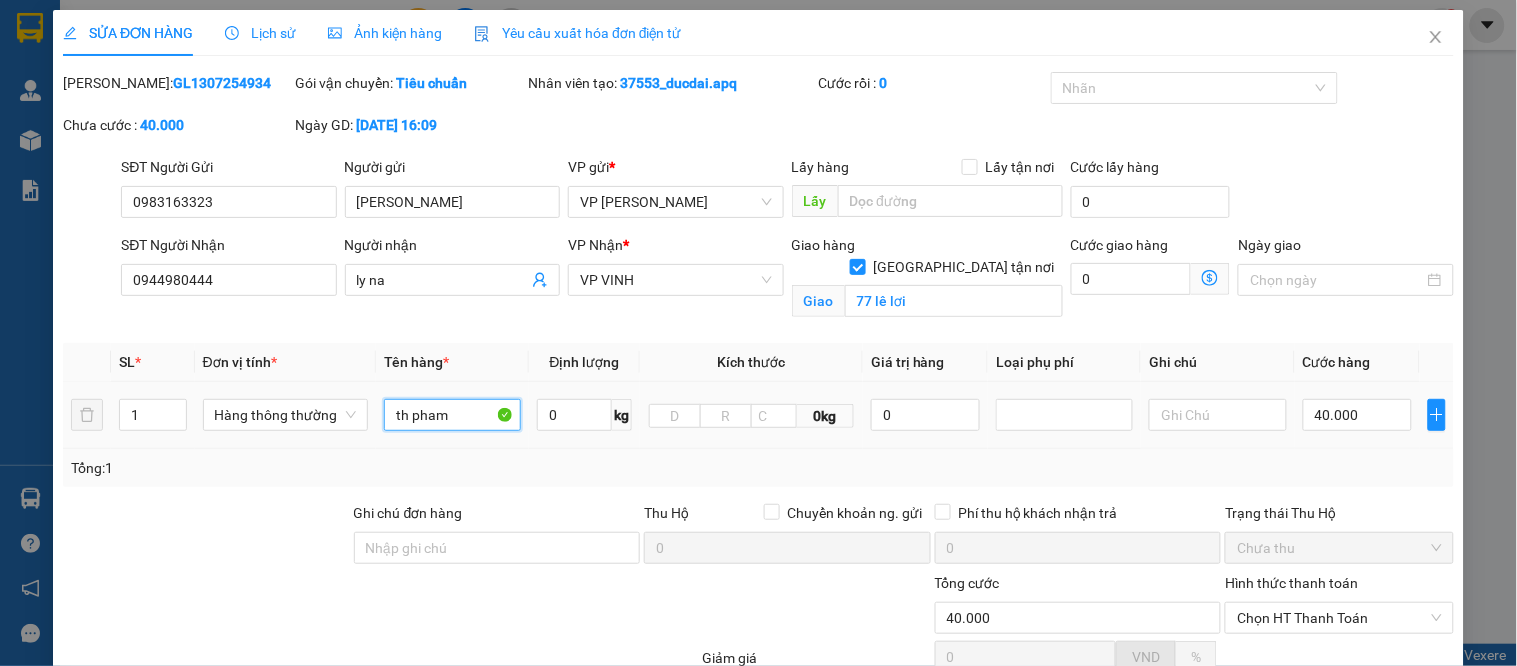 type on "thư pham" 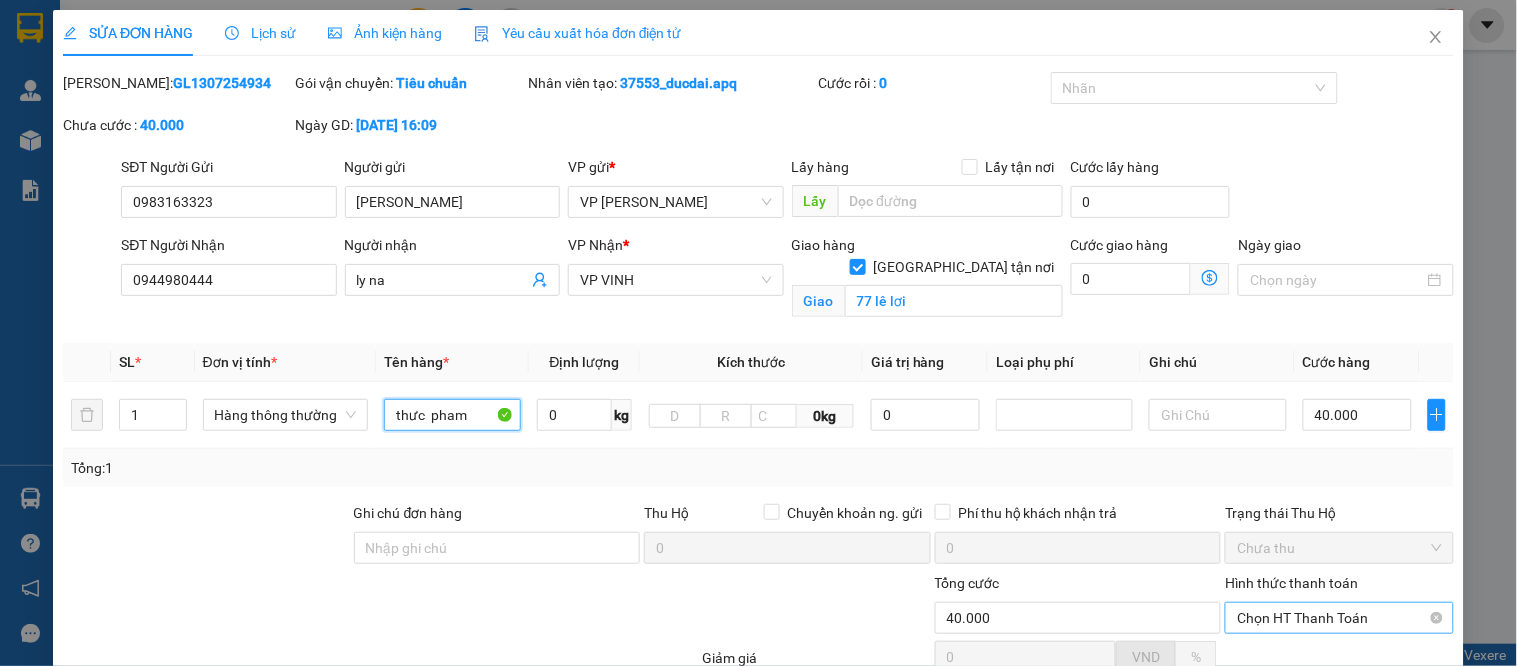 click on "Chọn HT Thanh Toán" at bounding box center (1339, 618) 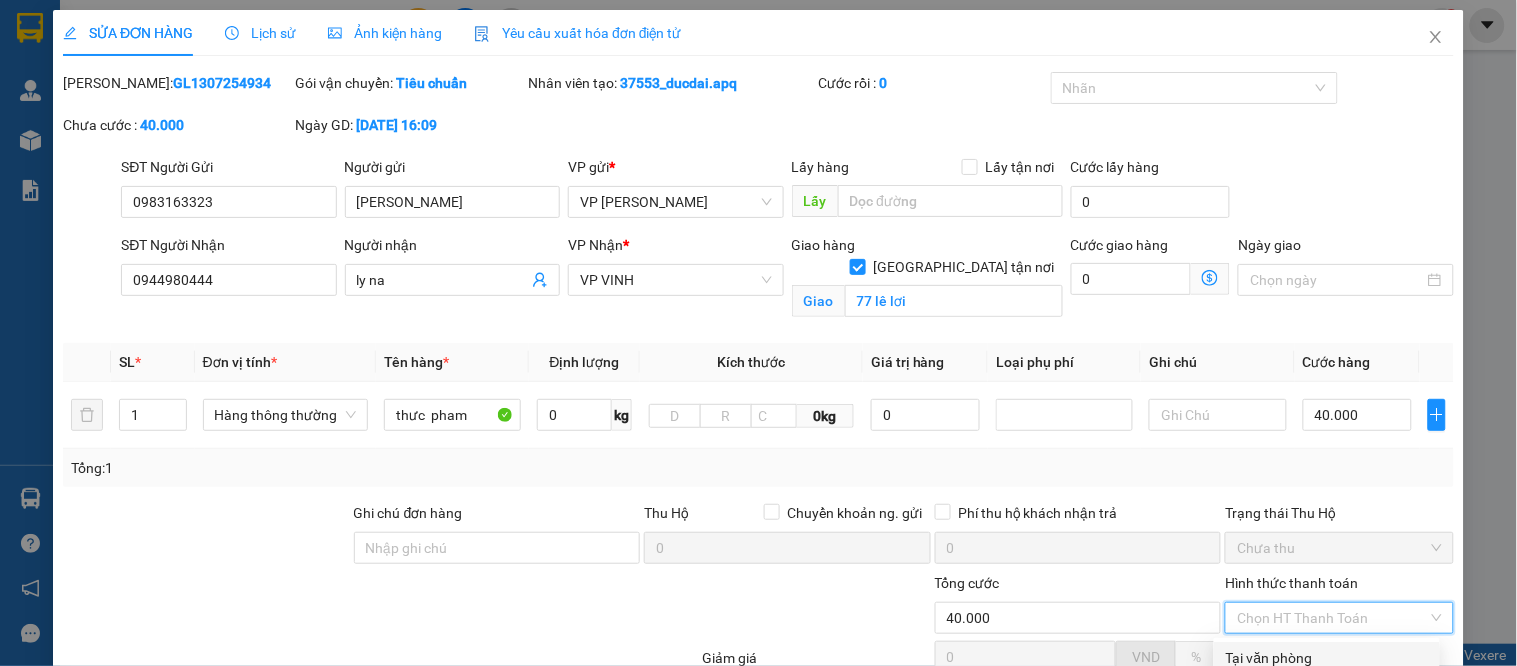 click on "Tại văn phòng" at bounding box center (1327, 658) 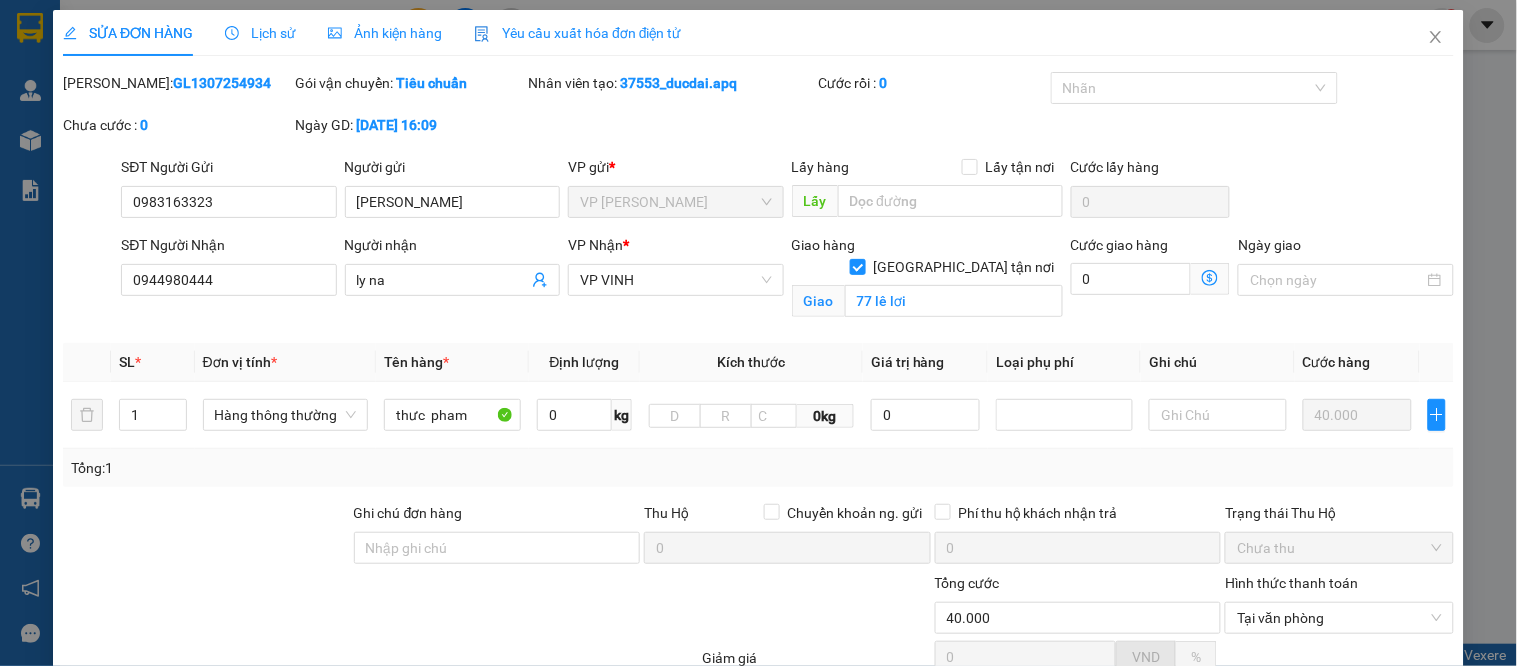 click on "[PERSON_NAME] và In" at bounding box center [1369, 815] 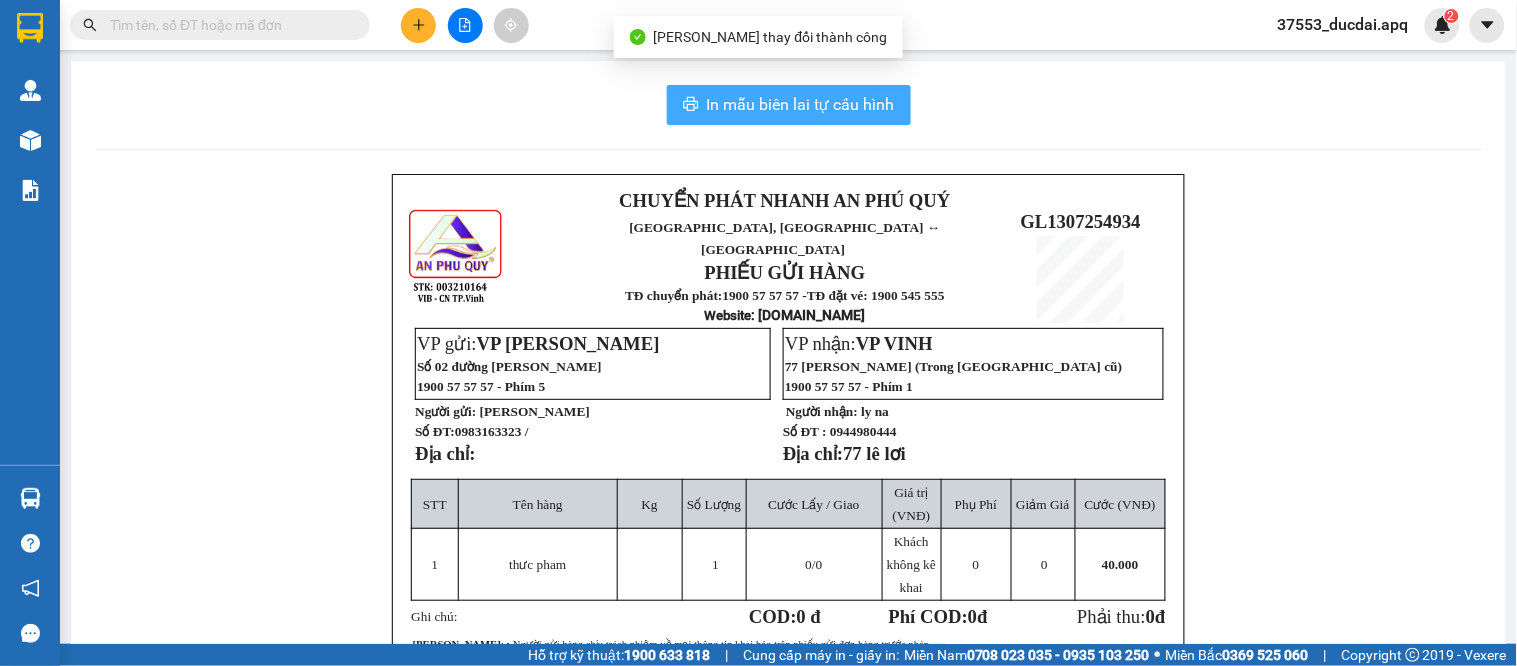 click on "In mẫu biên lai tự cấu hình" at bounding box center (789, 105) 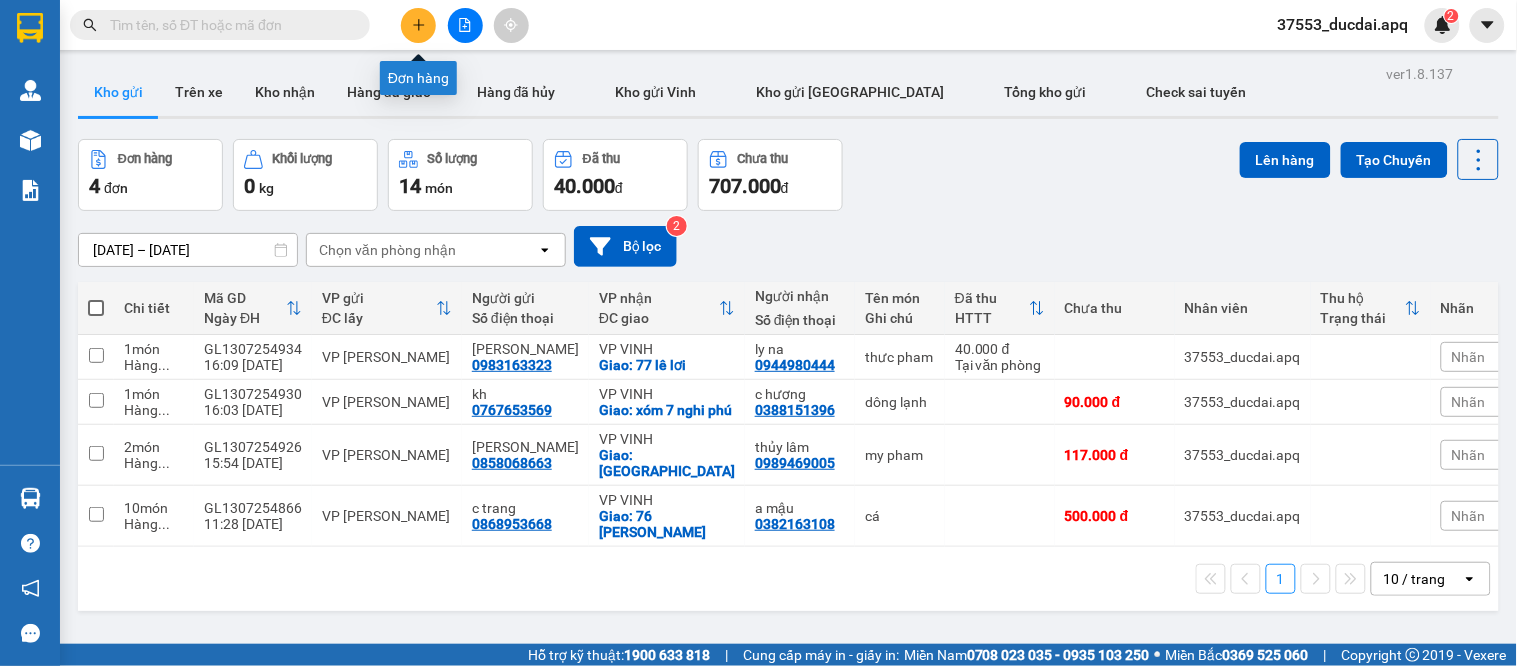 click at bounding box center [418, 25] 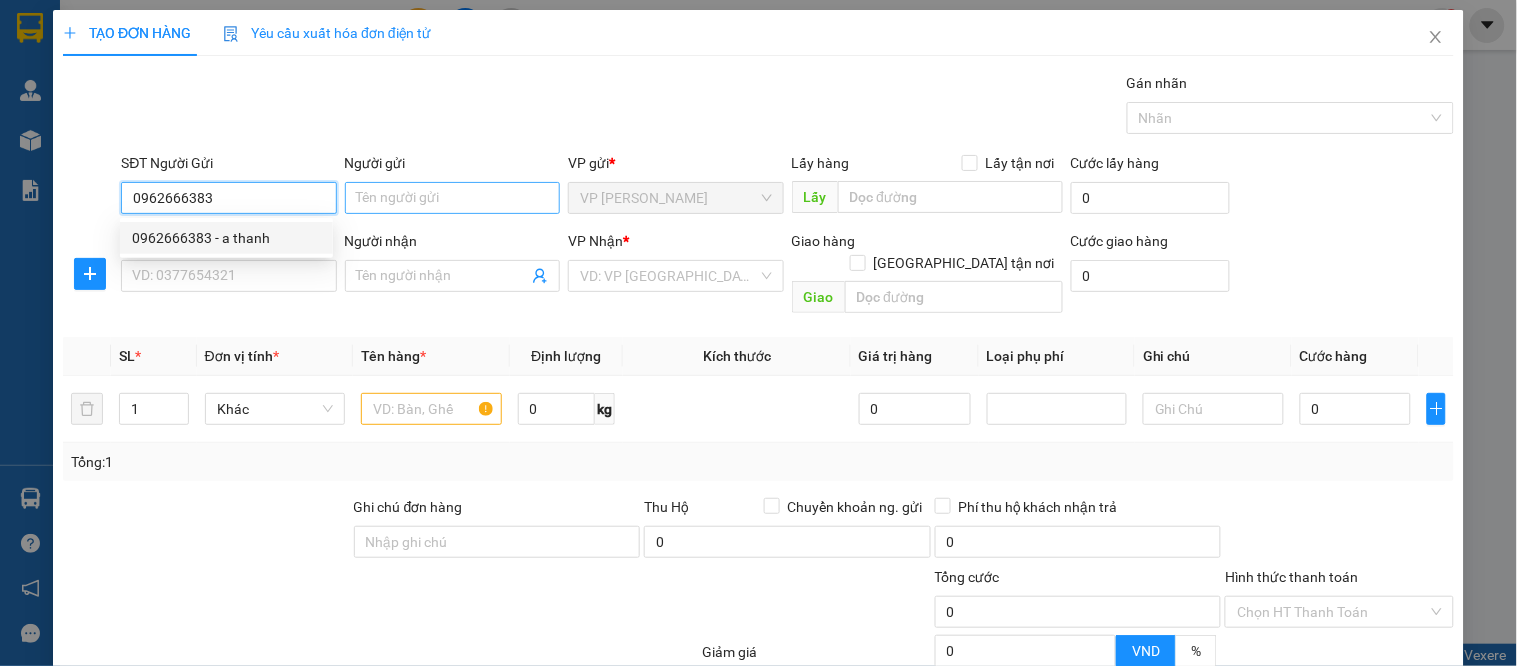 type on "0962666383" 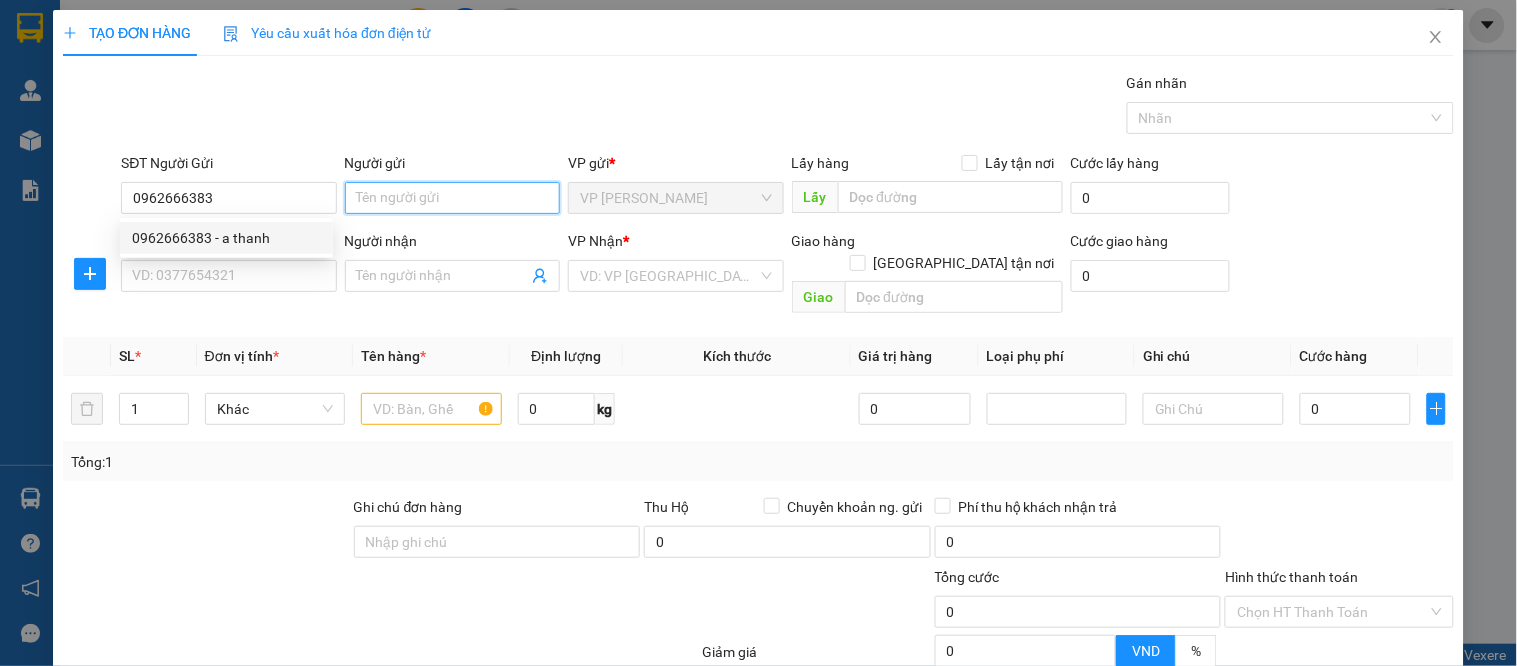 click on "Người gửi" at bounding box center [452, 198] 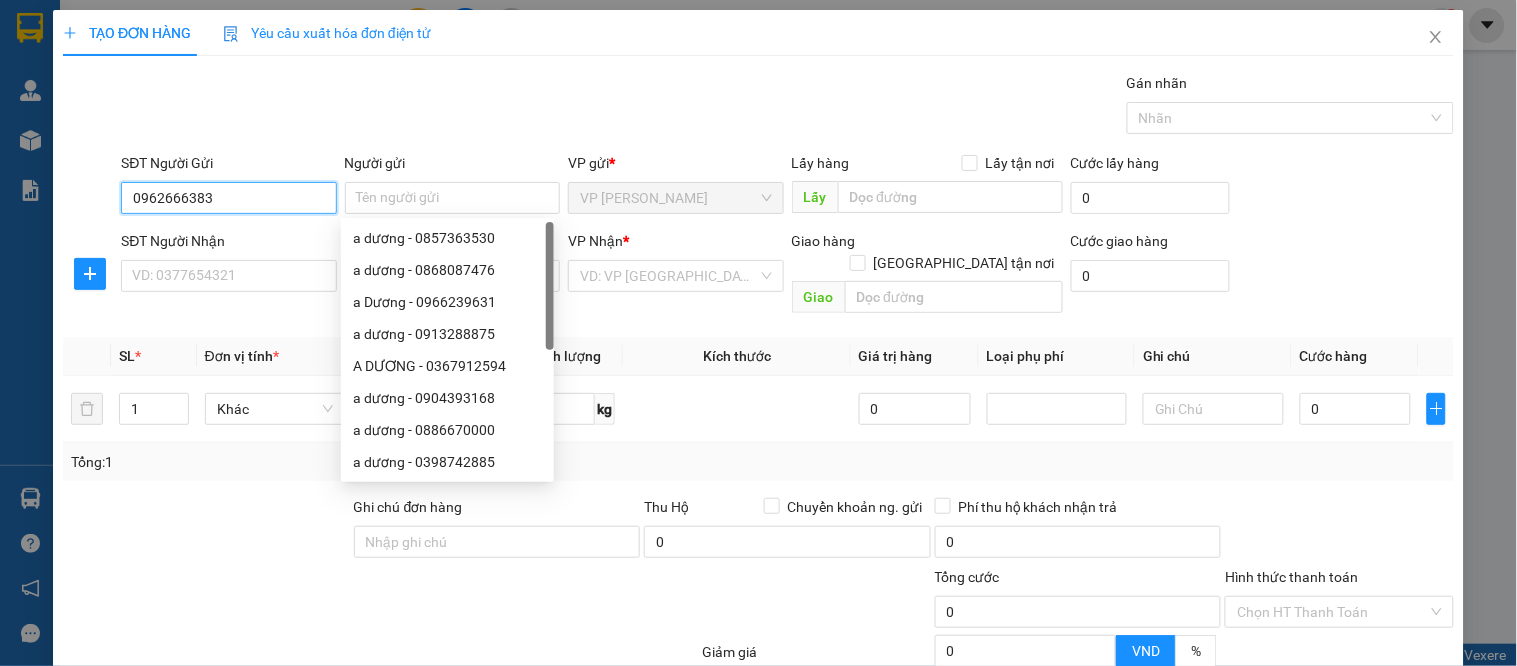 click on "0962666383" at bounding box center [228, 198] 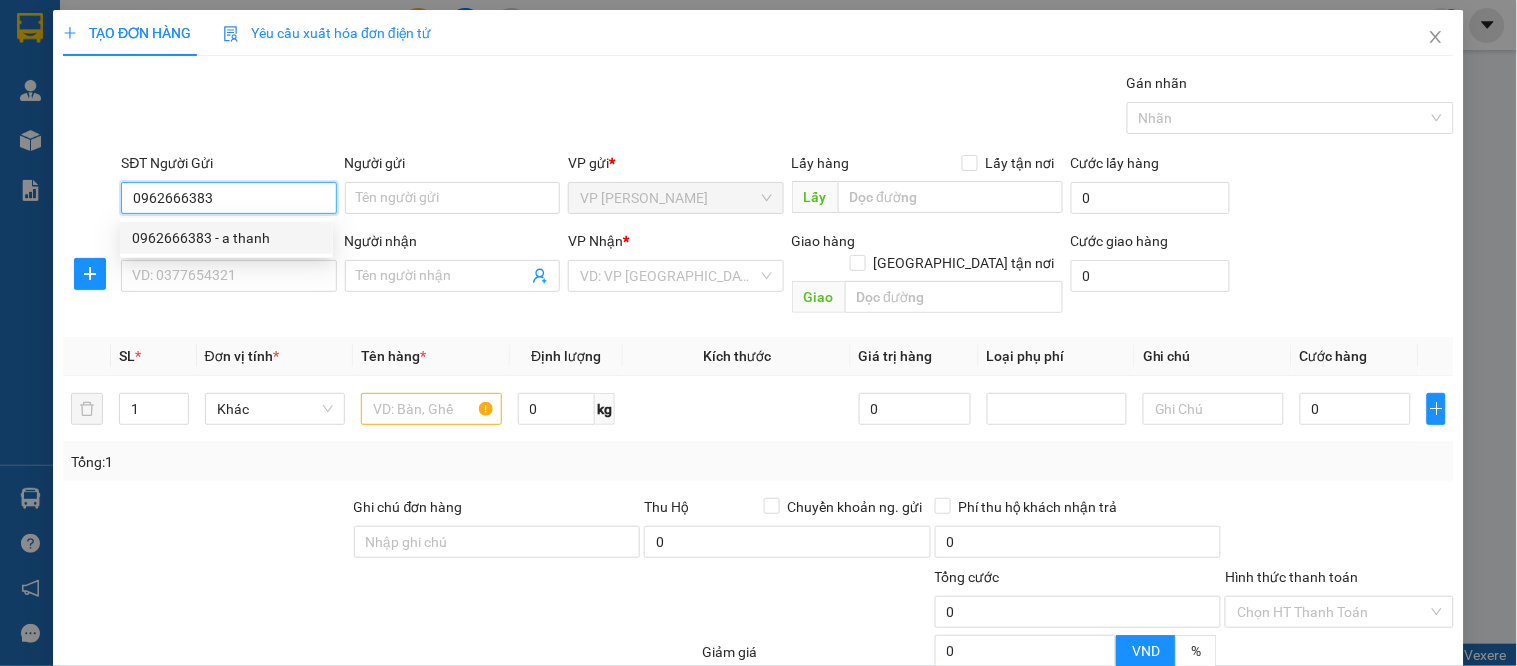 click on "0962666383 - a thanh" at bounding box center [226, 238] 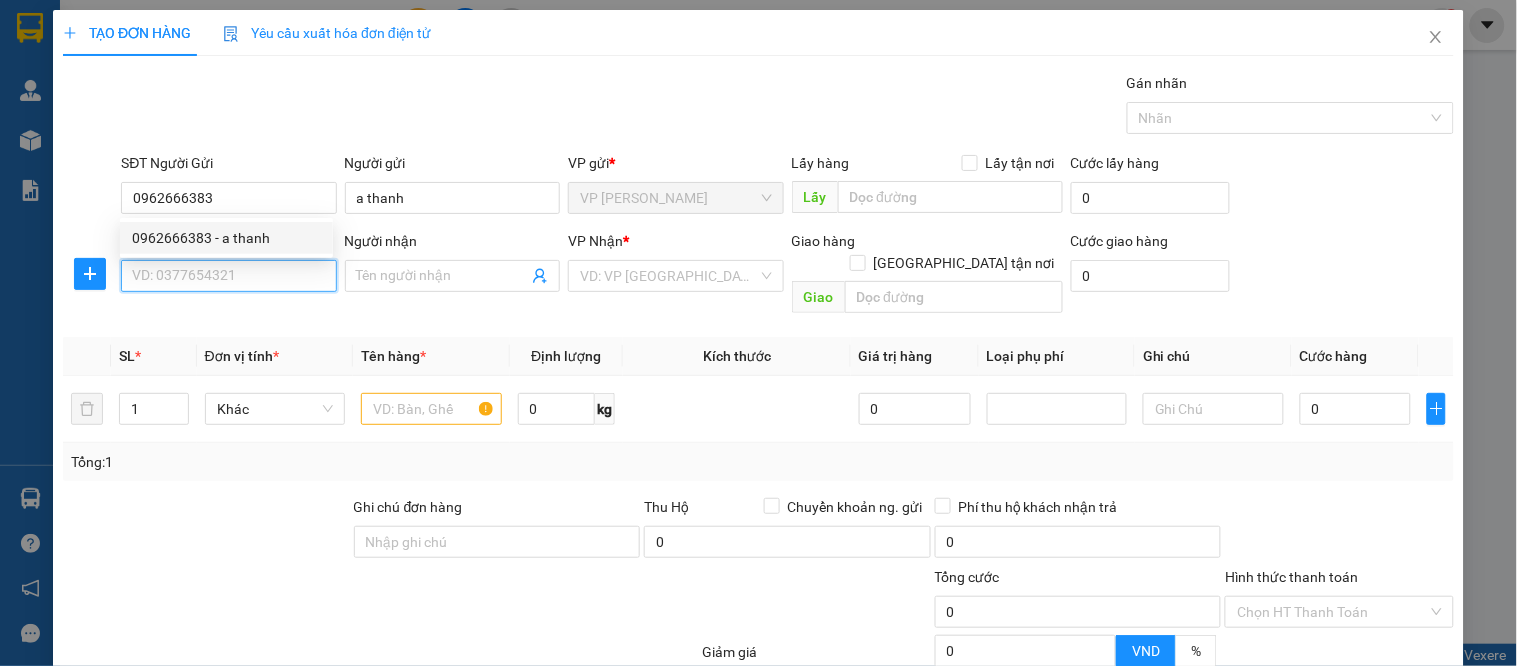 click on "SĐT Người Nhận" at bounding box center (228, 276) 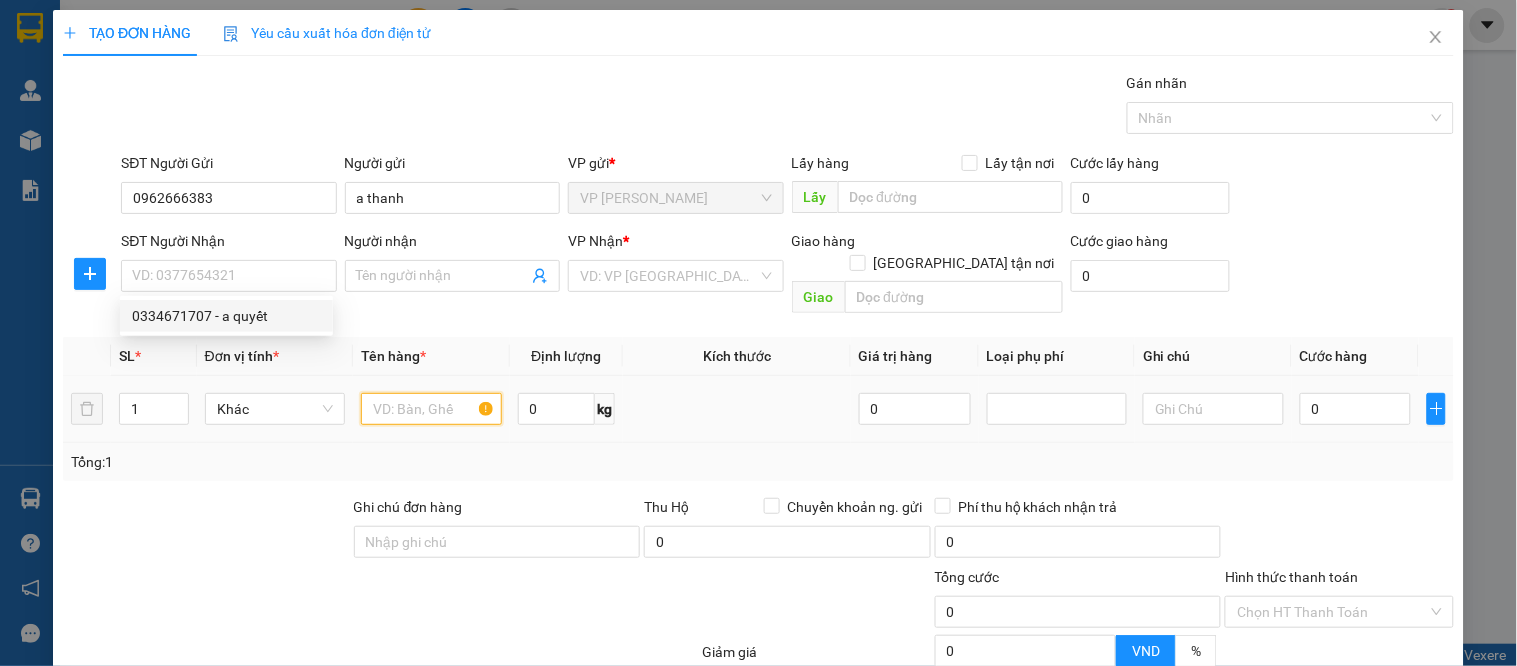 click at bounding box center (431, 409) 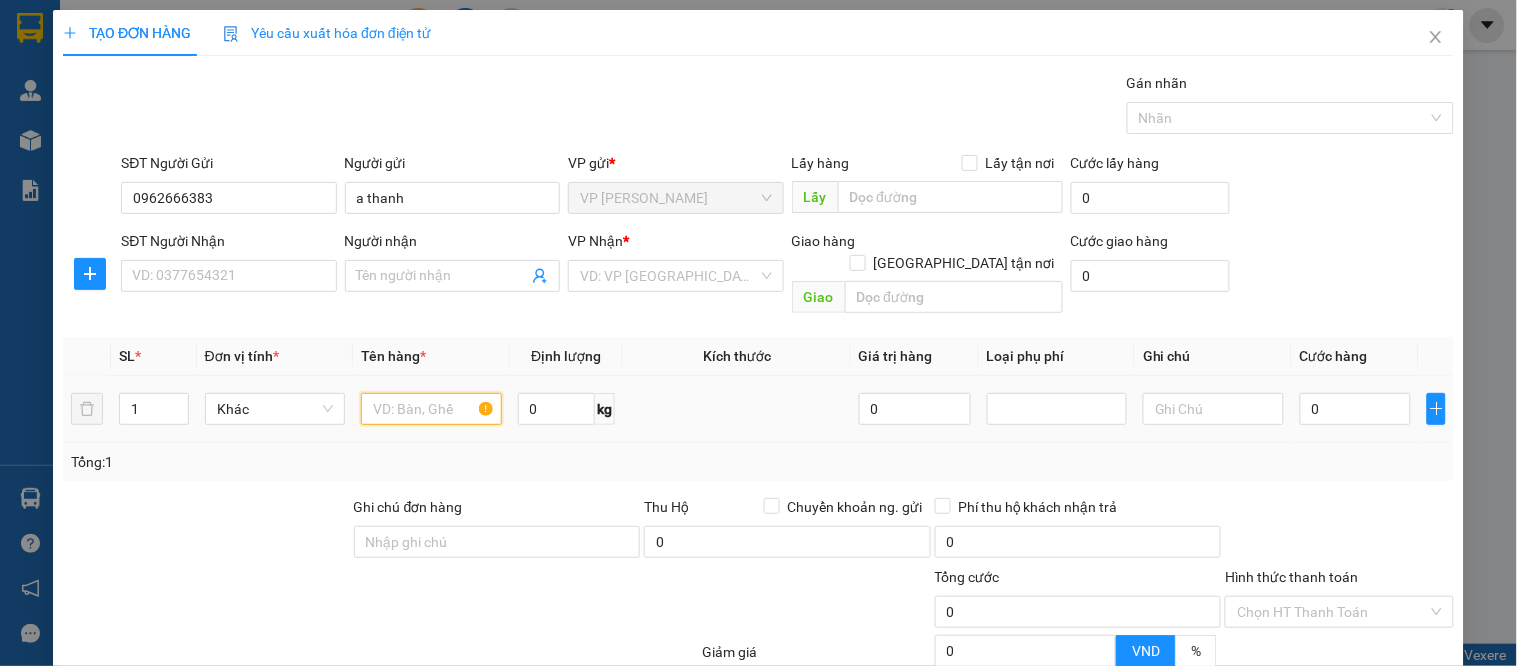 type on "d" 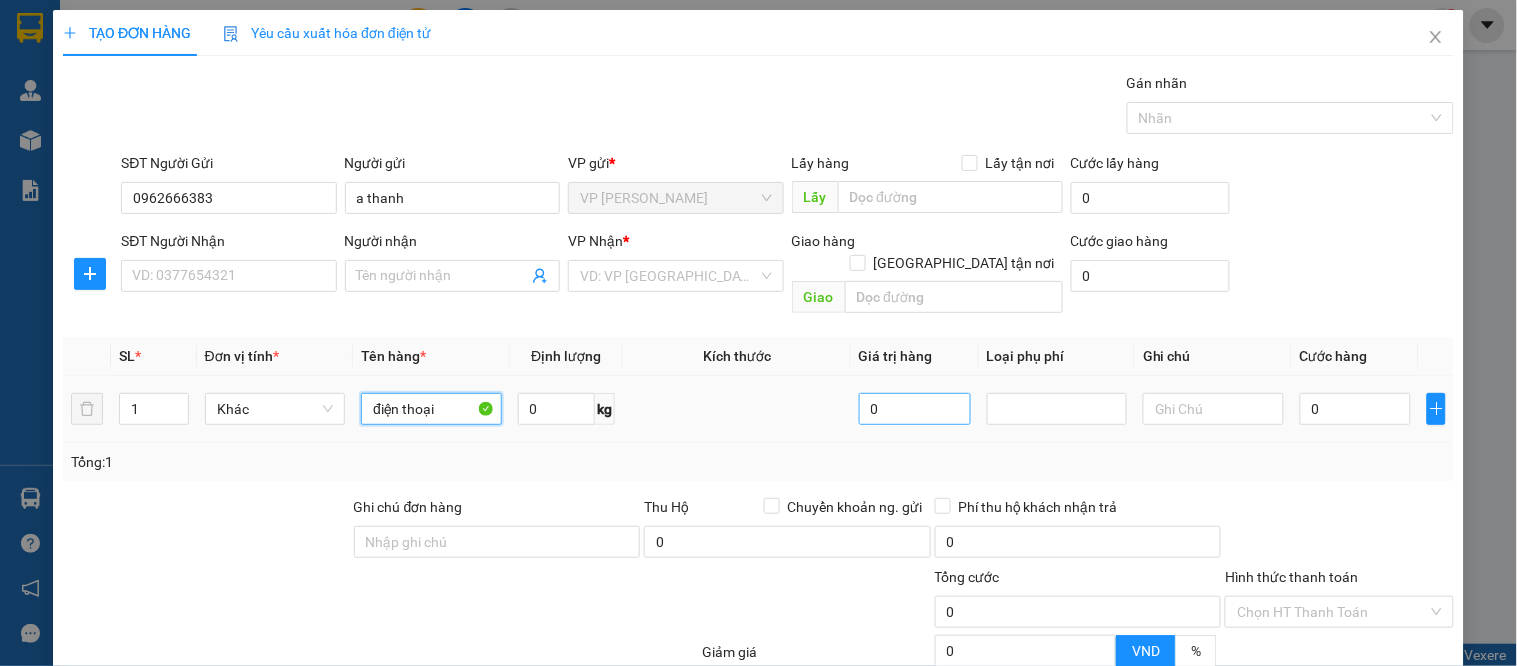 type on "điện thoại" 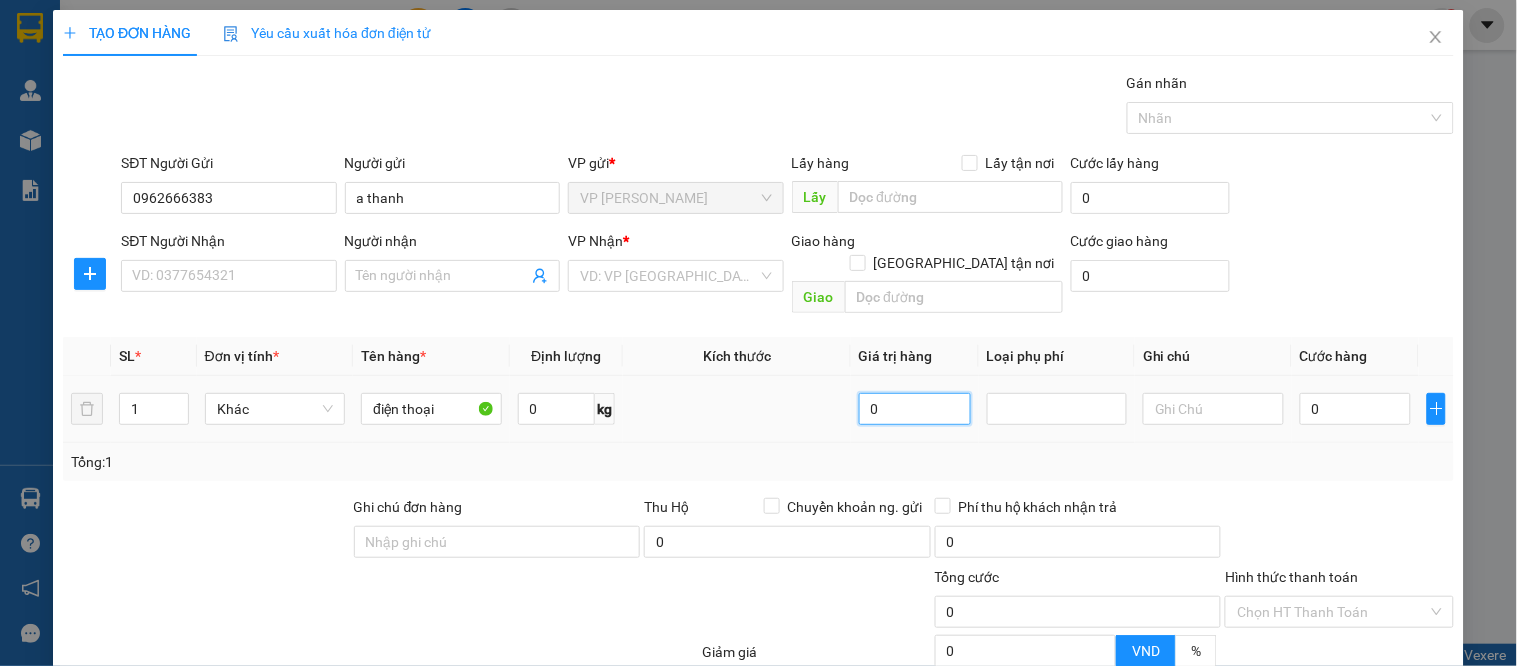 click on "0" at bounding box center [915, 409] 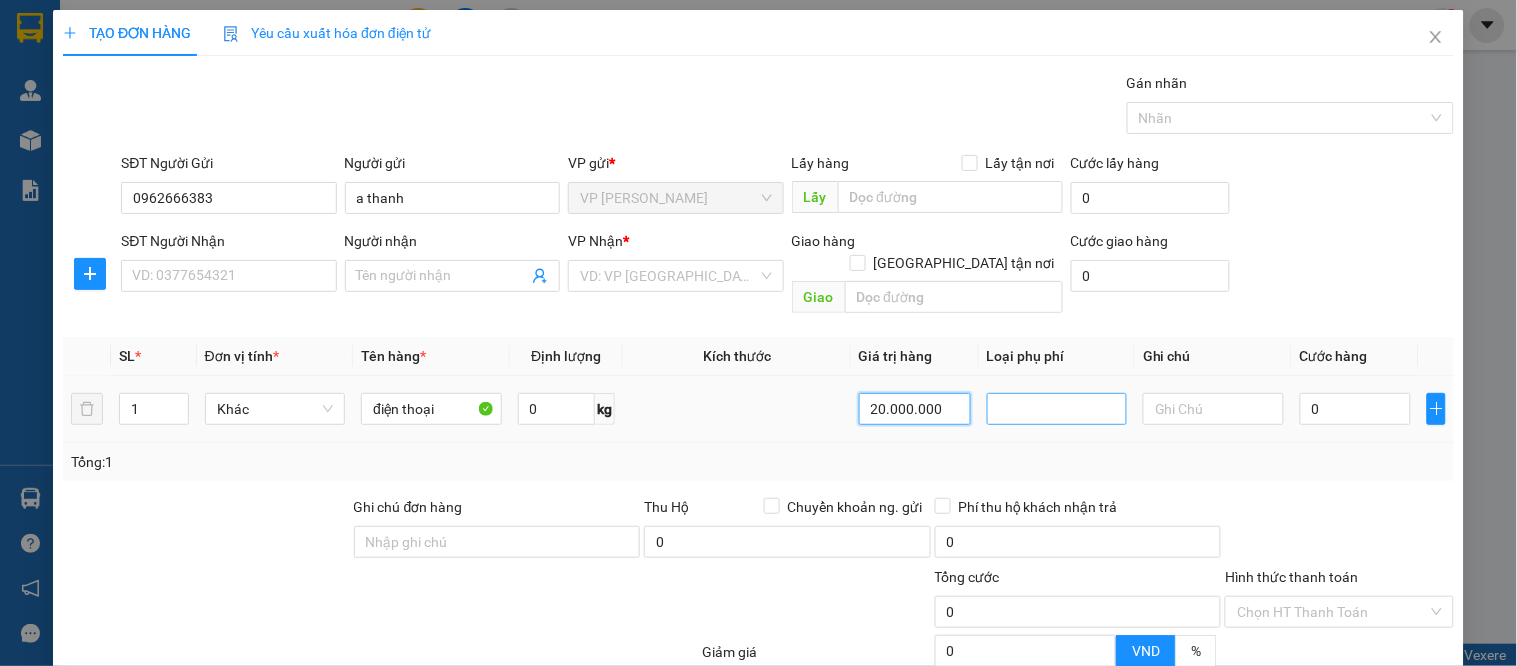 click at bounding box center (1057, 409) 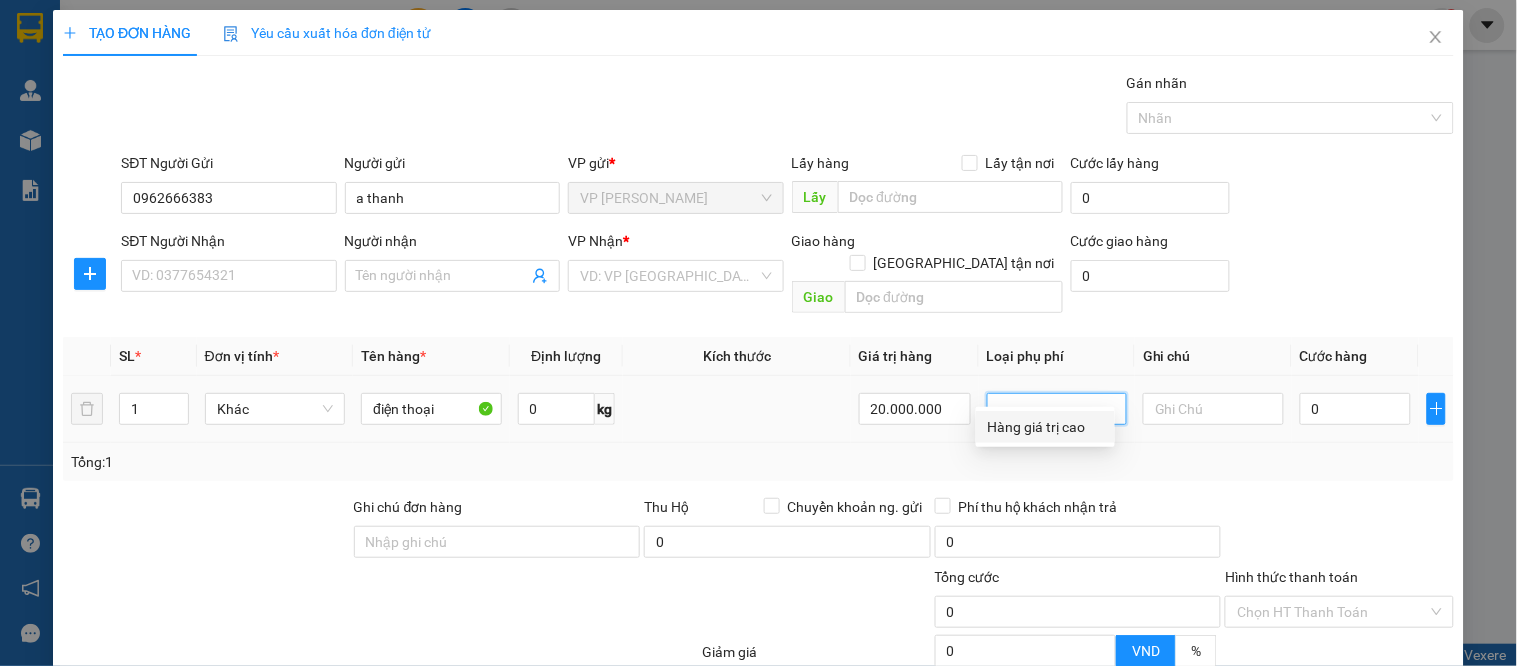 click on "Hàng giá trị cao" at bounding box center (1045, 427) 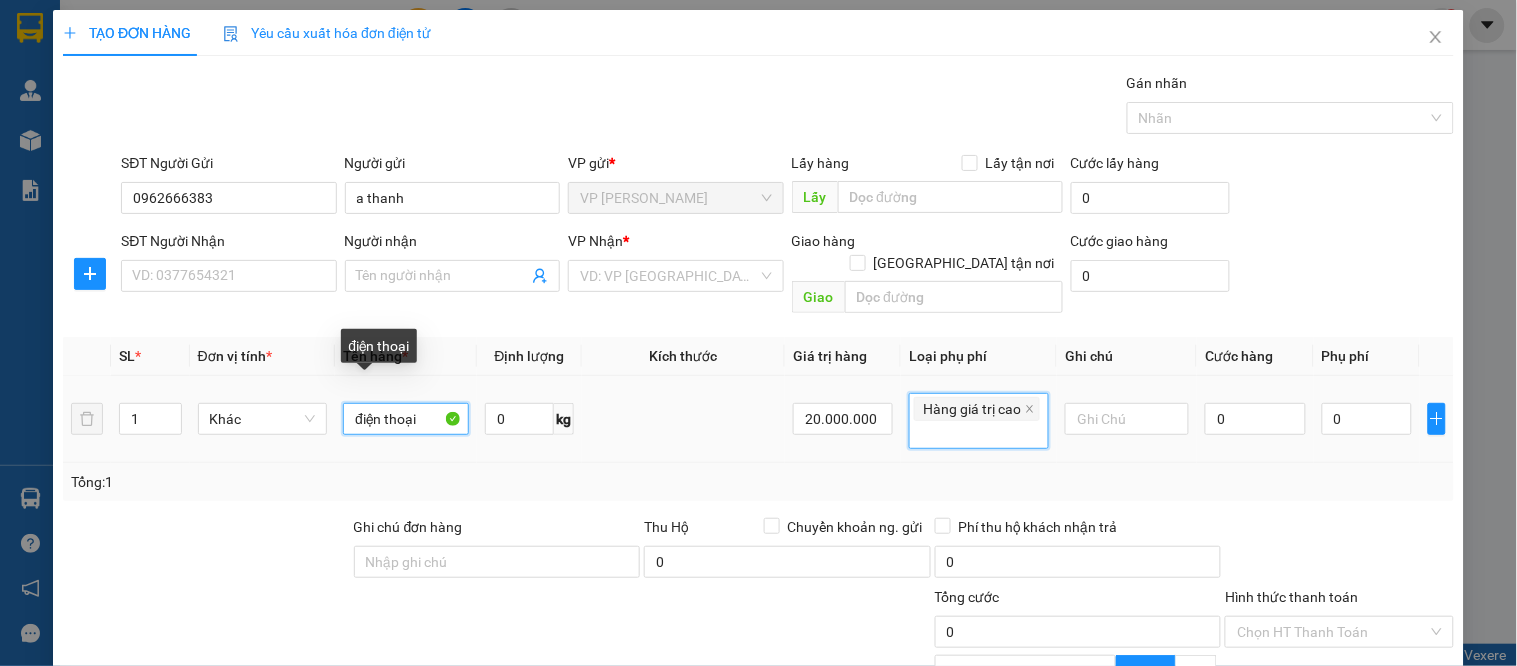 click on "điện thoại" at bounding box center (406, 419) 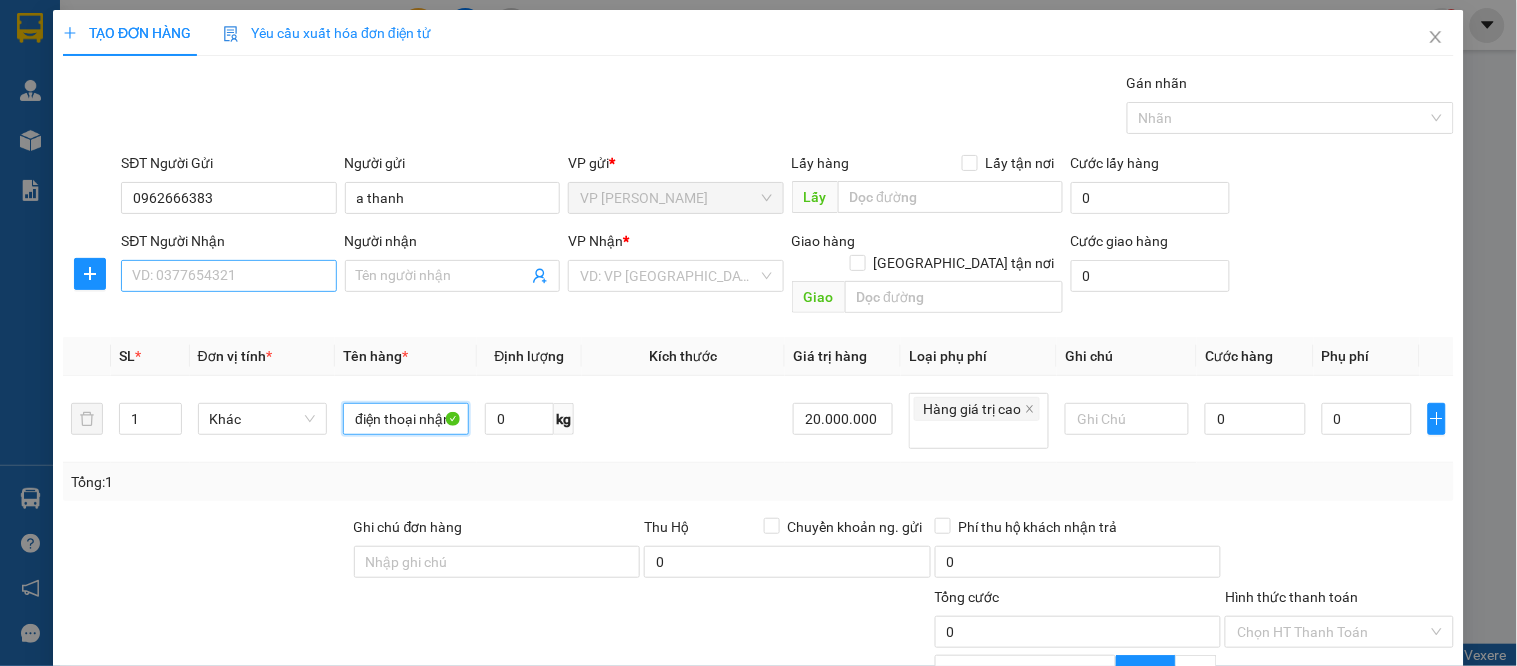 type on "điện thoại nhận nguyên kiện" 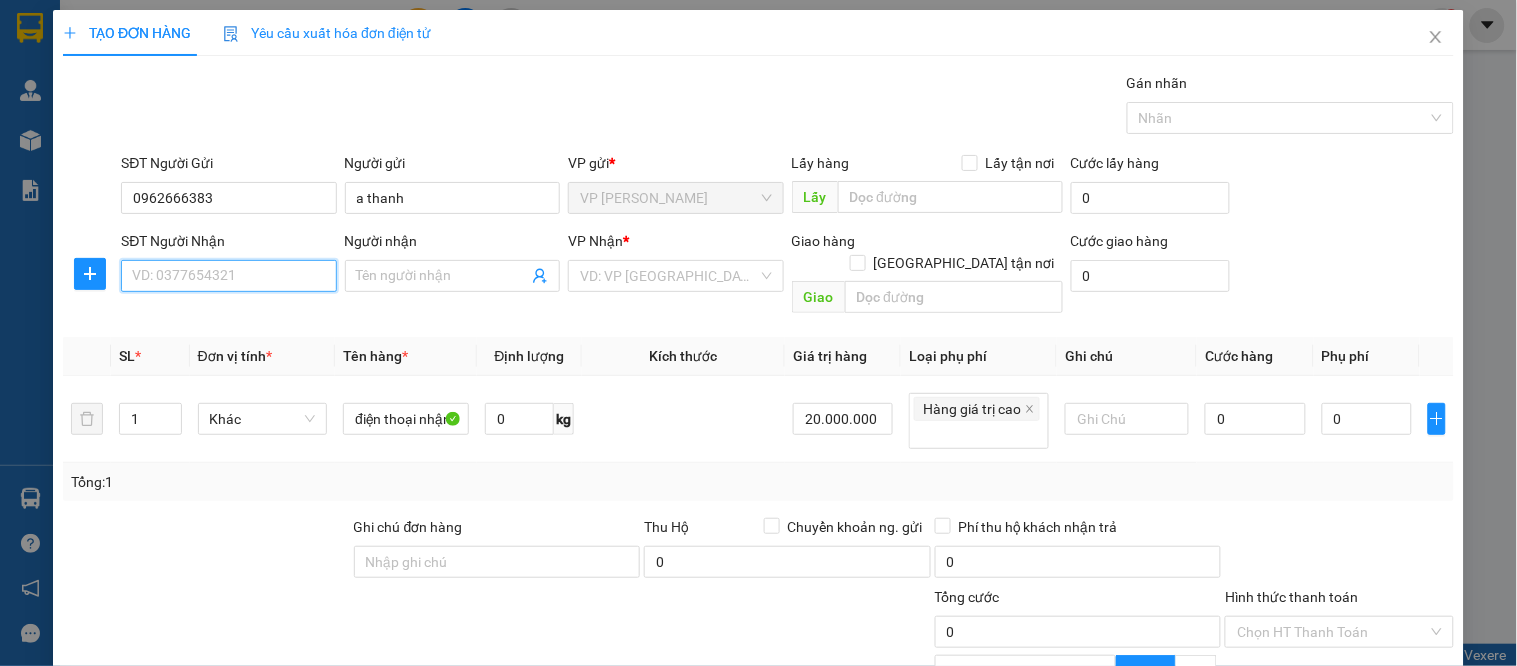 click on "SĐT Người Nhận" at bounding box center [228, 276] 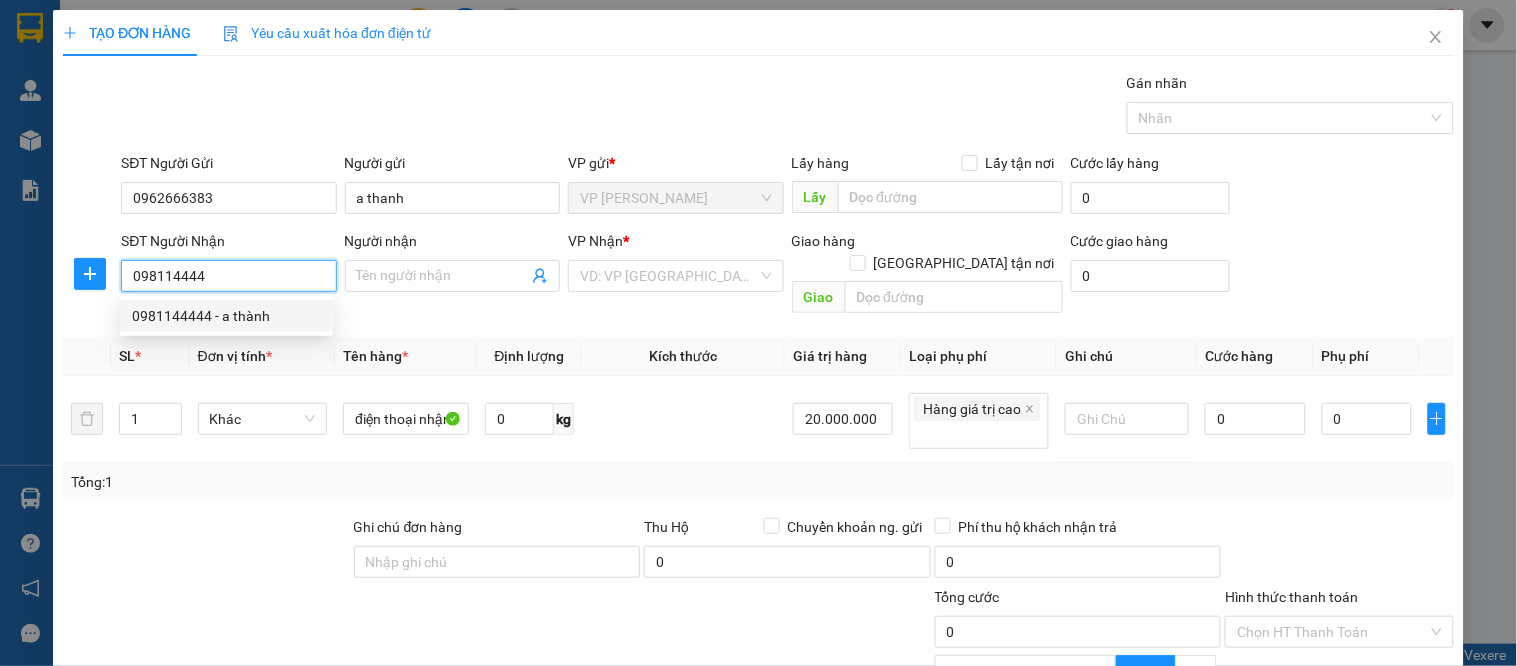 click on "0981144444 - a thành" at bounding box center [226, 316] 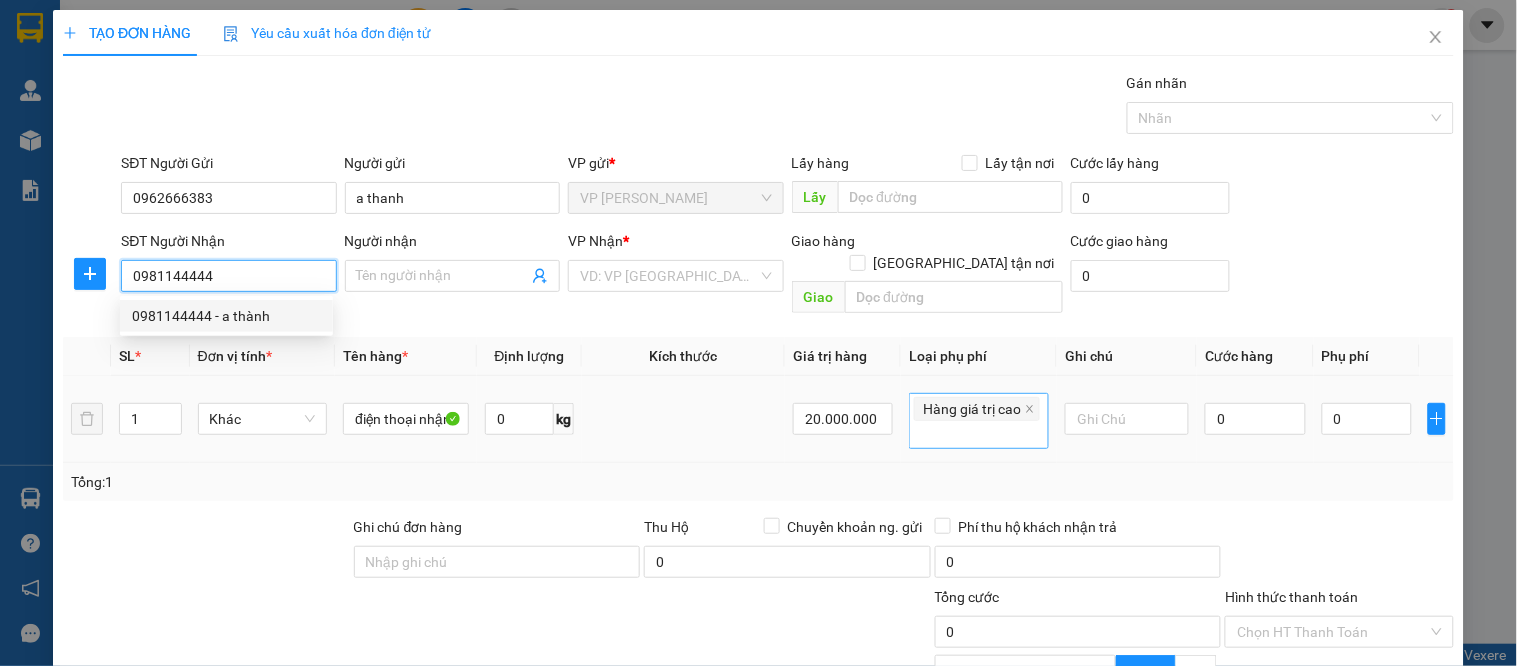 type on "a thành" 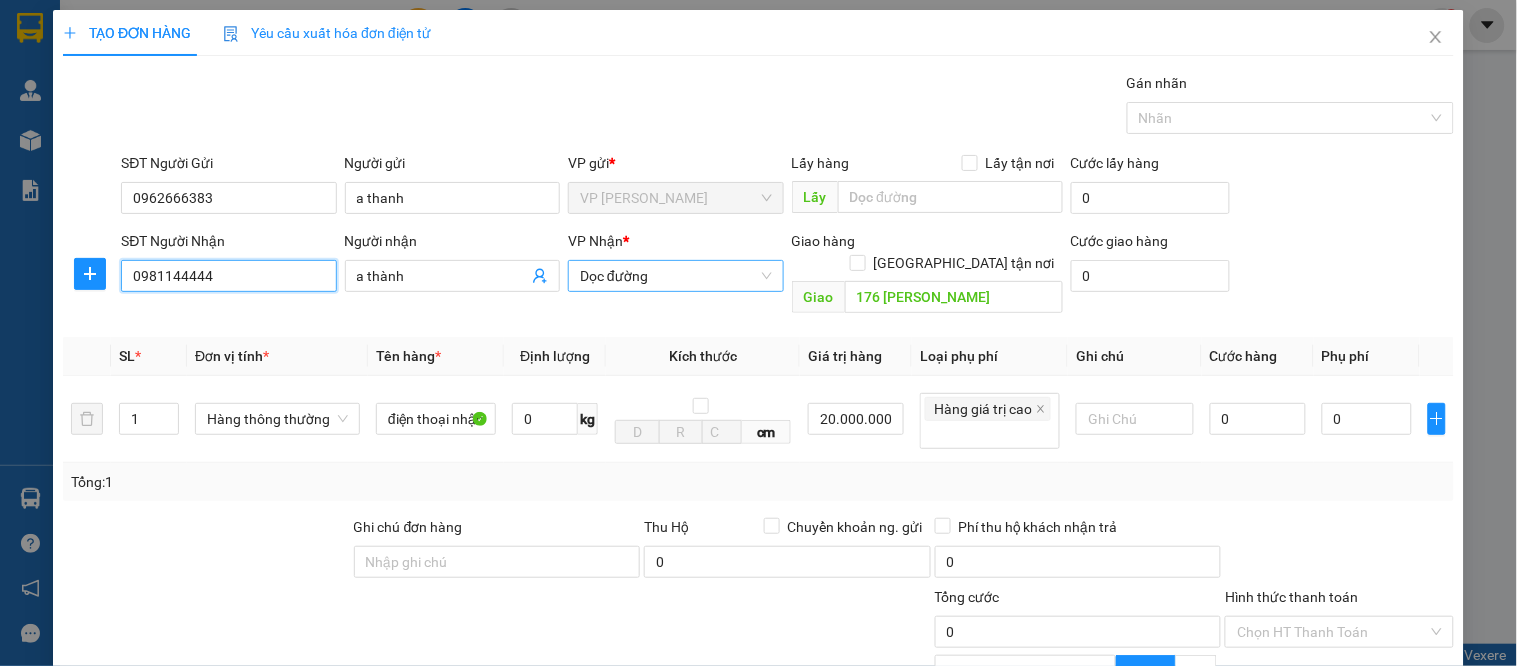 click on "Dọc đường" at bounding box center [675, 276] 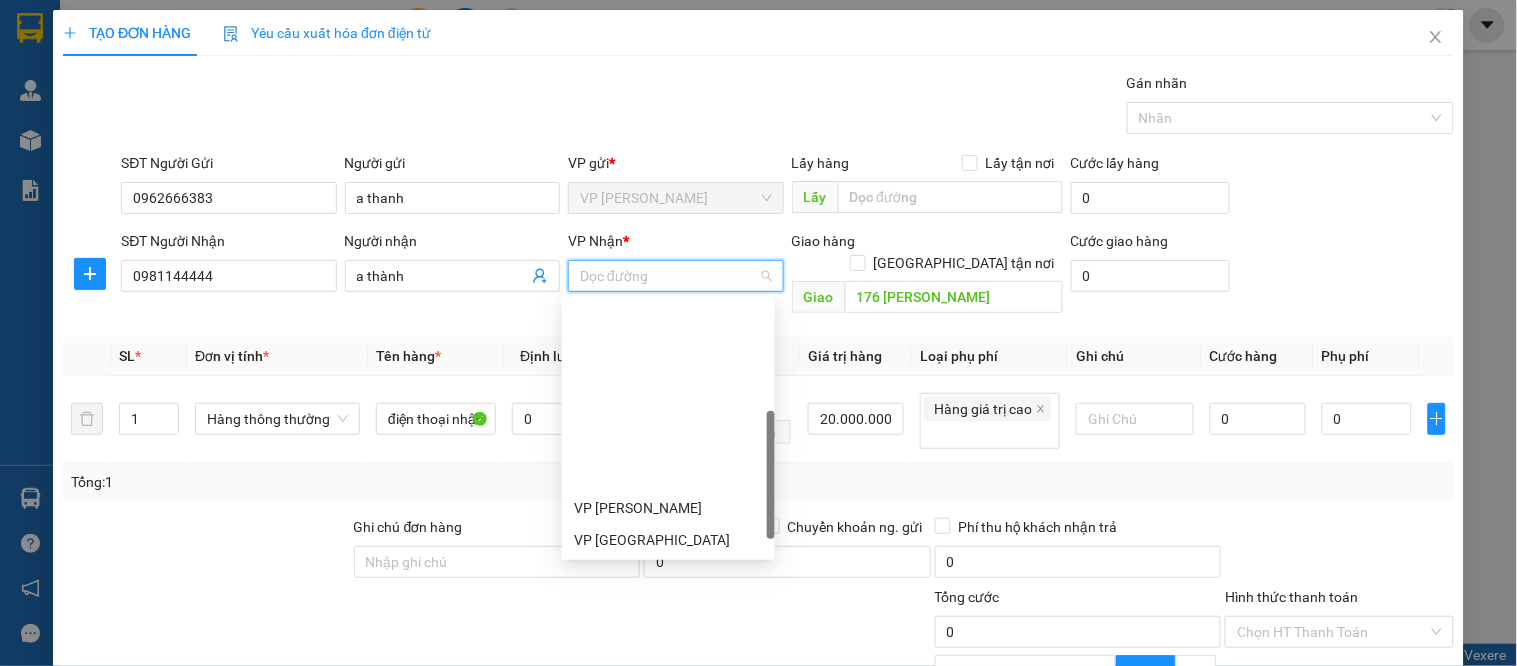 click on "VP VINH" at bounding box center [668, 636] 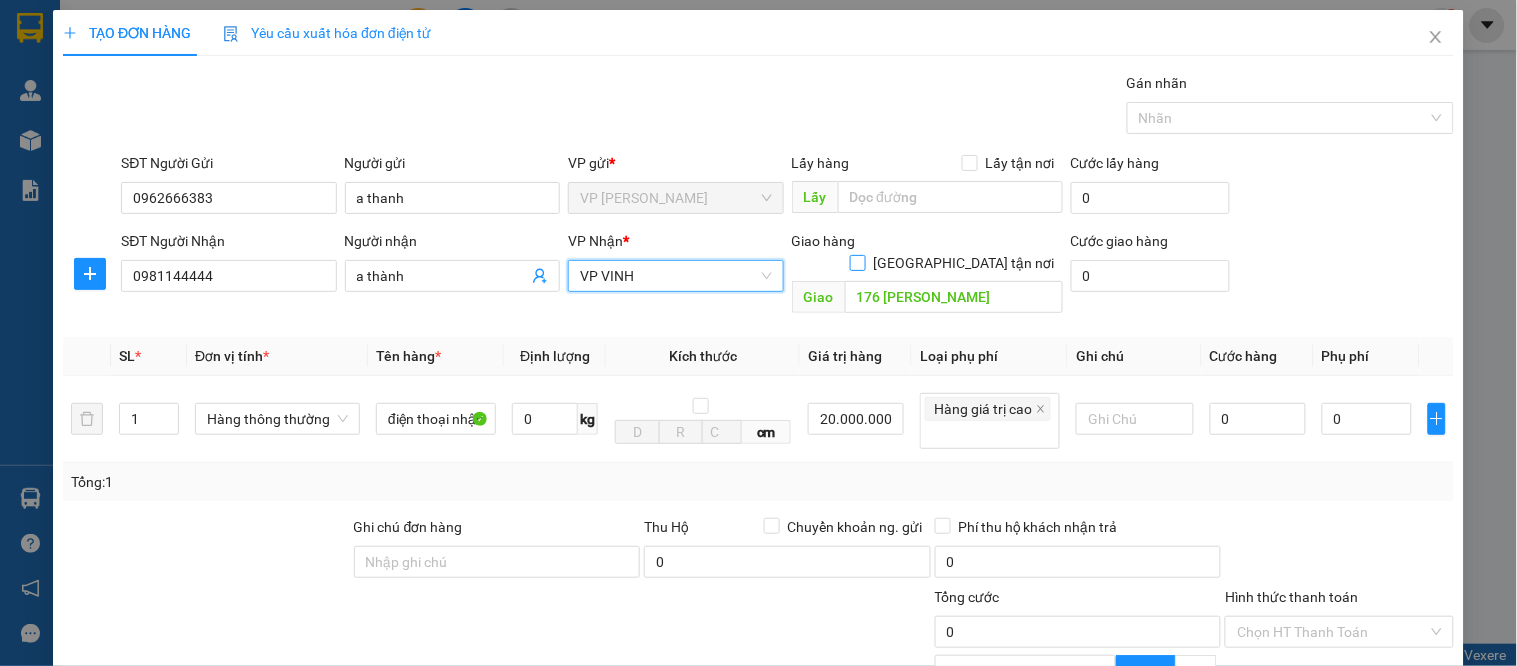 click on "[GEOGRAPHIC_DATA] tận nơi" at bounding box center [857, 262] 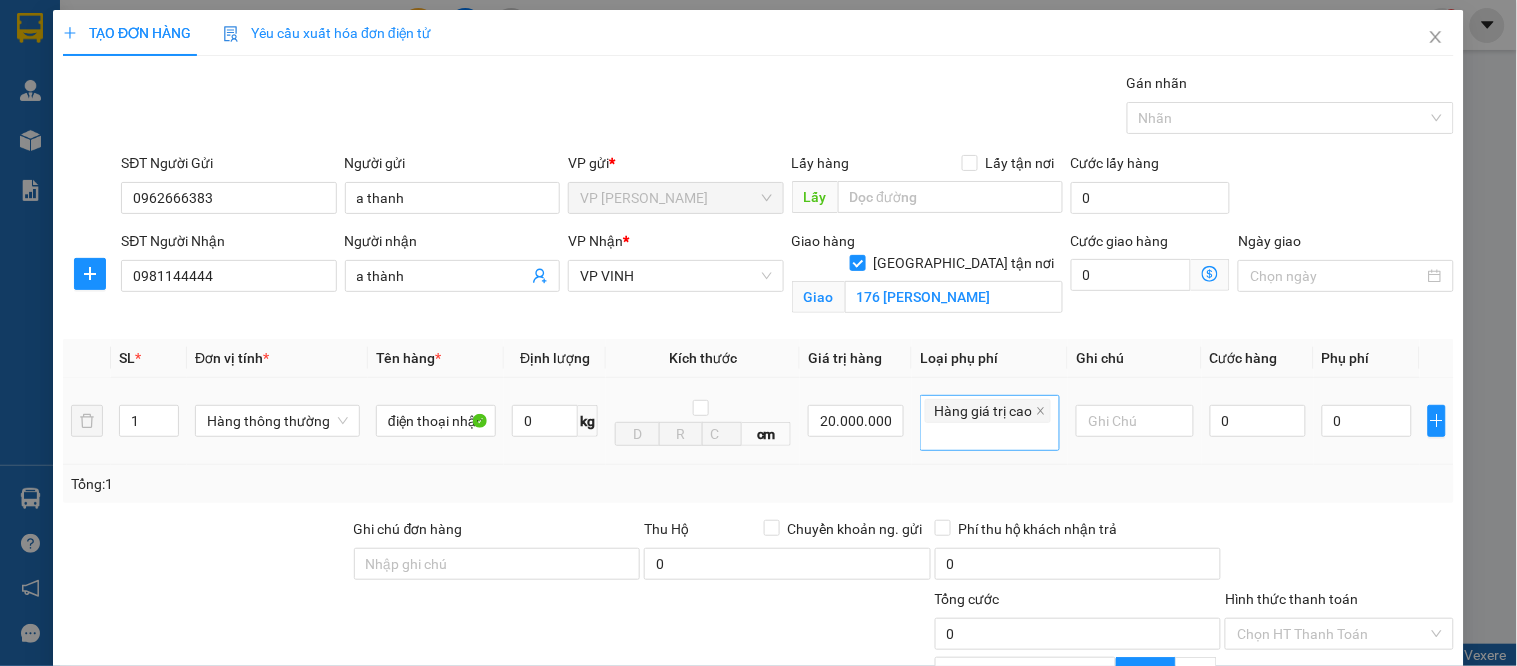 click on "Hàng giá trị cao" at bounding box center (983, 411) 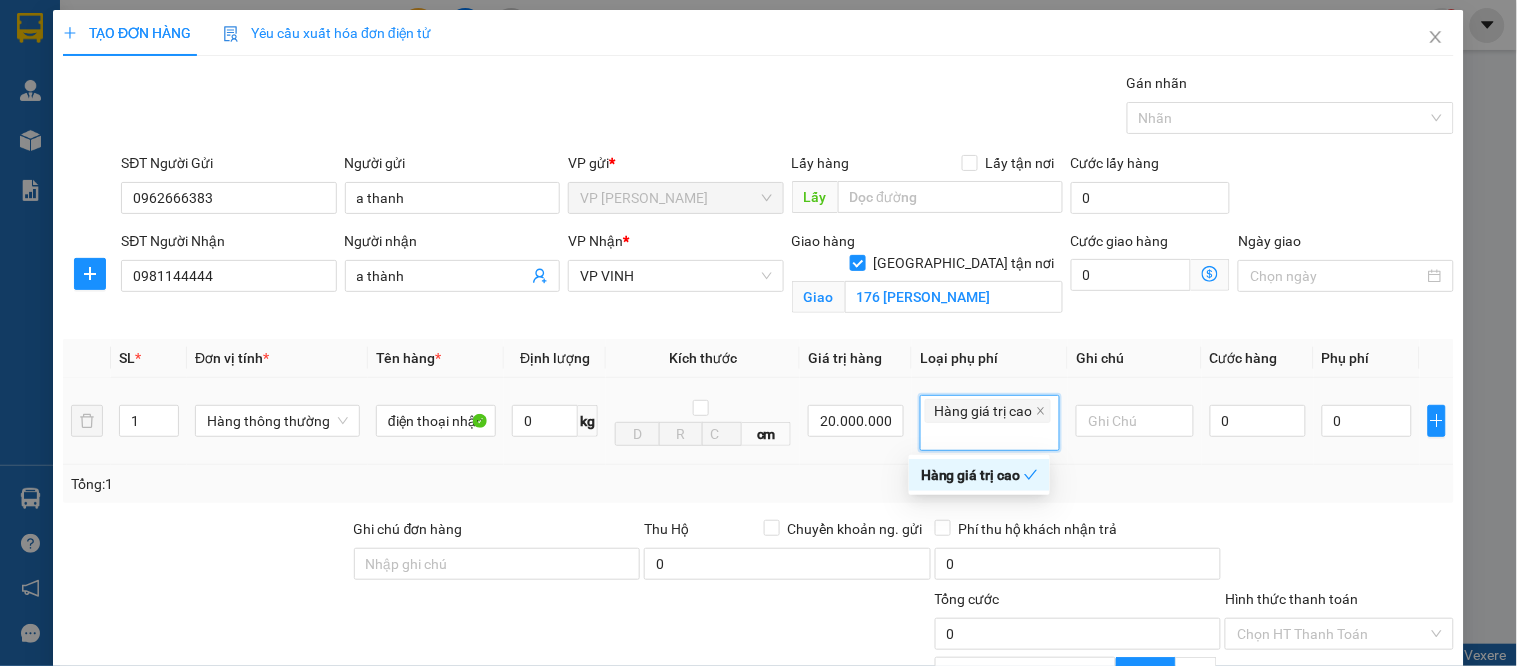 click on "Hàng giá trị cao" at bounding box center [972, 475] 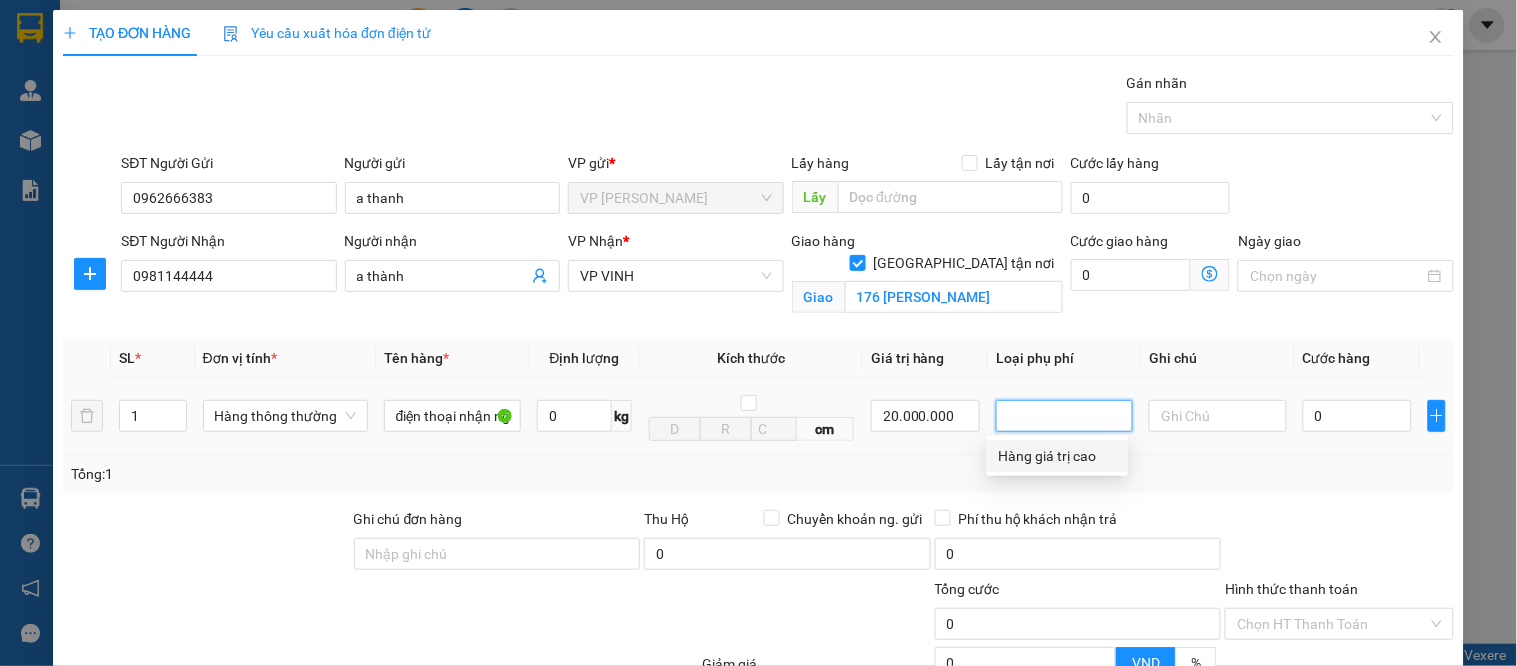 click on "Hàng giá trị cao" at bounding box center [1057, 456] 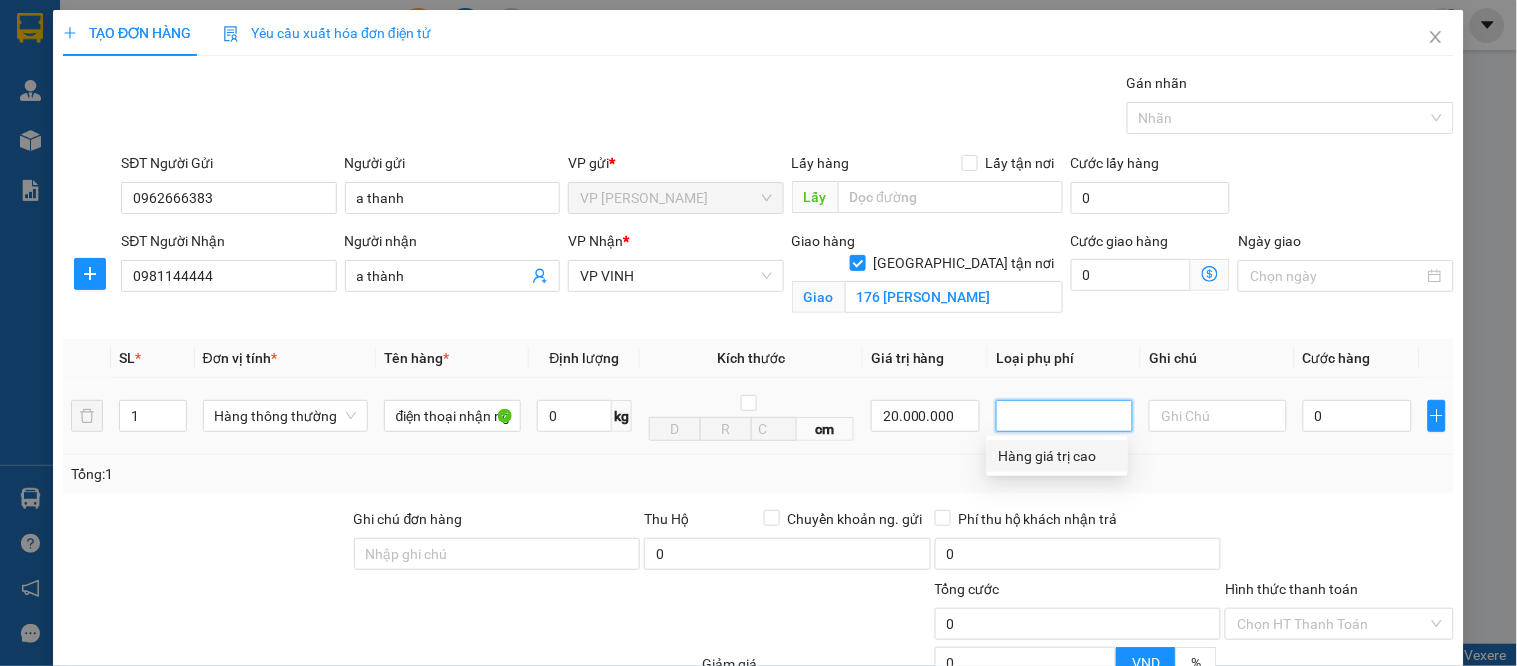 type on "100.000" 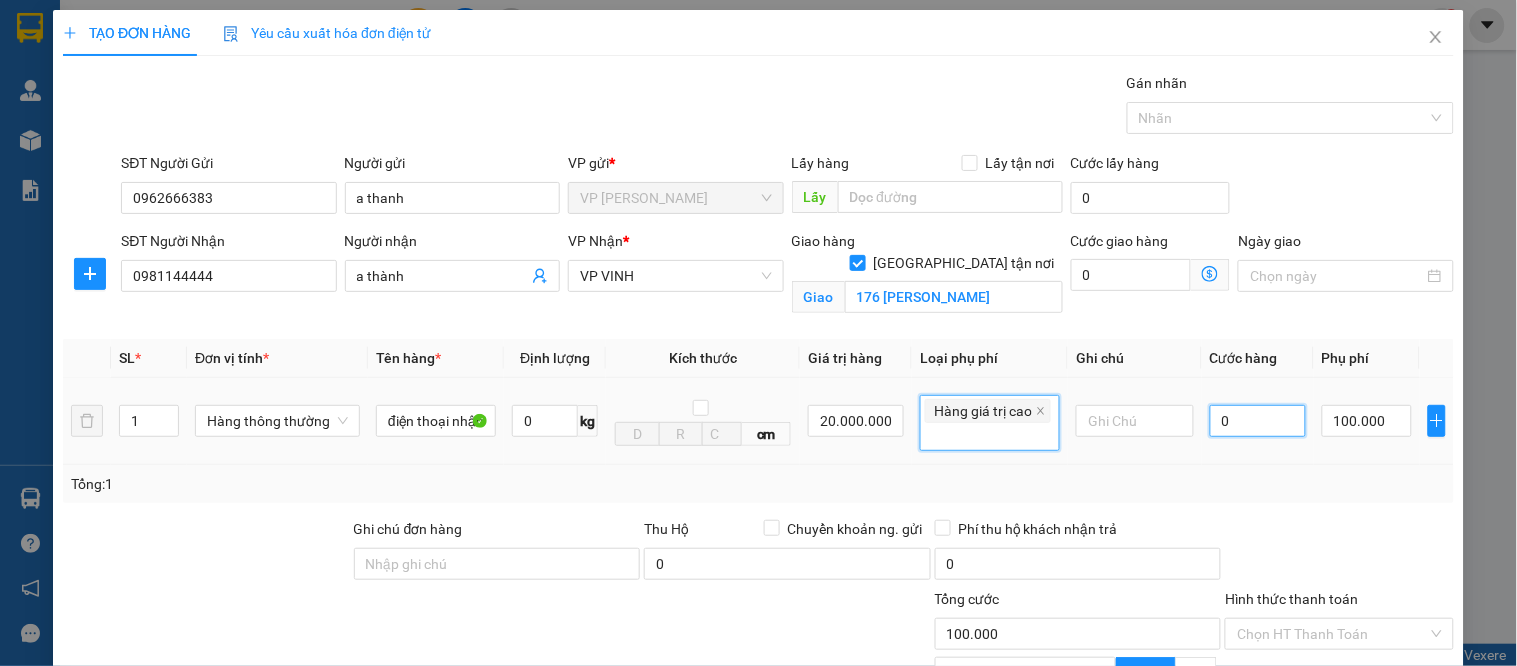 click on "0" at bounding box center [1258, 421] 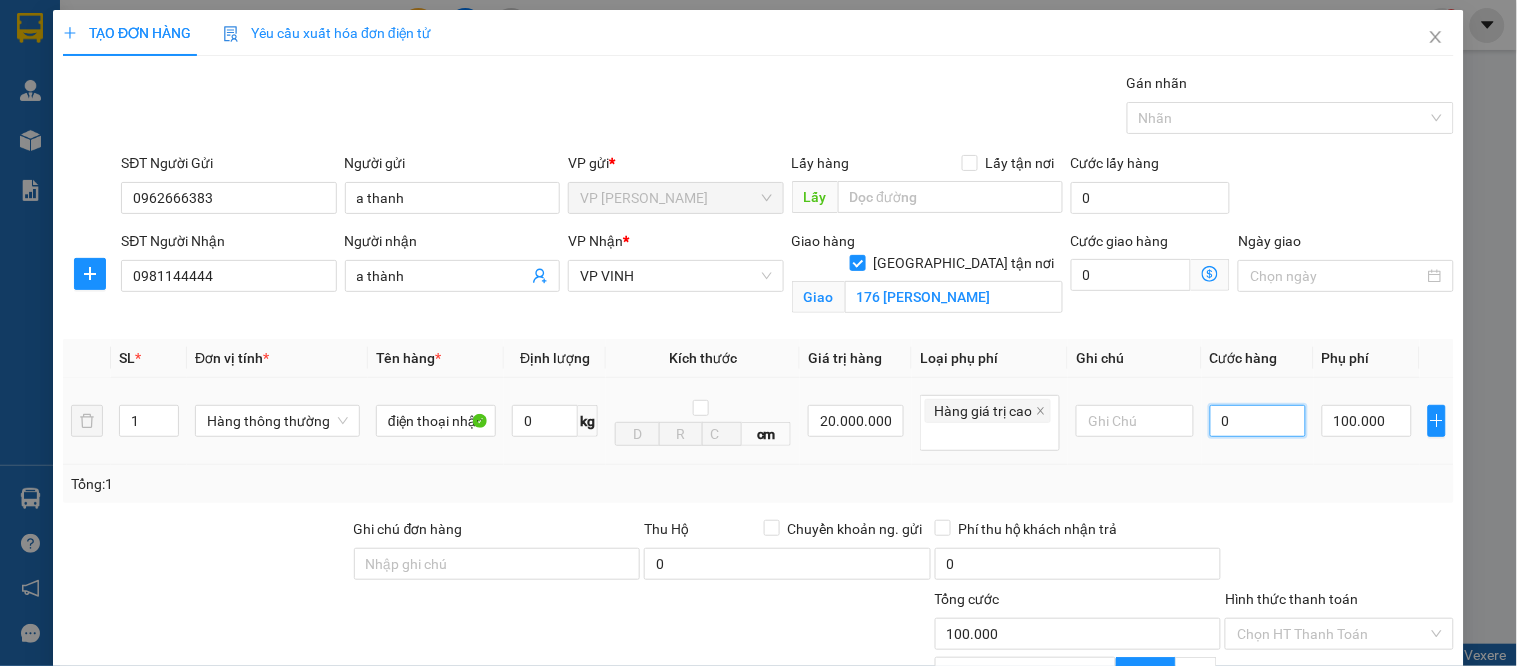 type on "5" 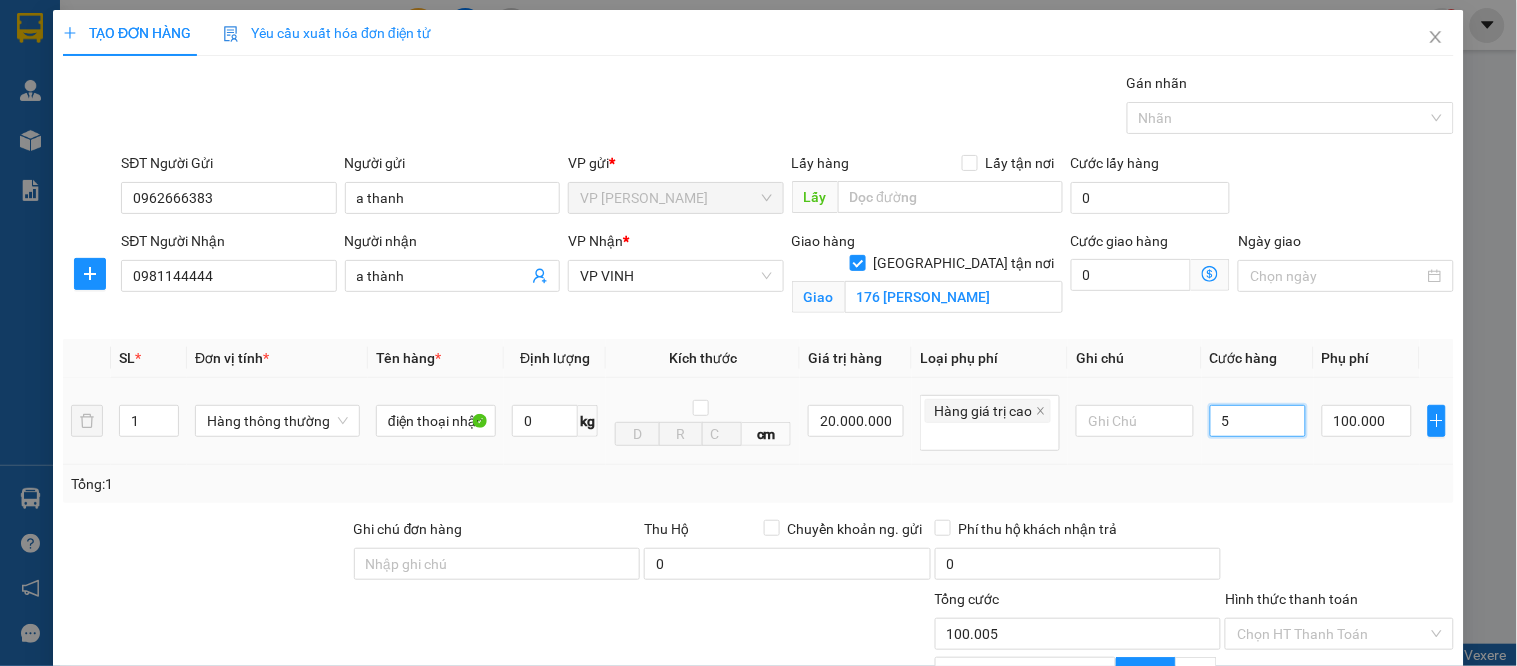 type on "50" 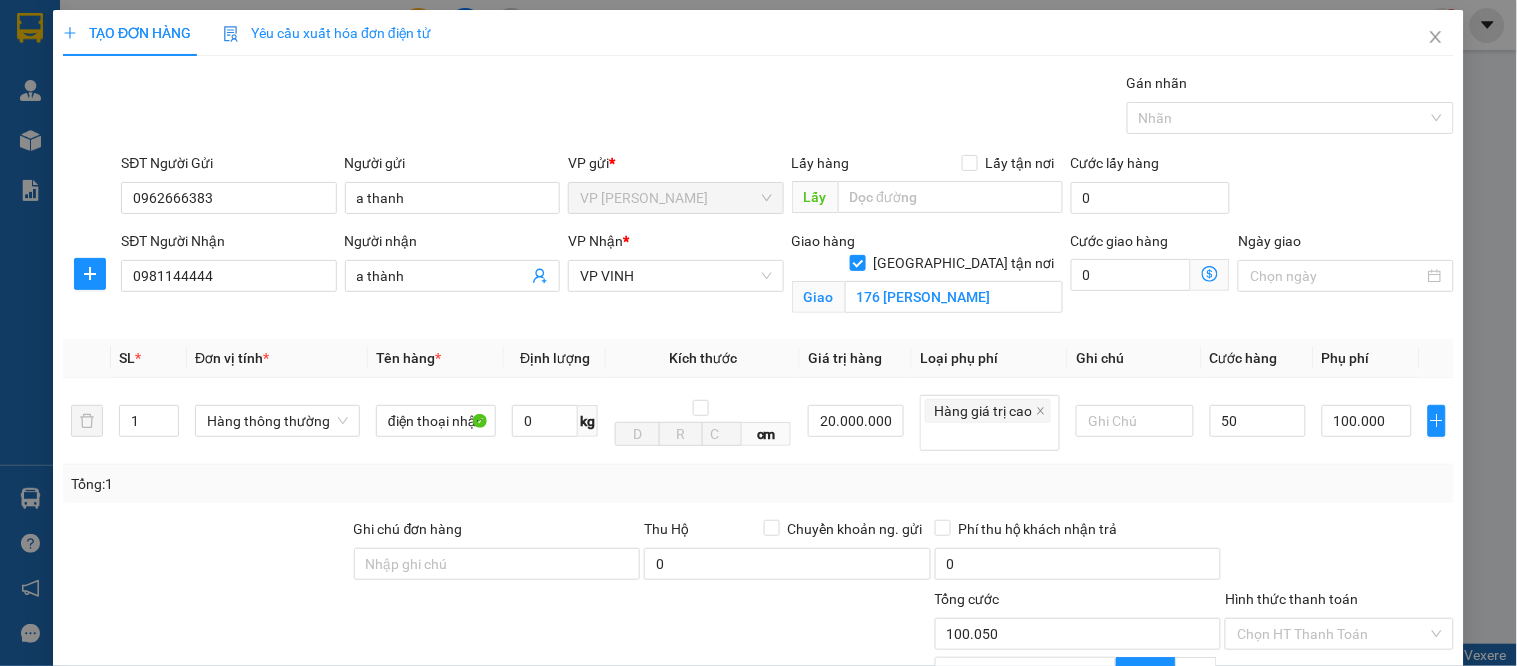 type on "50.000" 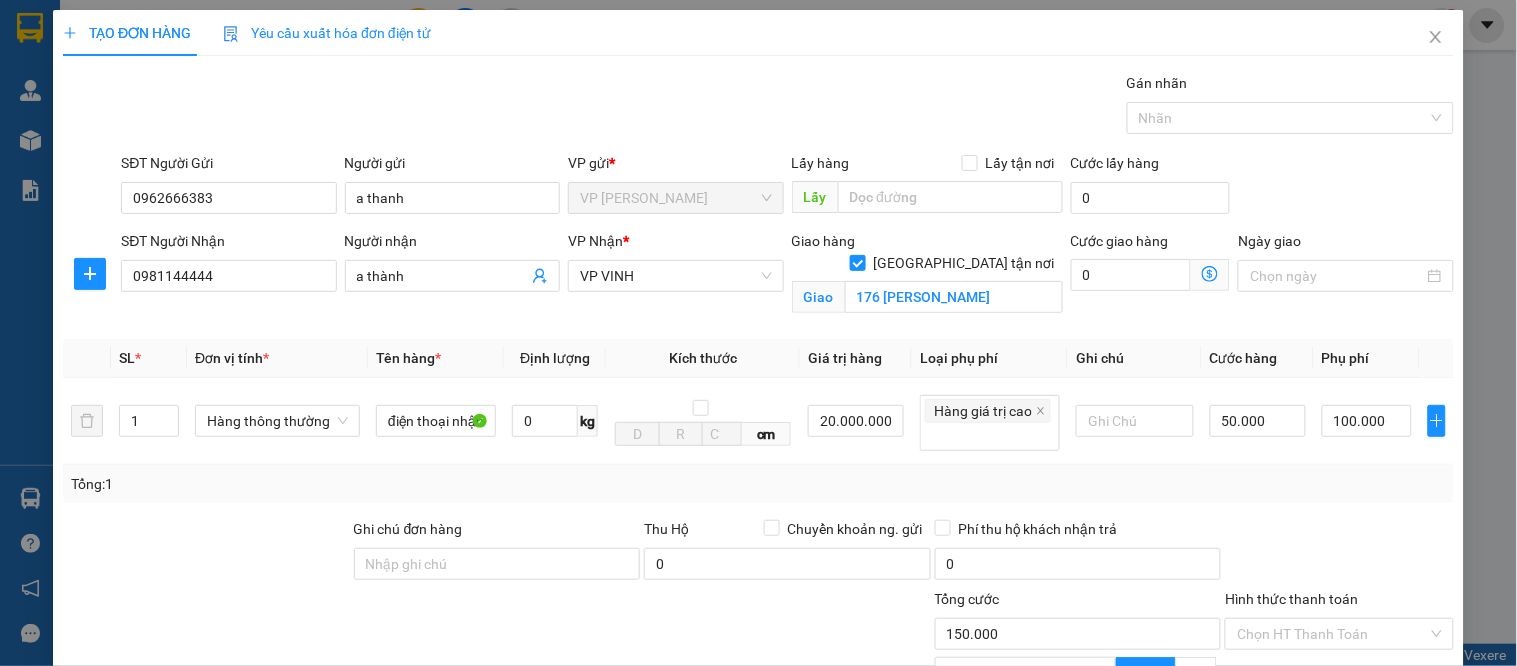 click at bounding box center (1339, 553) 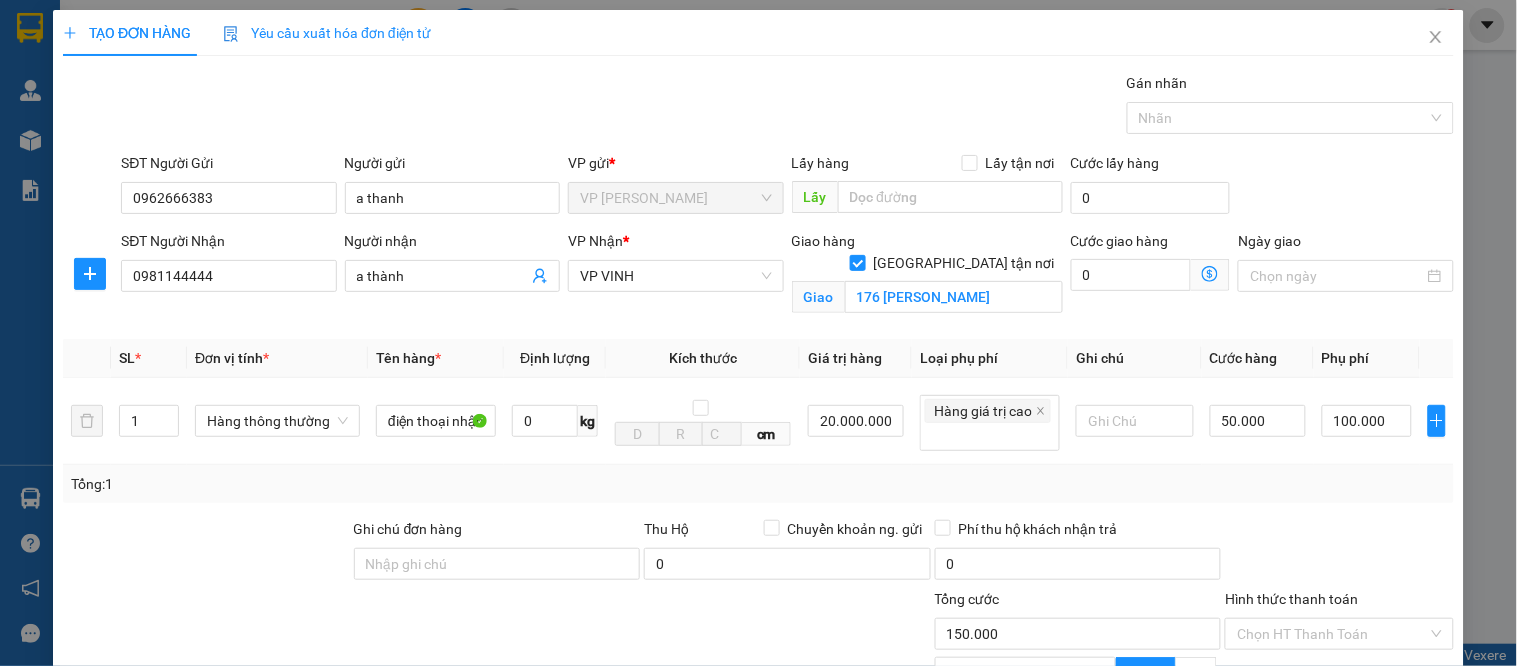 click on "[PERSON_NAME] và In" at bounding box center [1392, 831] 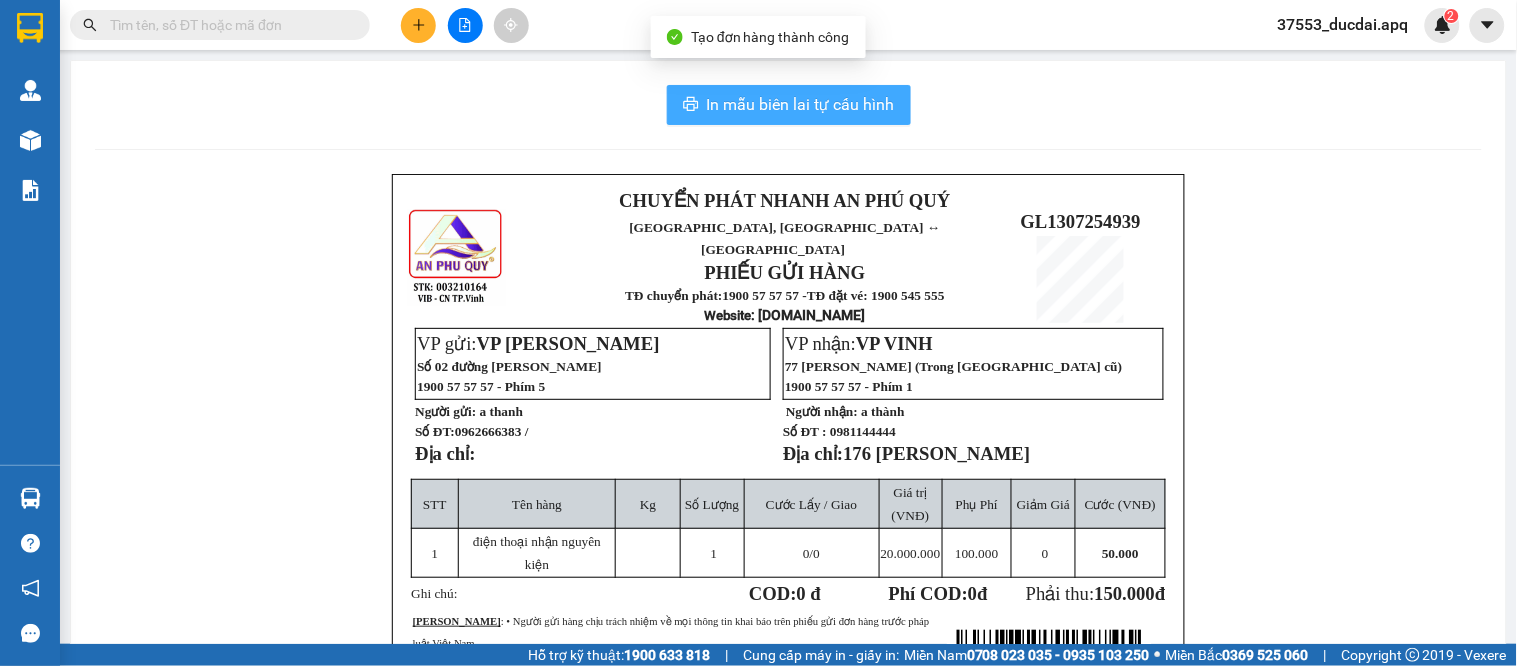 click on "In mẫu biên lai tự cấu hình" at bounding box center (801, 104) 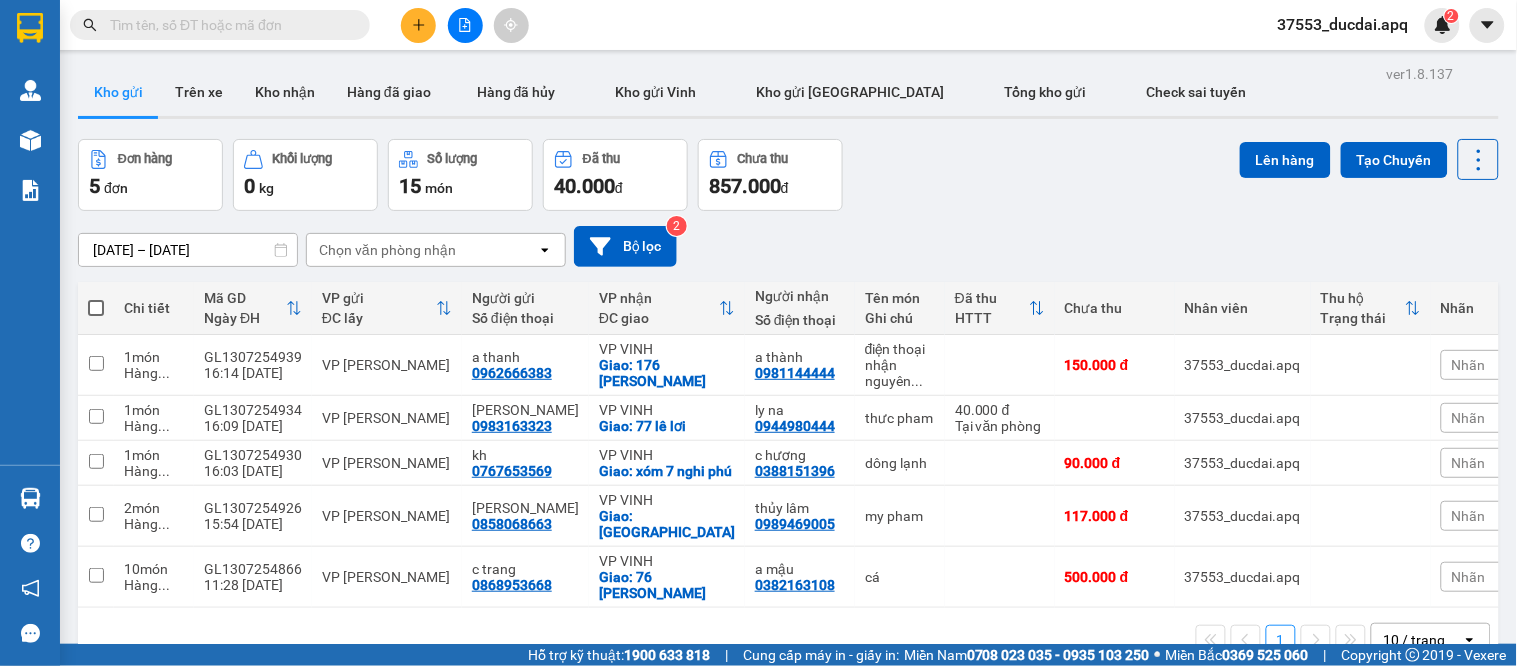 click on "[DATE] – [DATE] Press the down arrow key to interact with the calendar and select a date. Press the escape button to close the calendar. Selected date range is from [DATE] to [DATE]. Chọn văn phòng nhận open Bộ lọc 2" at bounding box center (788, 246) 